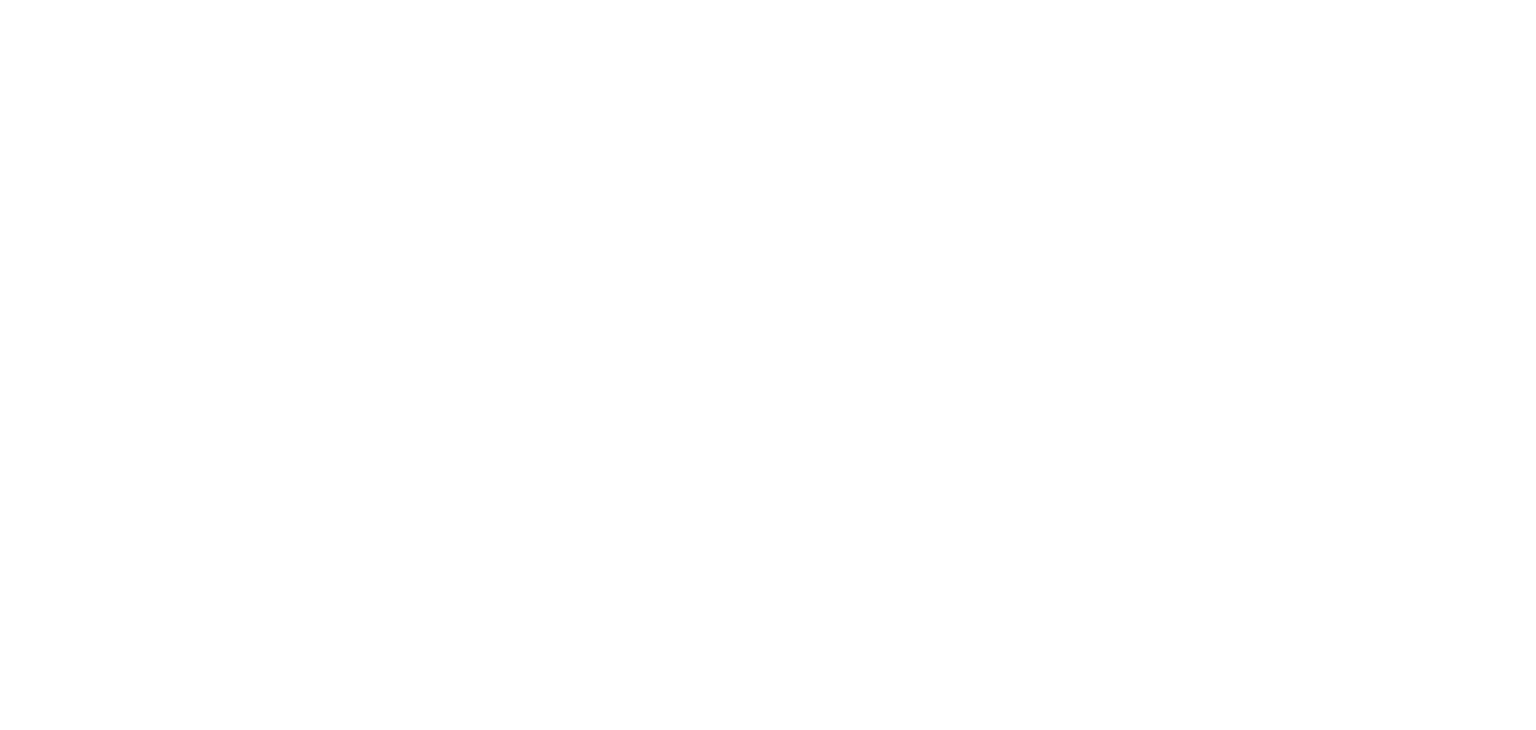 scroll, scrollTop: 0, scrollLeft: 0, axis: both 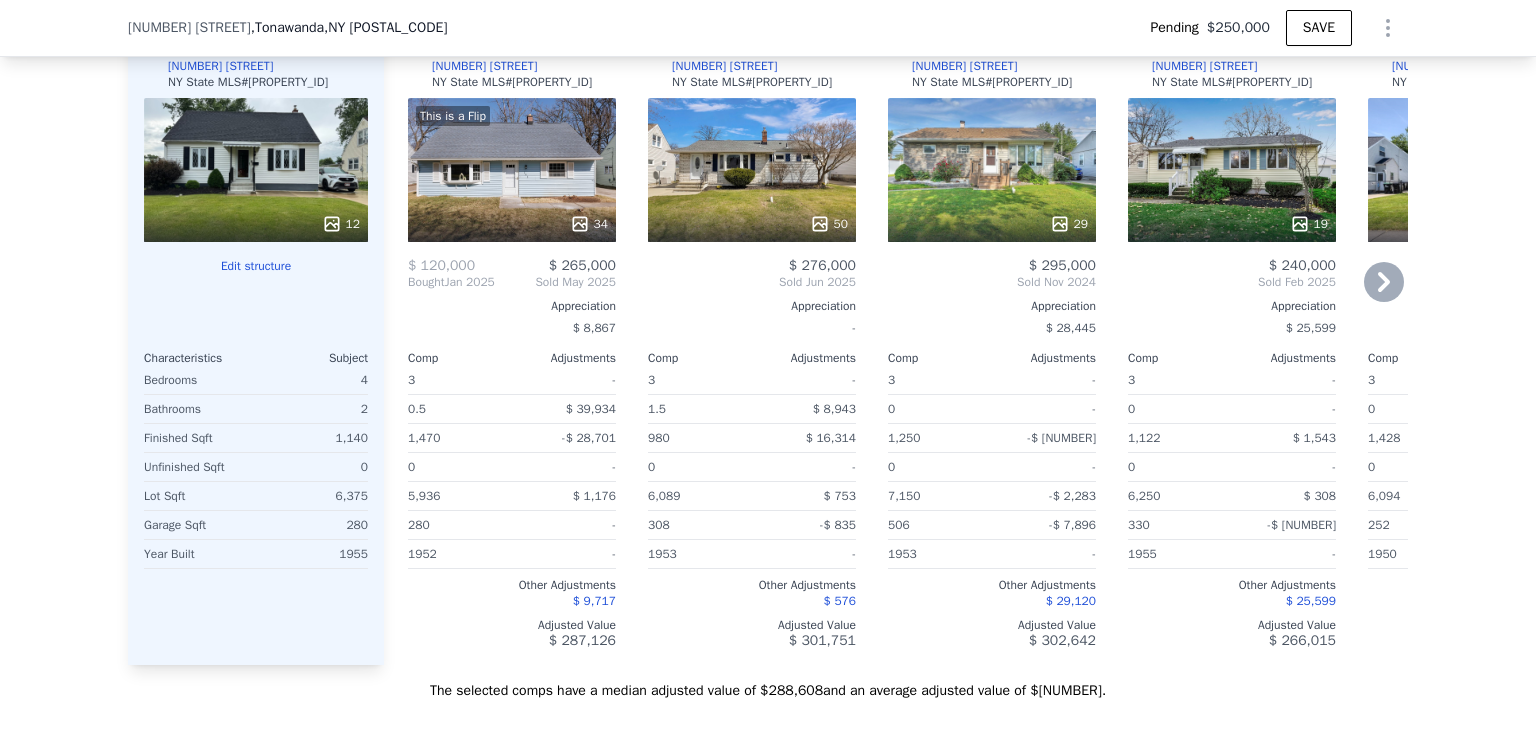 click 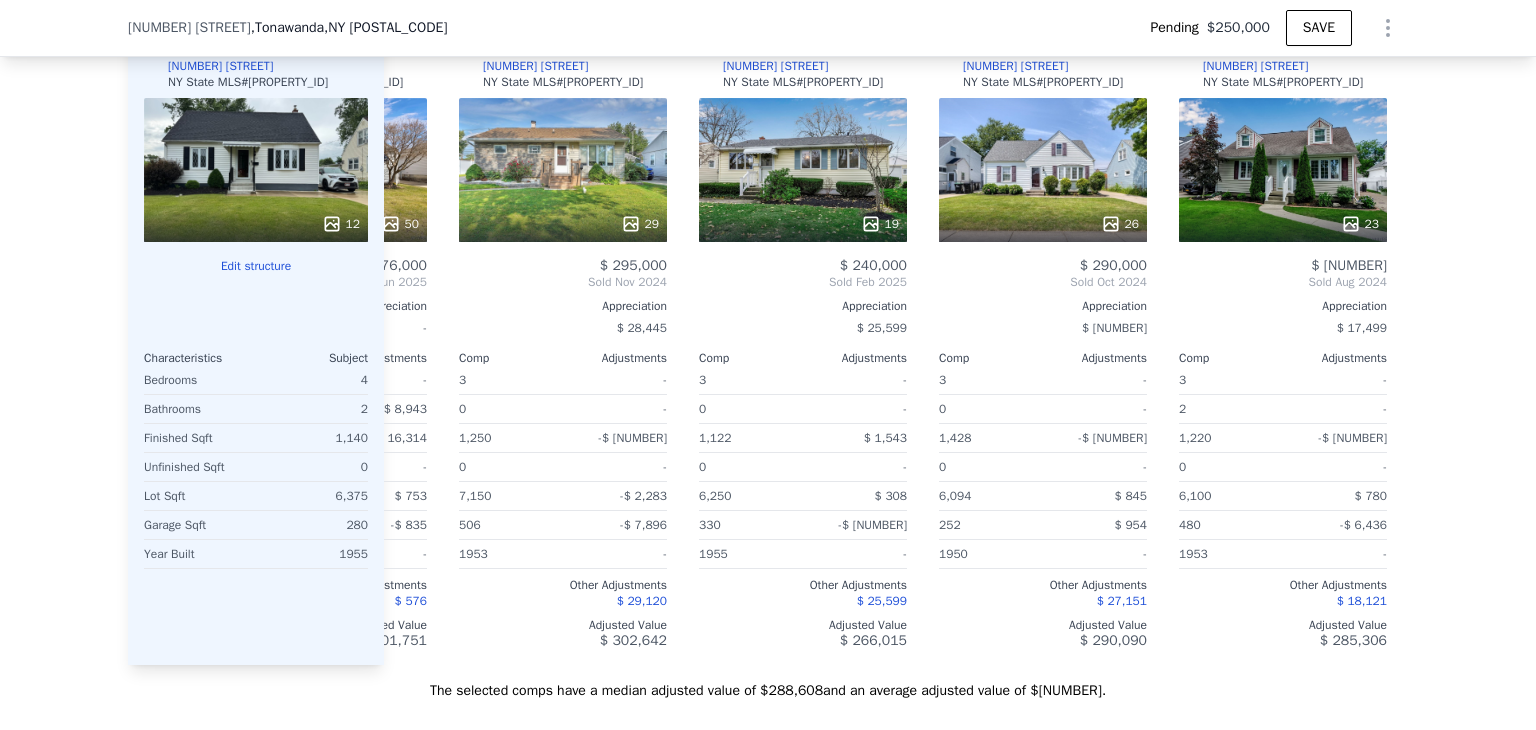 scroll, scrollTop: 0, scrollLeft: 480, axis: horizontal 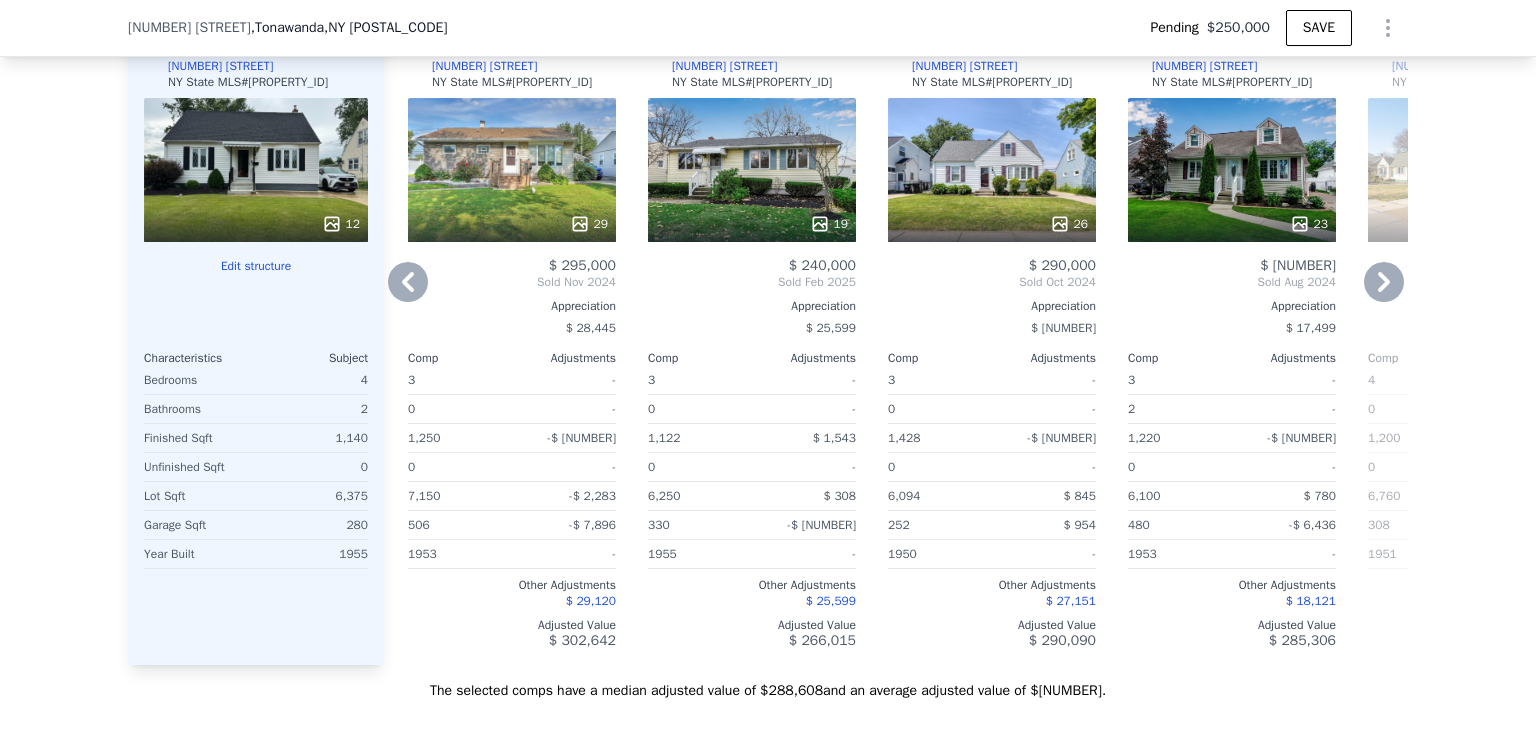 click 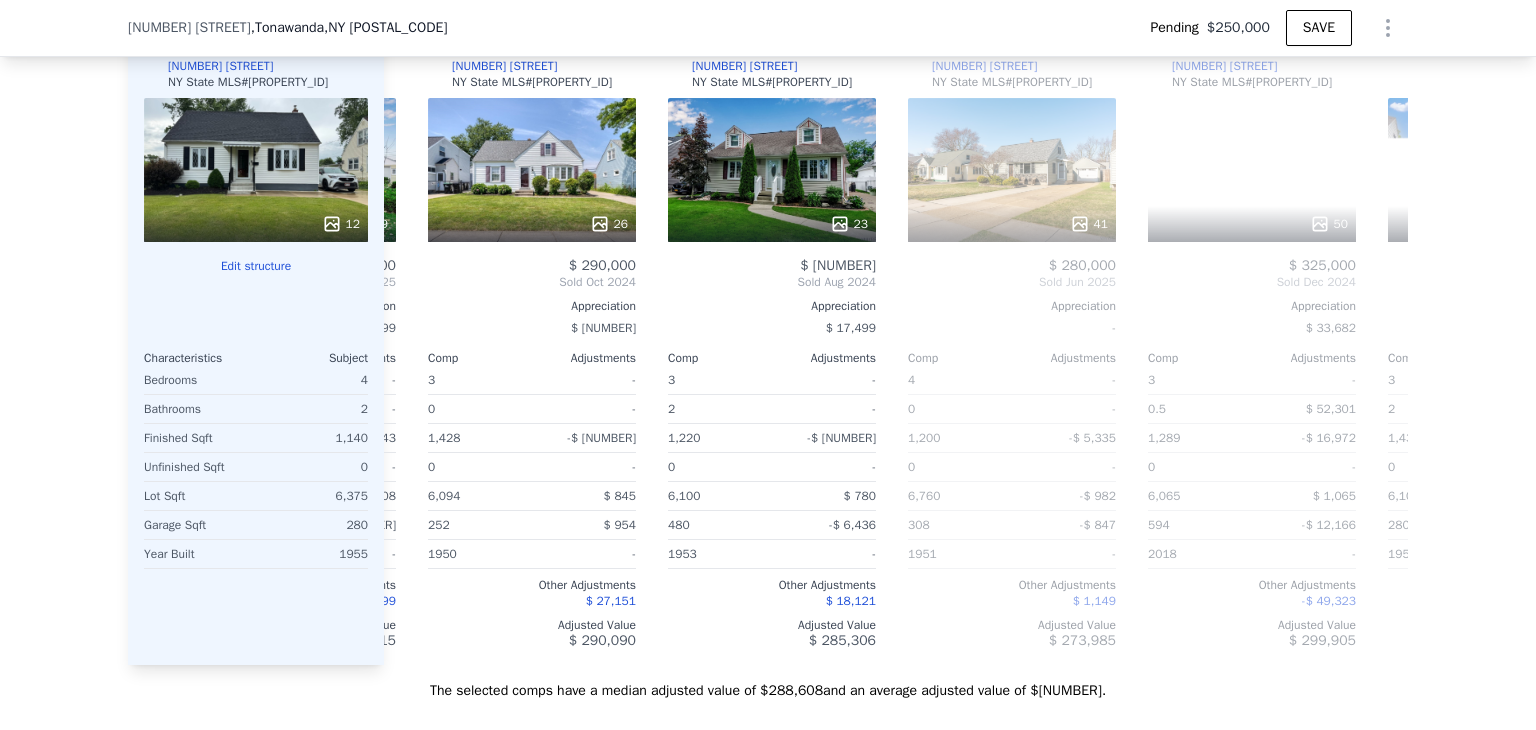 scroll, scrollTop: 0, scrollLeft: 960, axis: horizontal 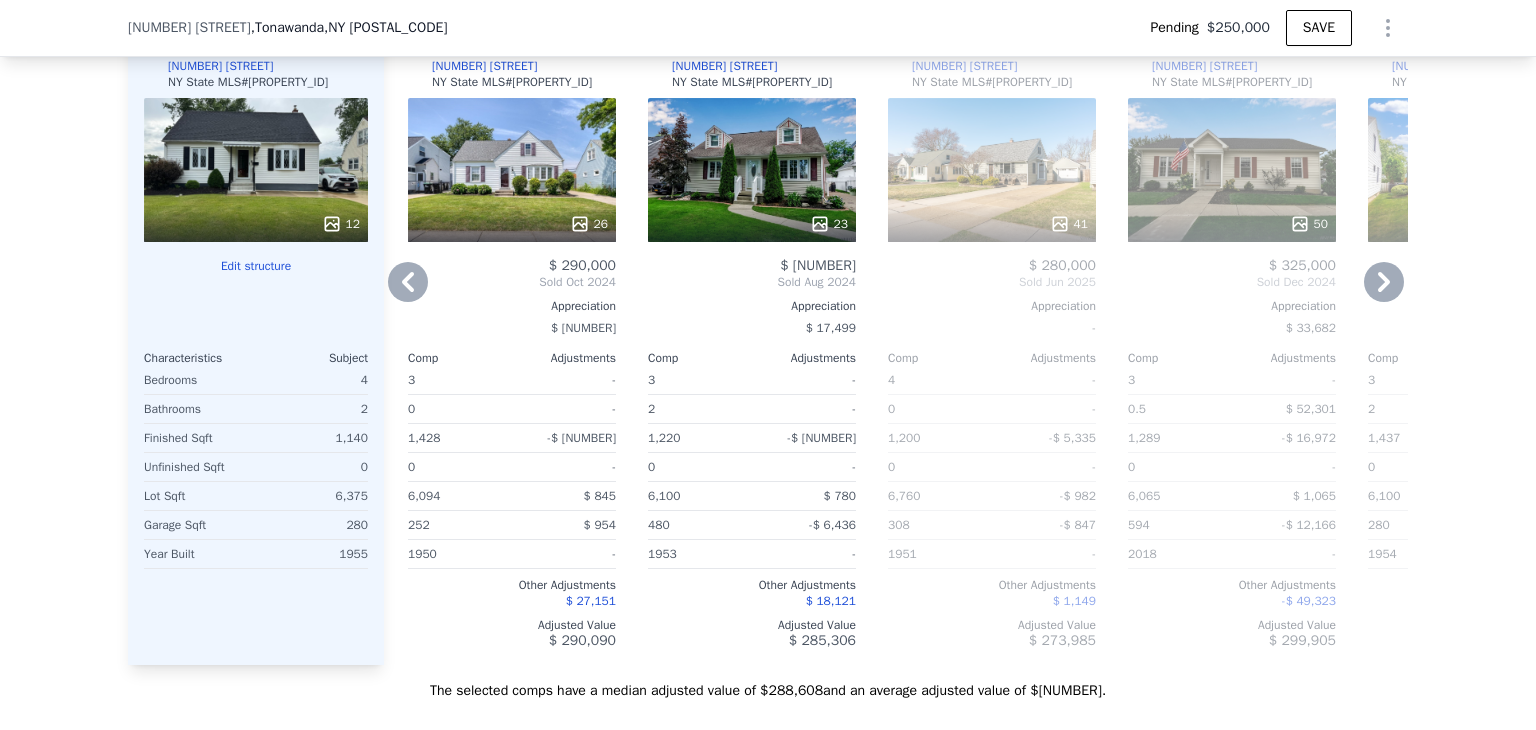 click 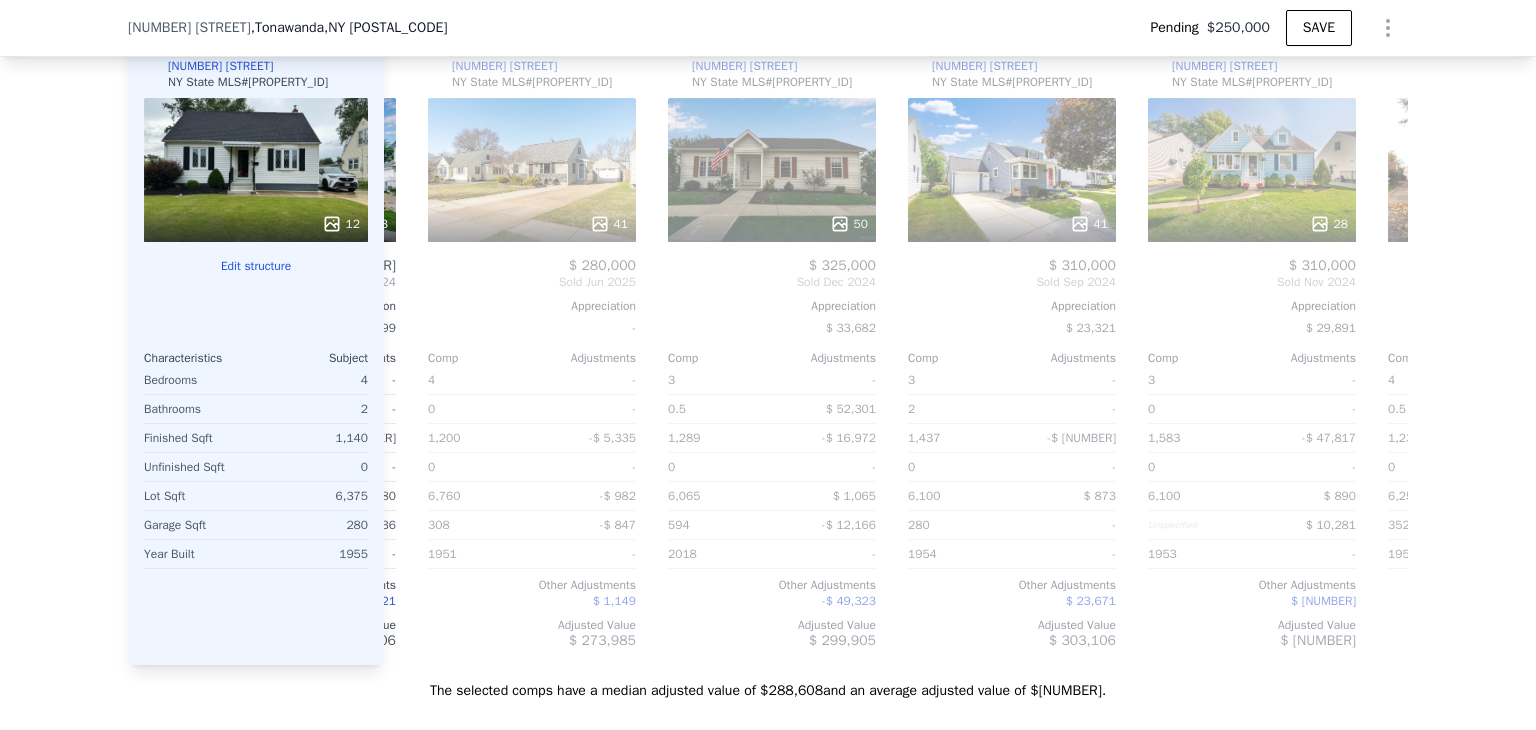 scroll, scrollTop: 0, scrollLeft: 1440, axis: horizontal 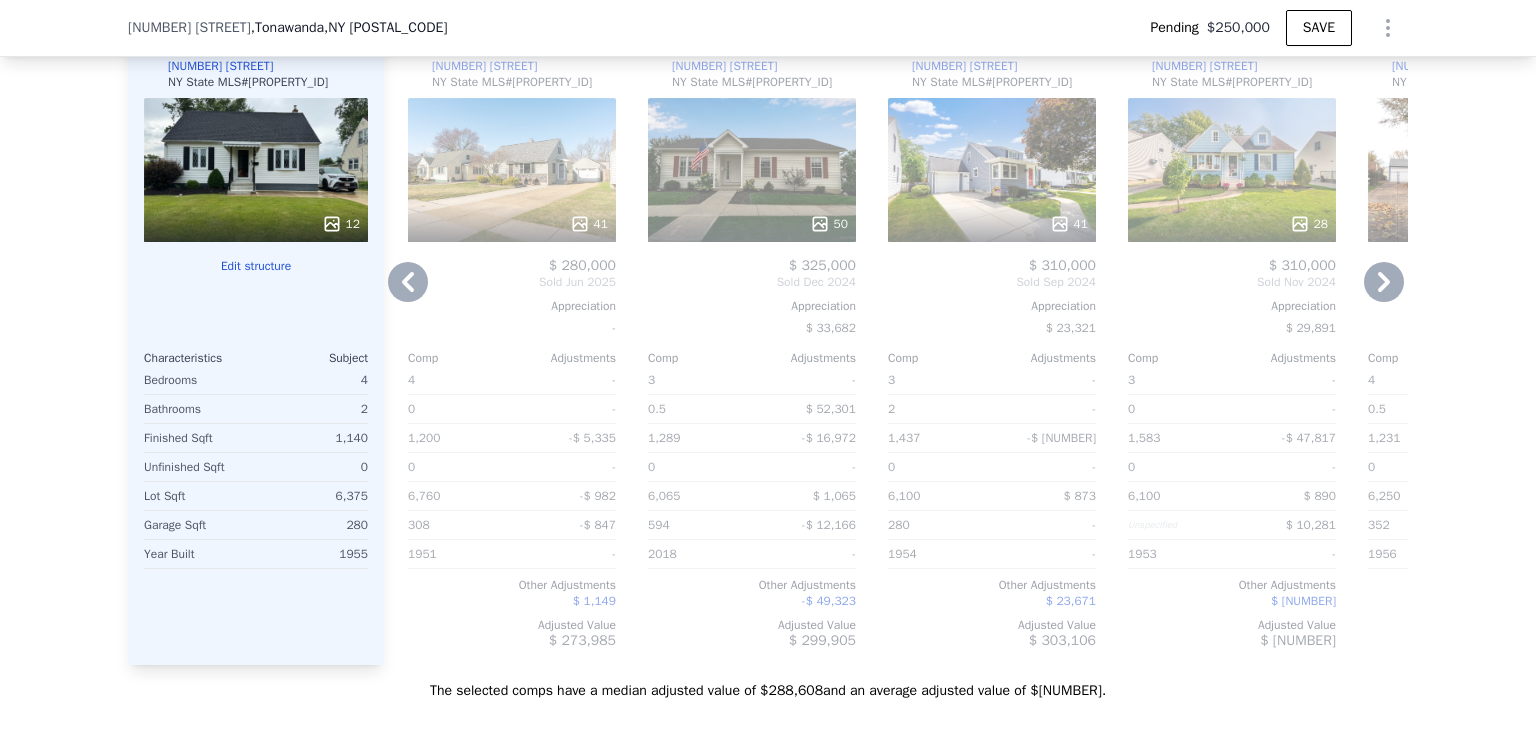 click 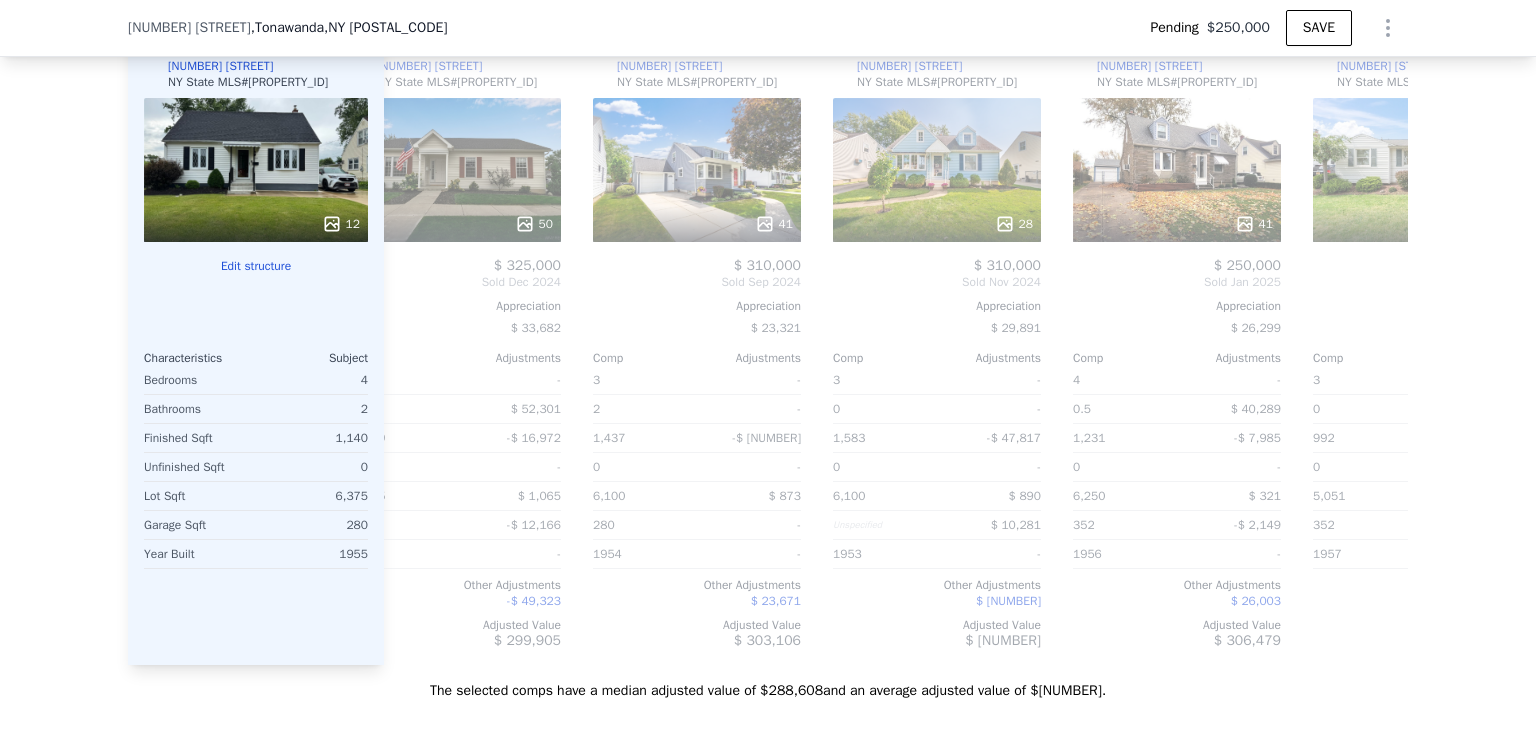 scroll, scrollTop: 0, scrollLeft: 1904, axis: horizontal 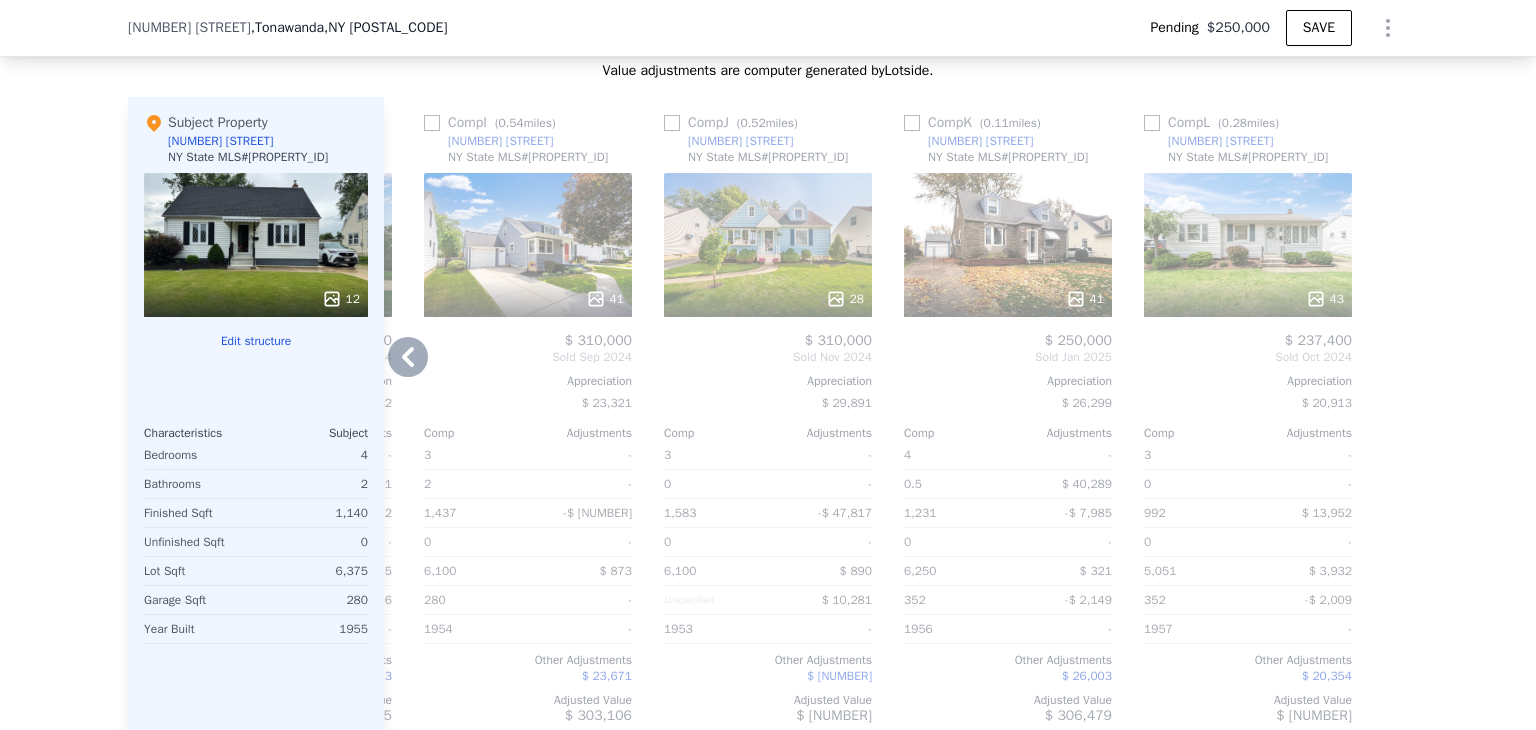 click on "41" at bounding box center (1008, 245) 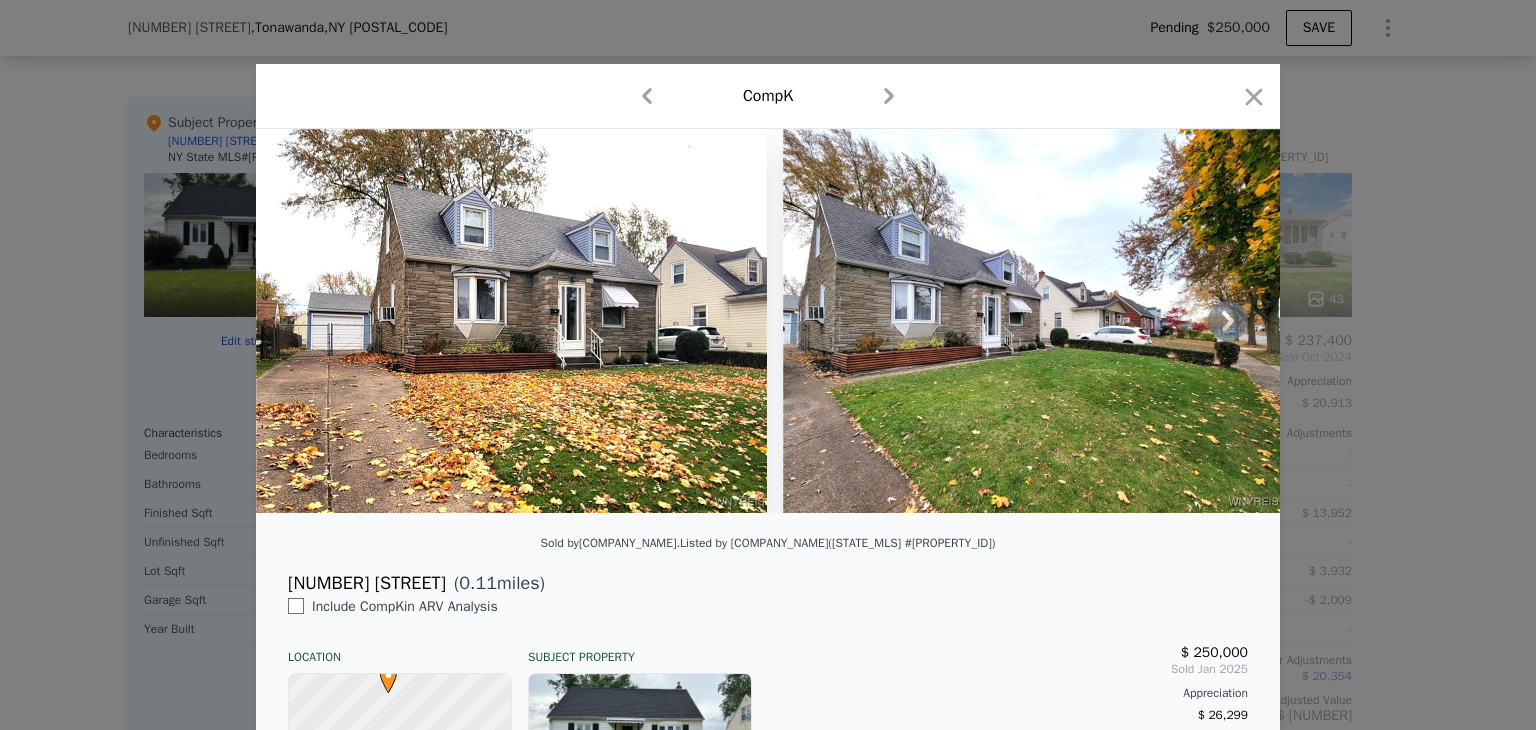 click 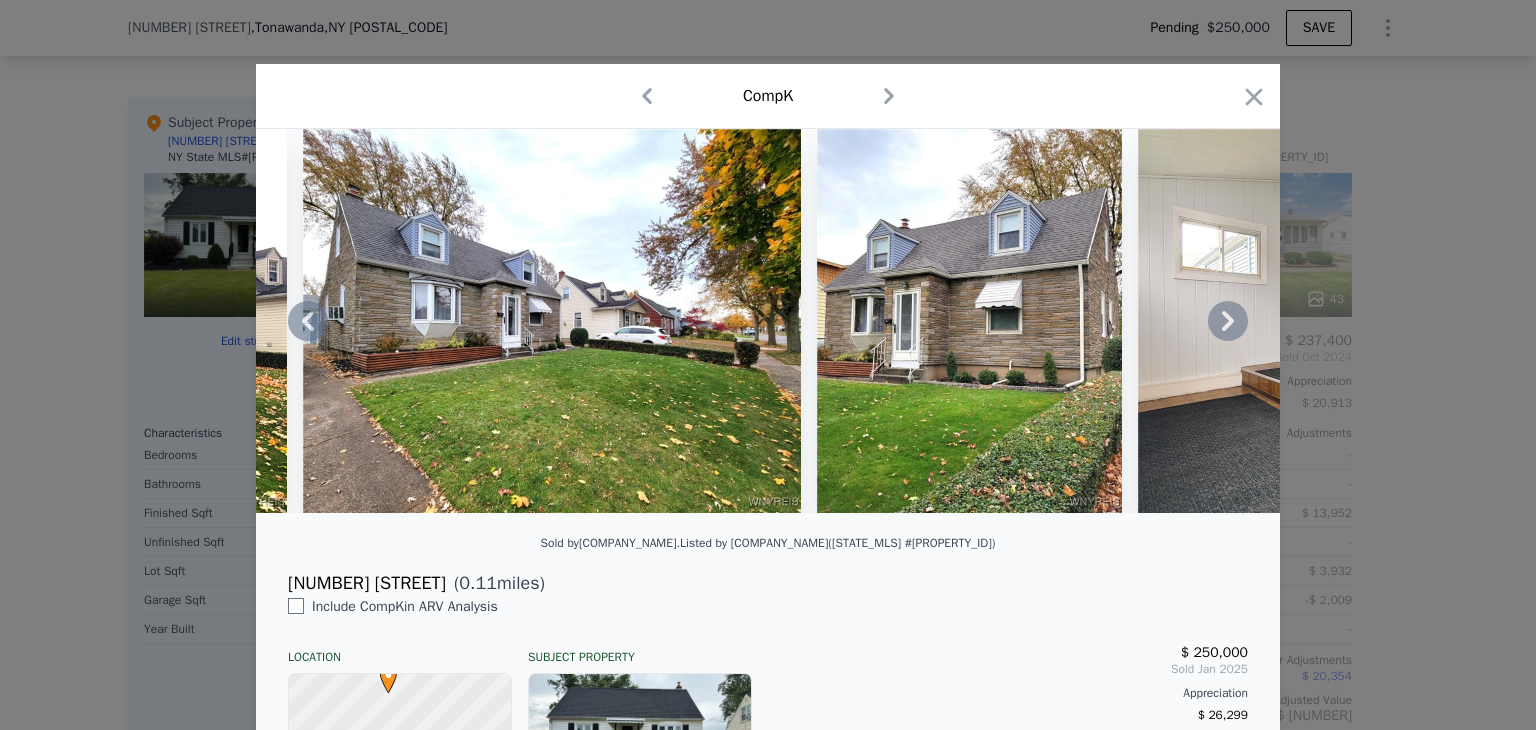 click 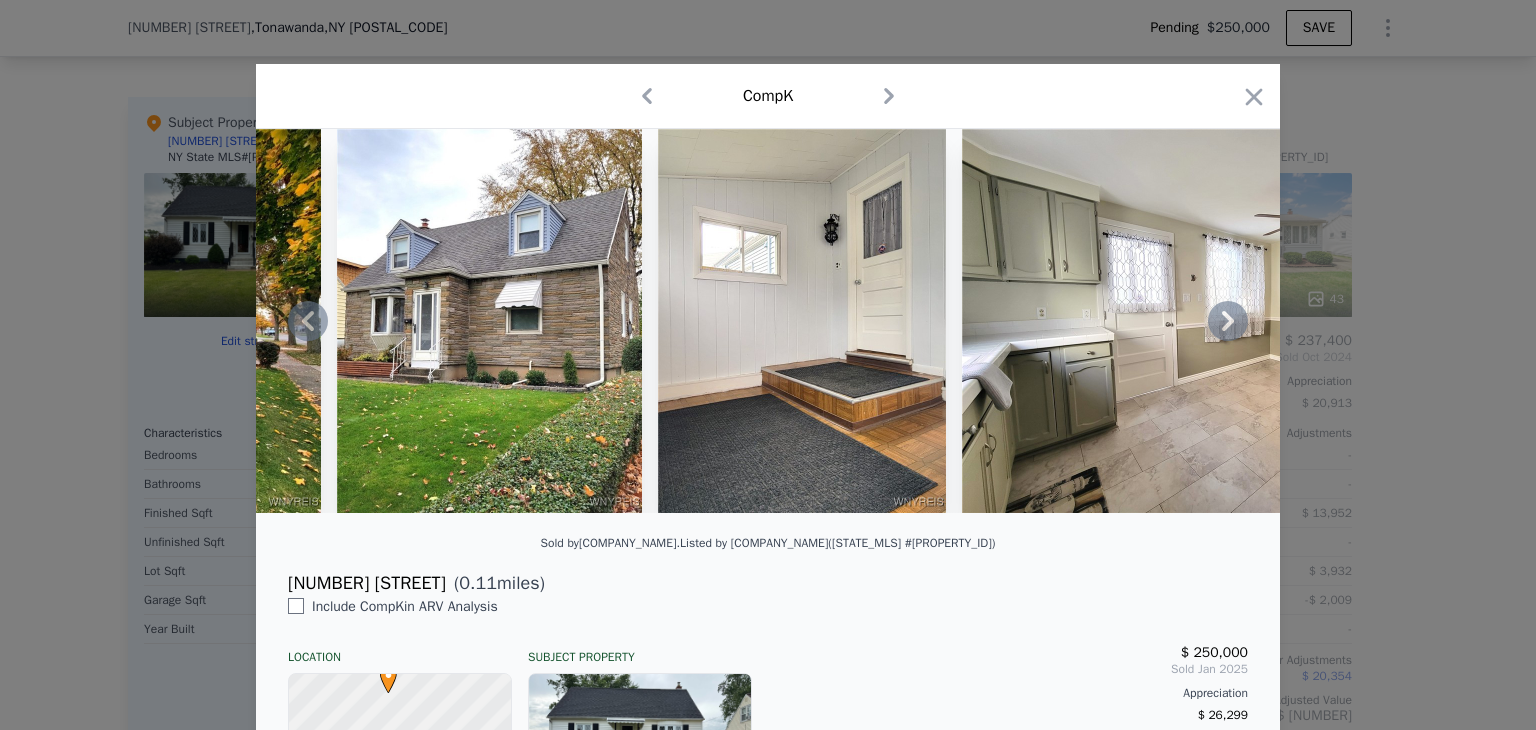 click 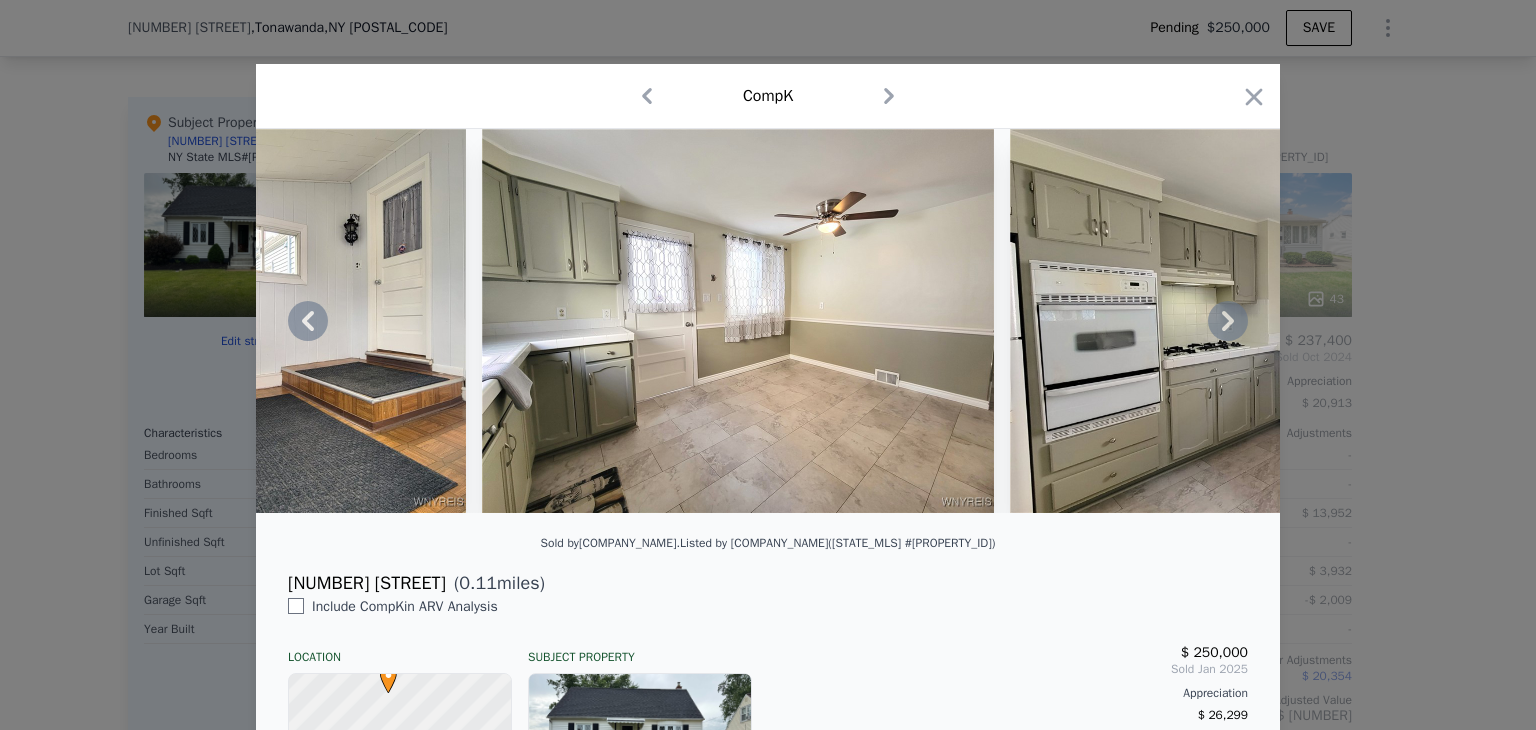 click 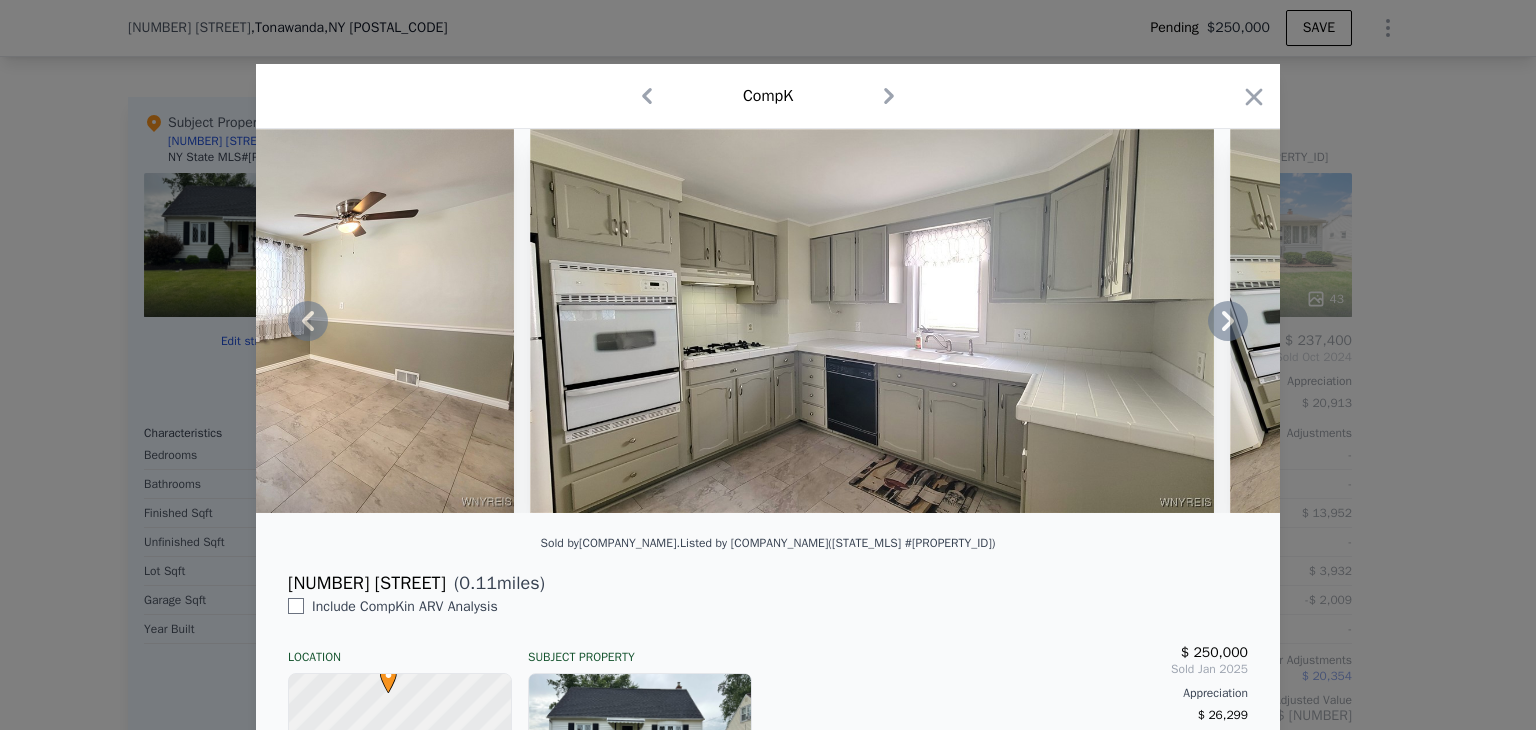 click 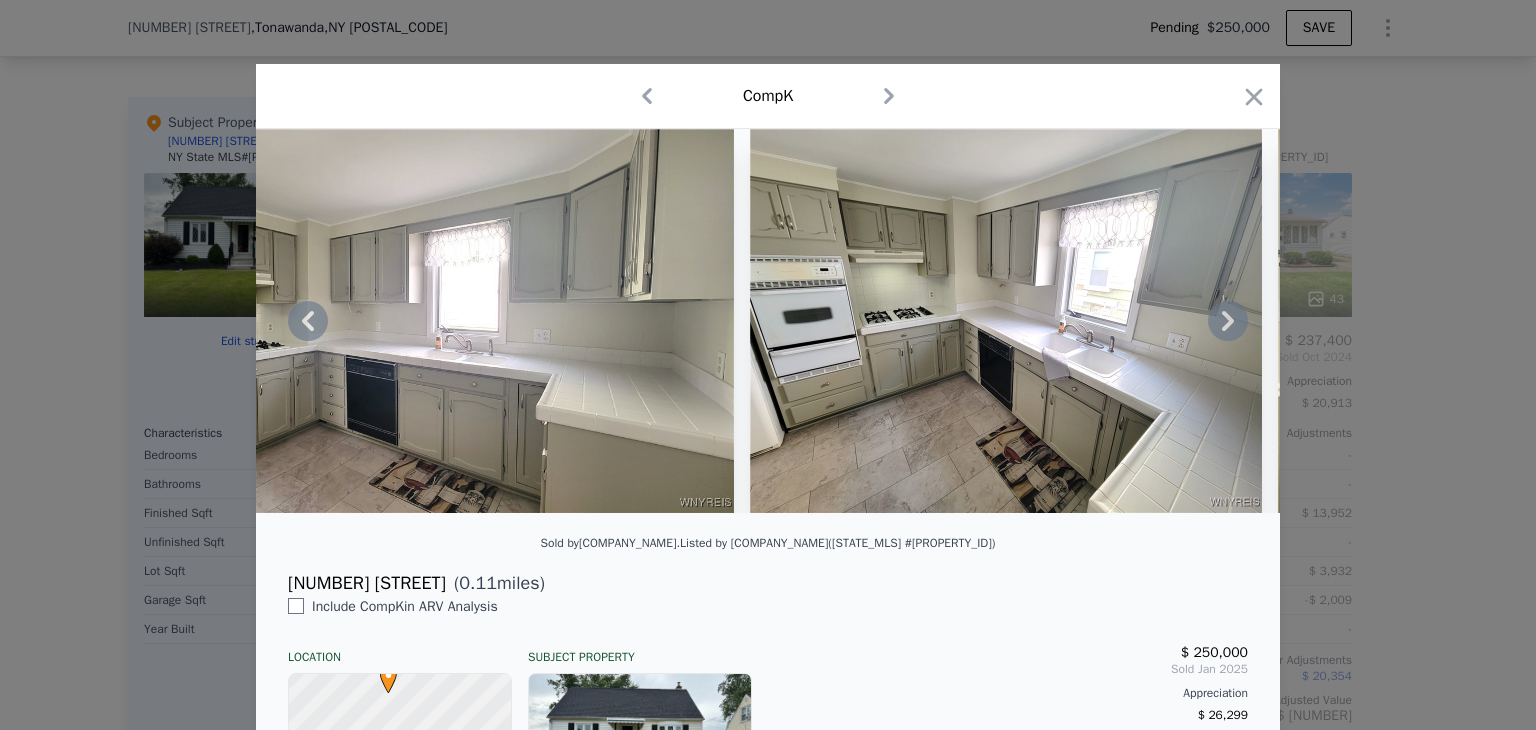 click 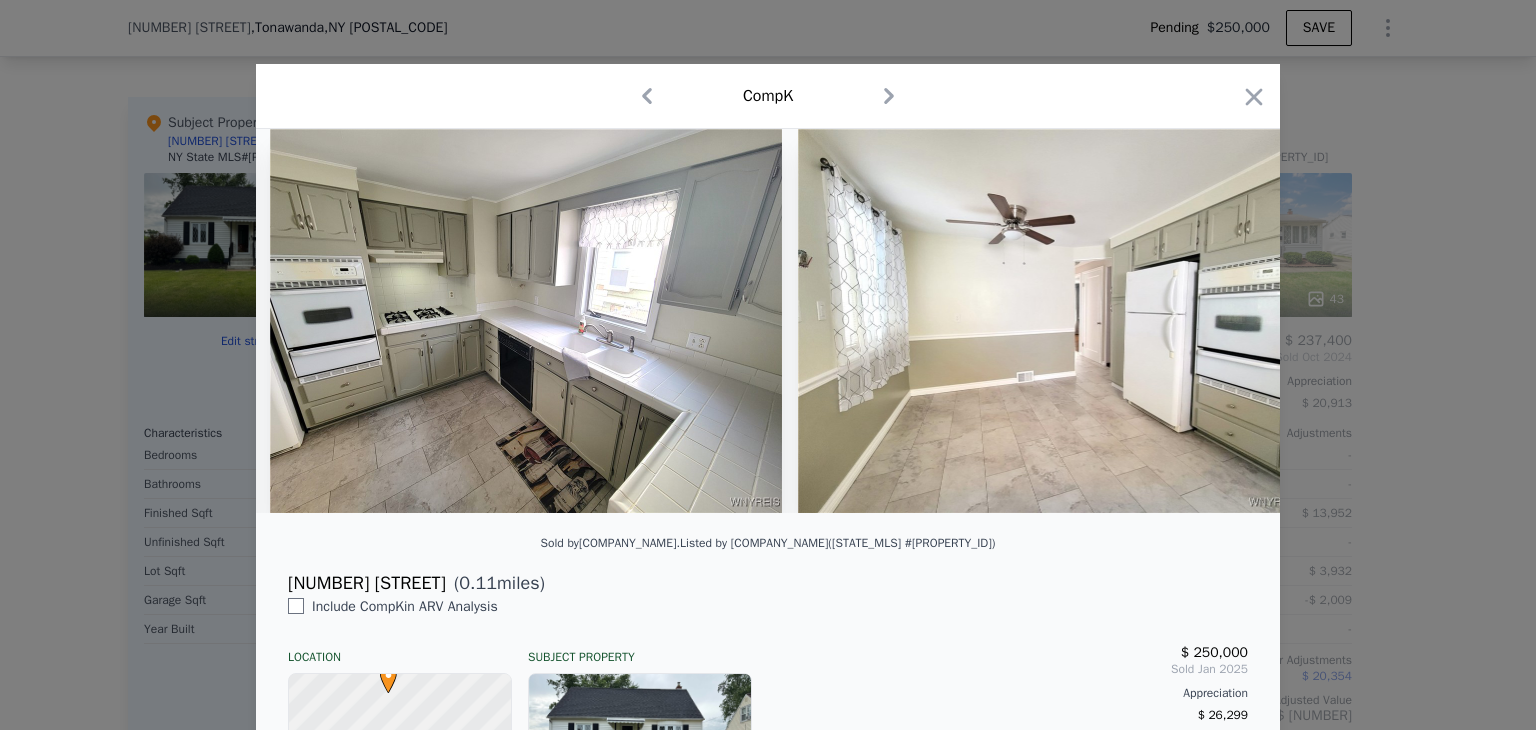 click at bounding box center (1050, 321) 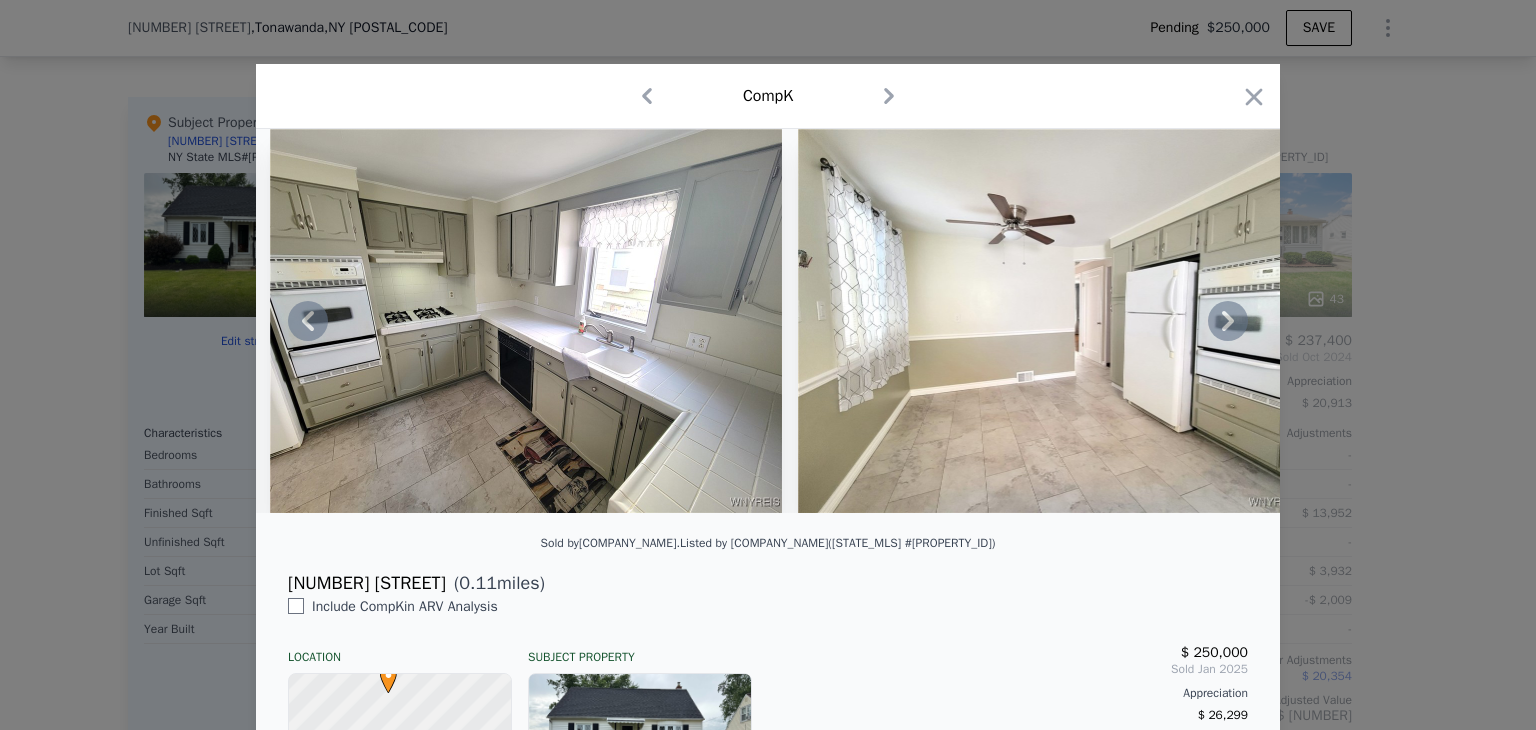 click 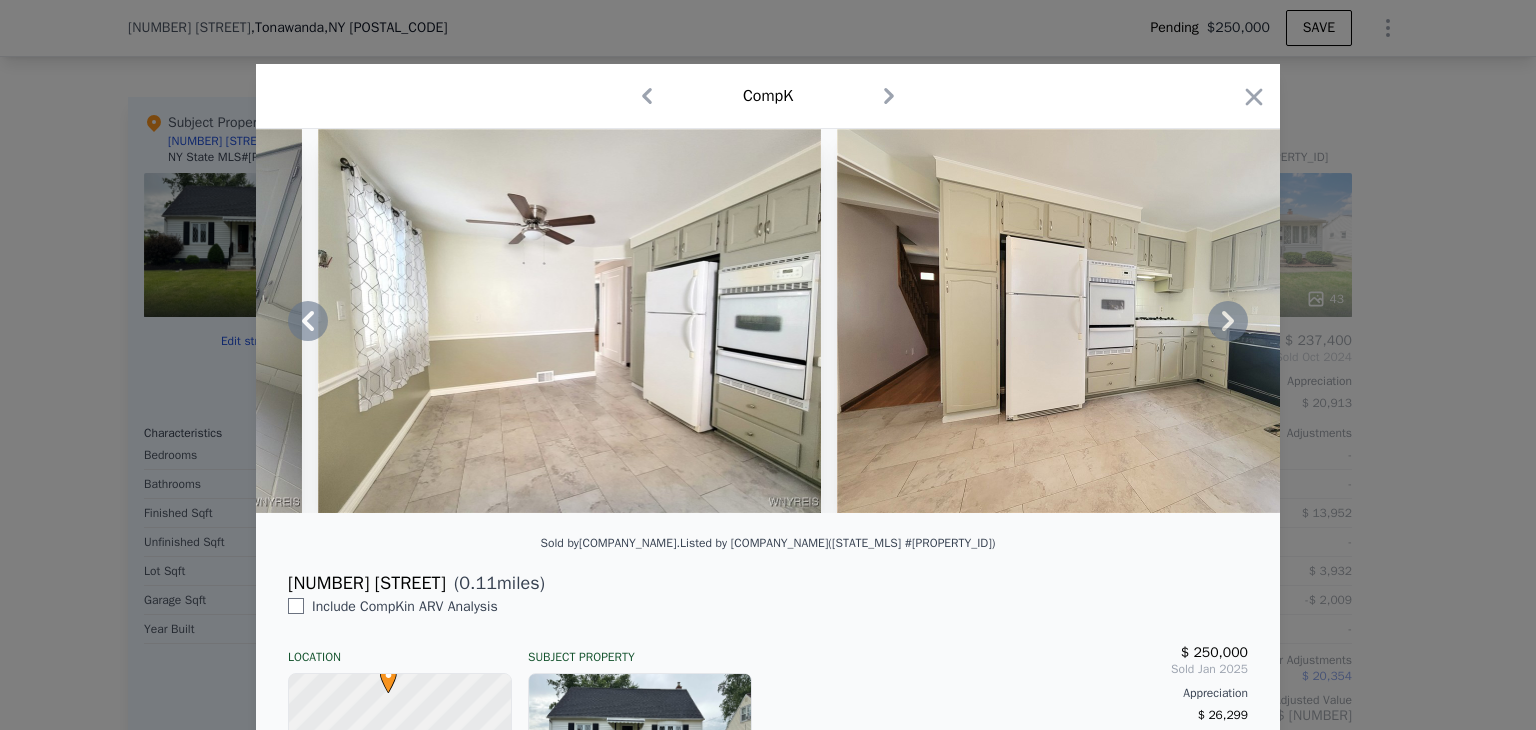 click 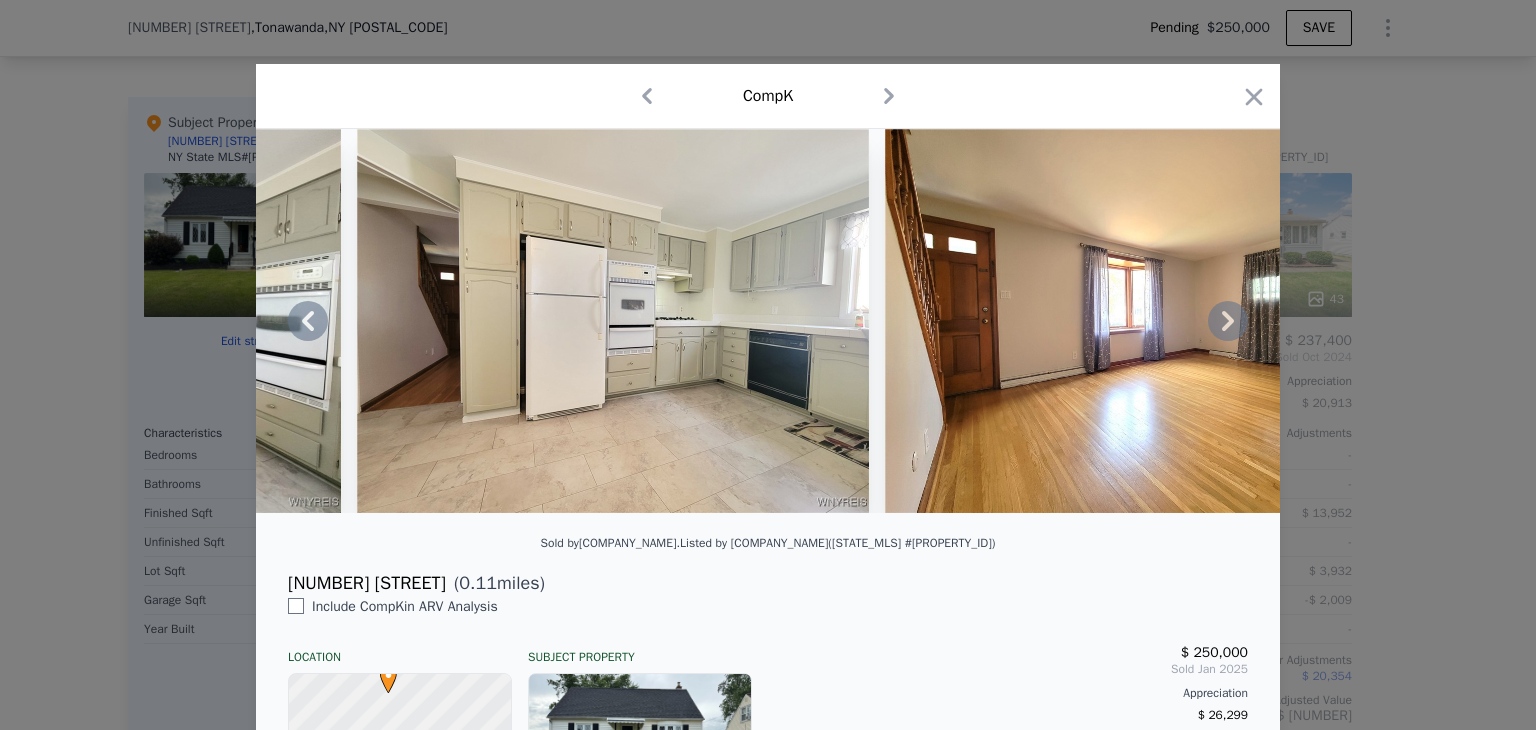 click 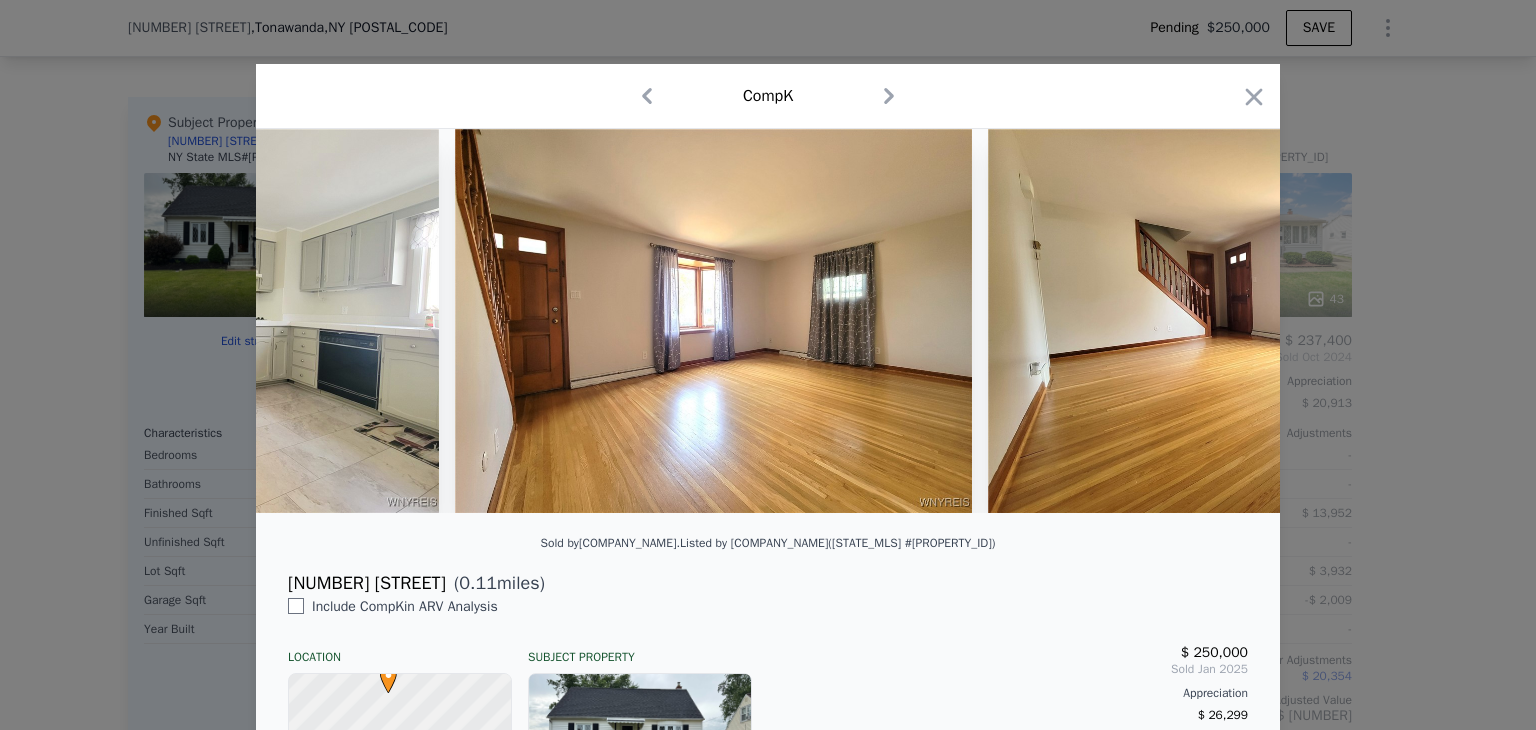 scroll, scrollTop: 0, scrollLeft: 4320, axis: horizontal 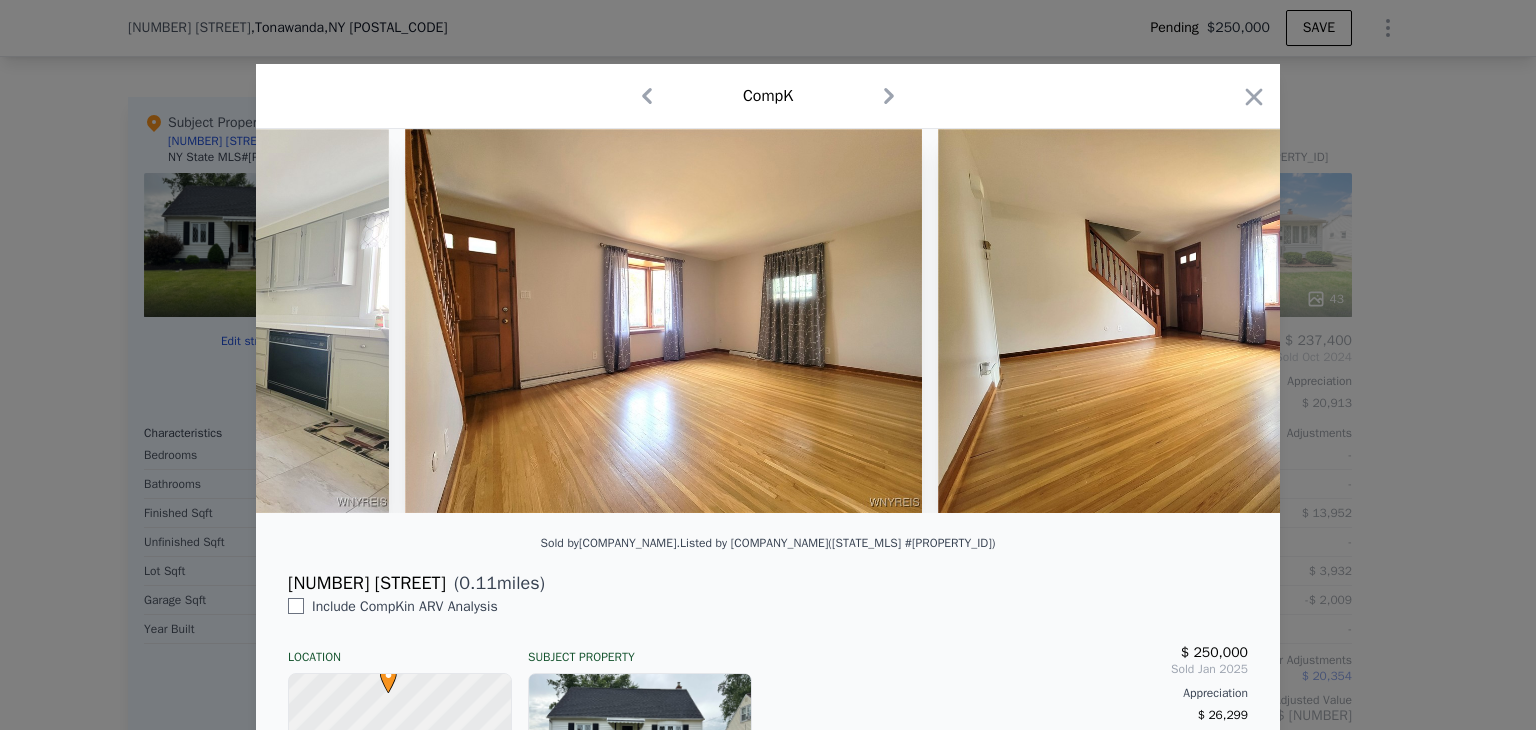 click at bounding box center (768, 321) 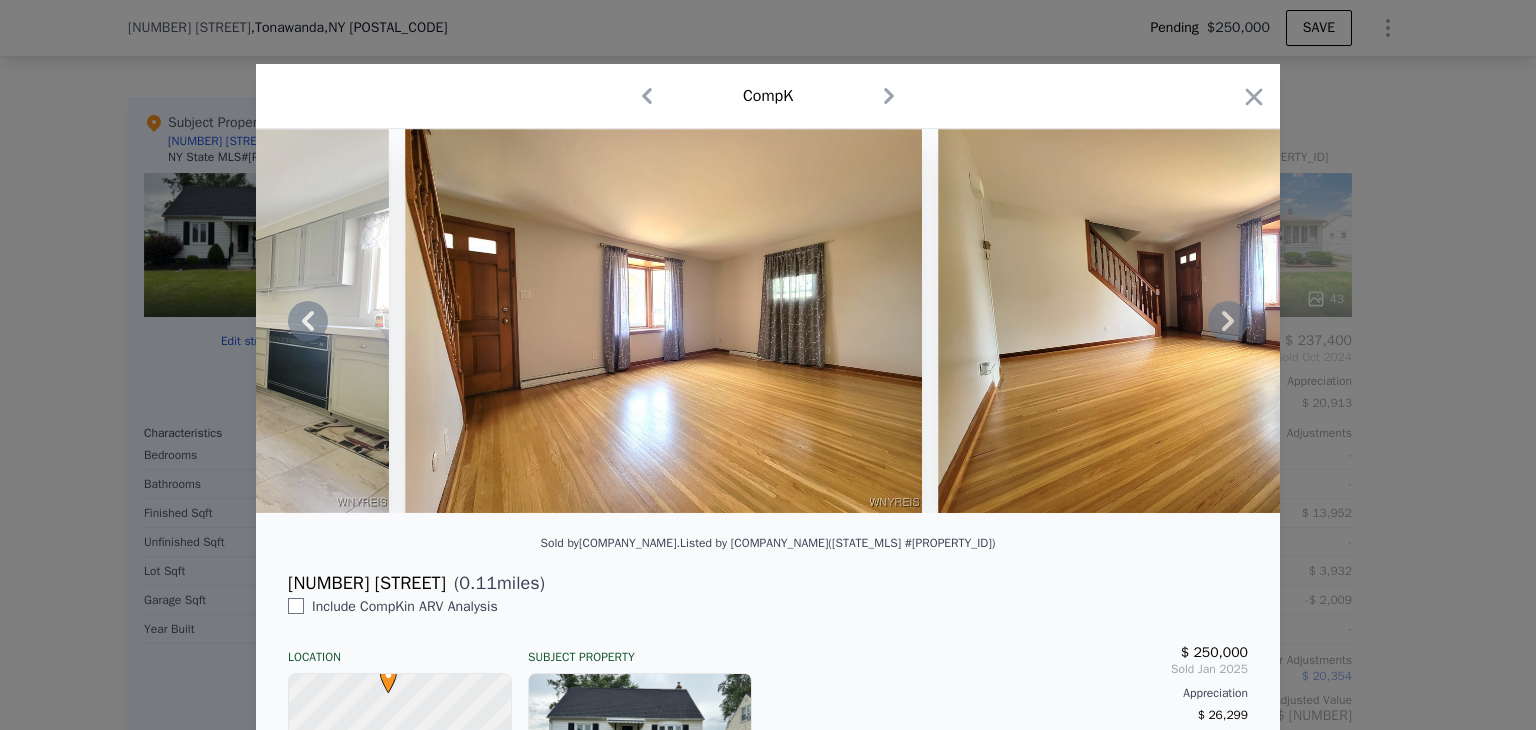 click 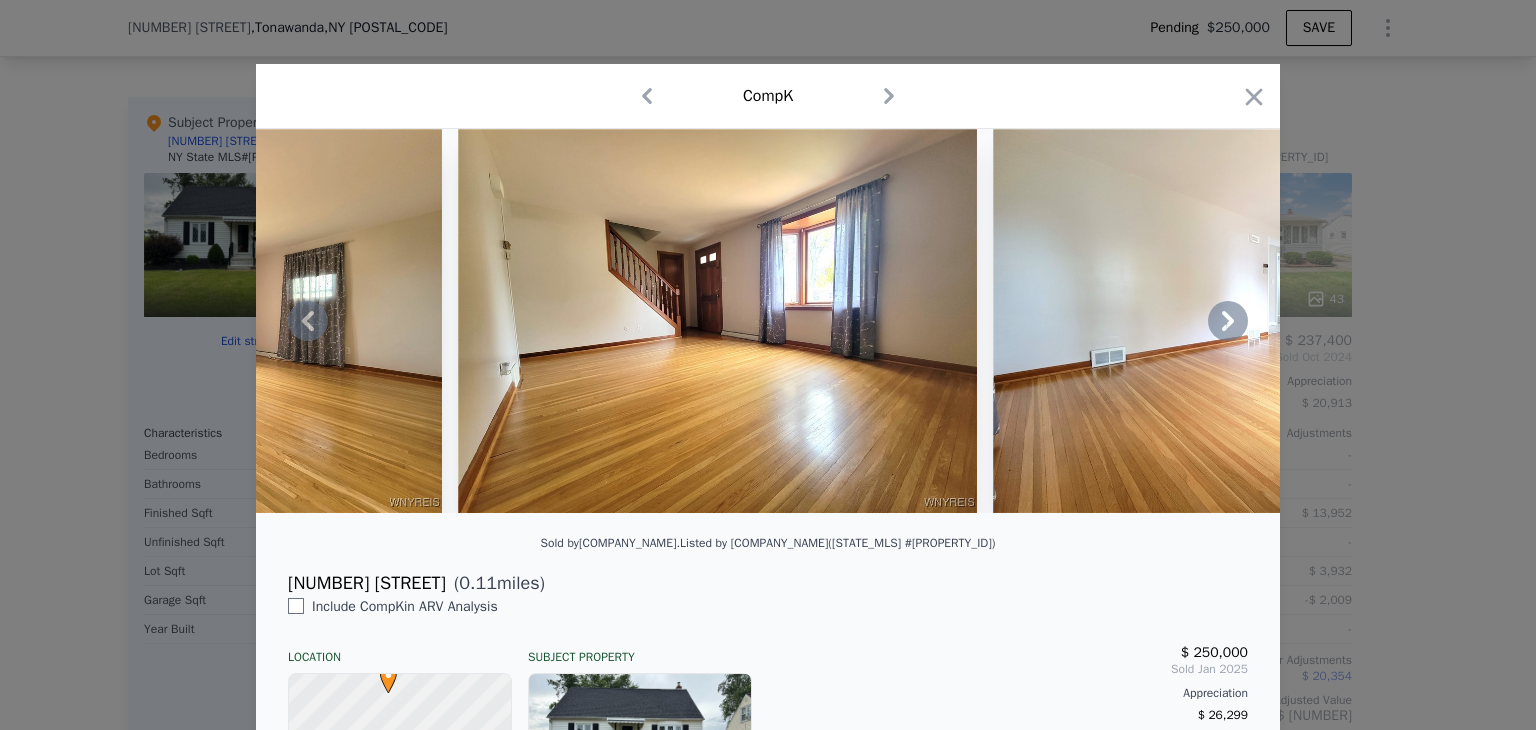 click 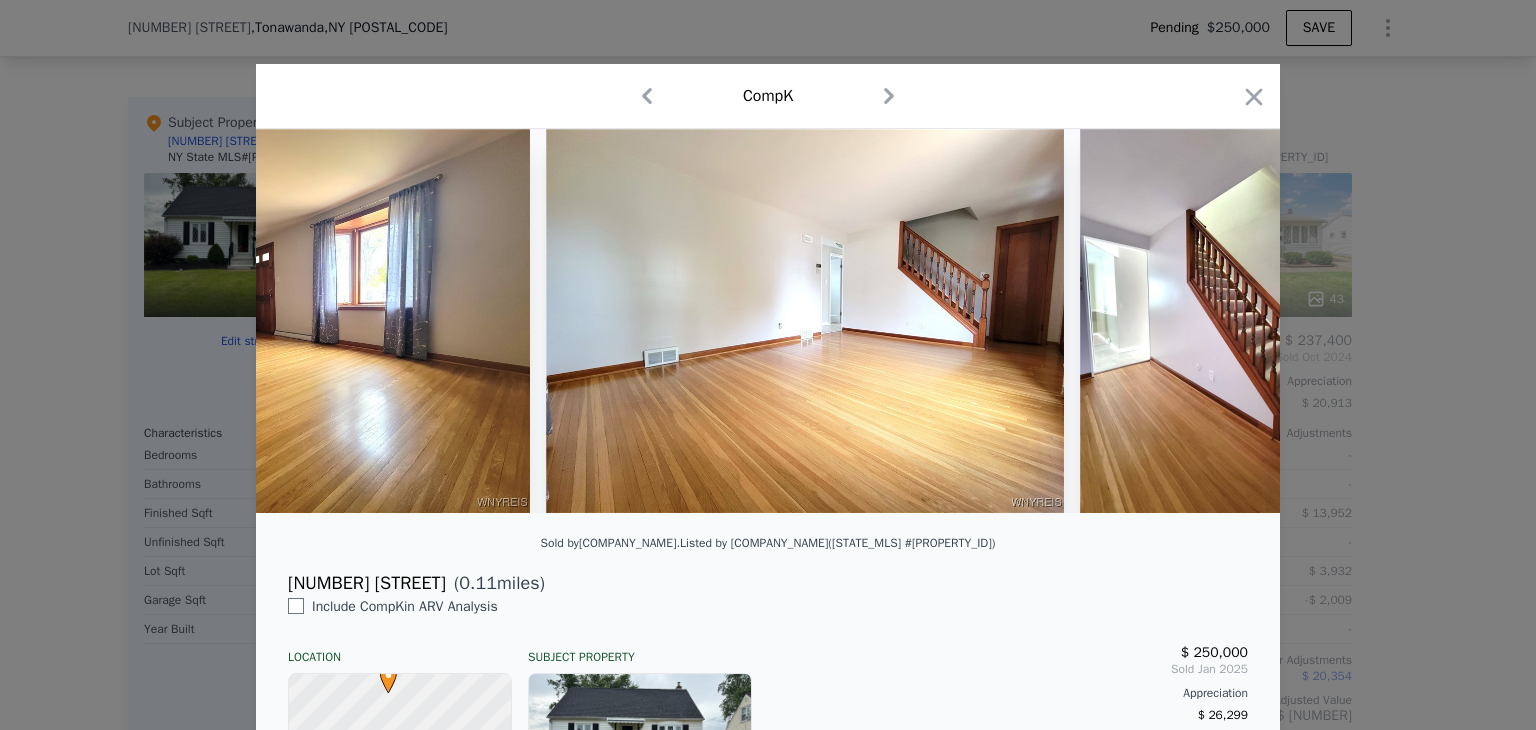 scroll, scrollTop: 0, scrollLeft: 5280, axis: horizontal 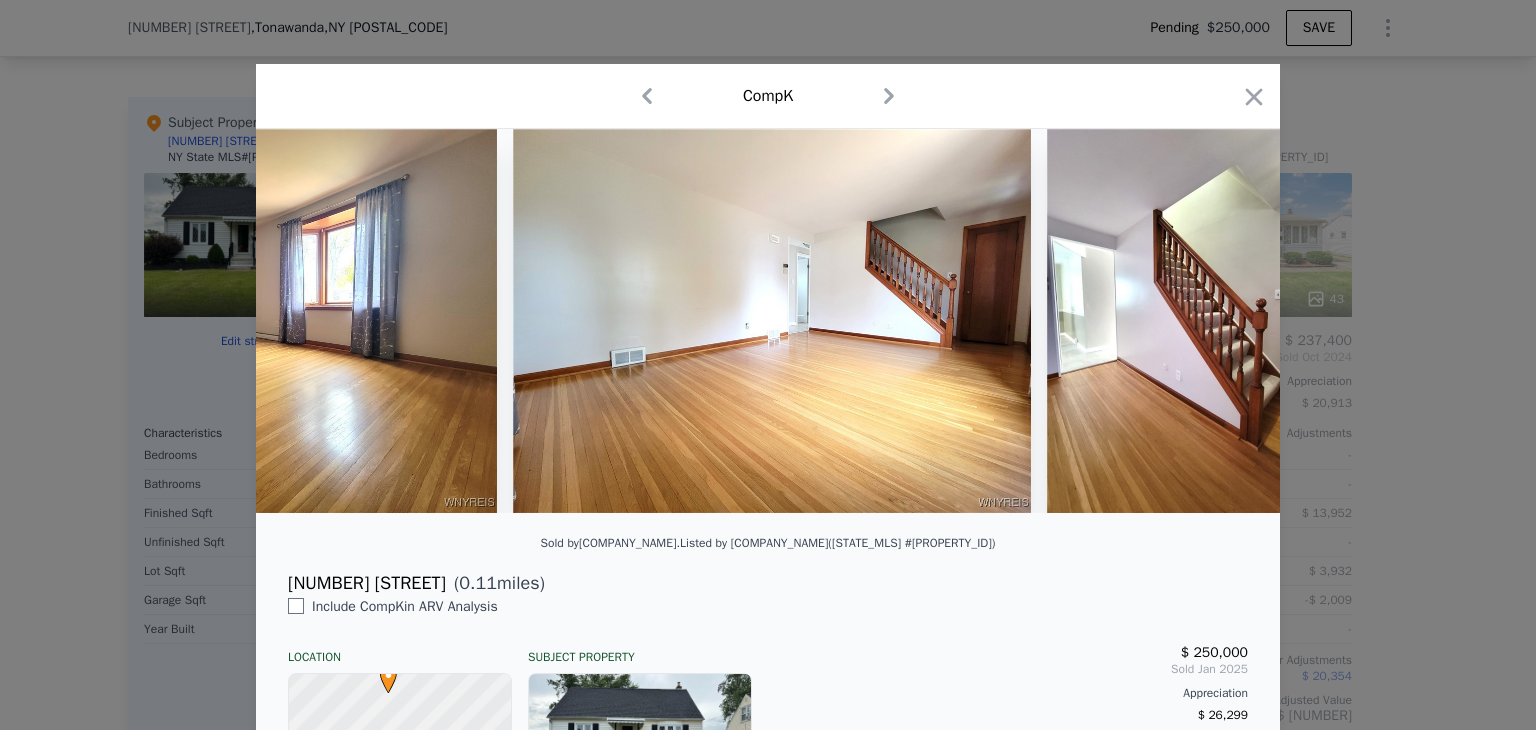 click at bounding box center [768, 321] 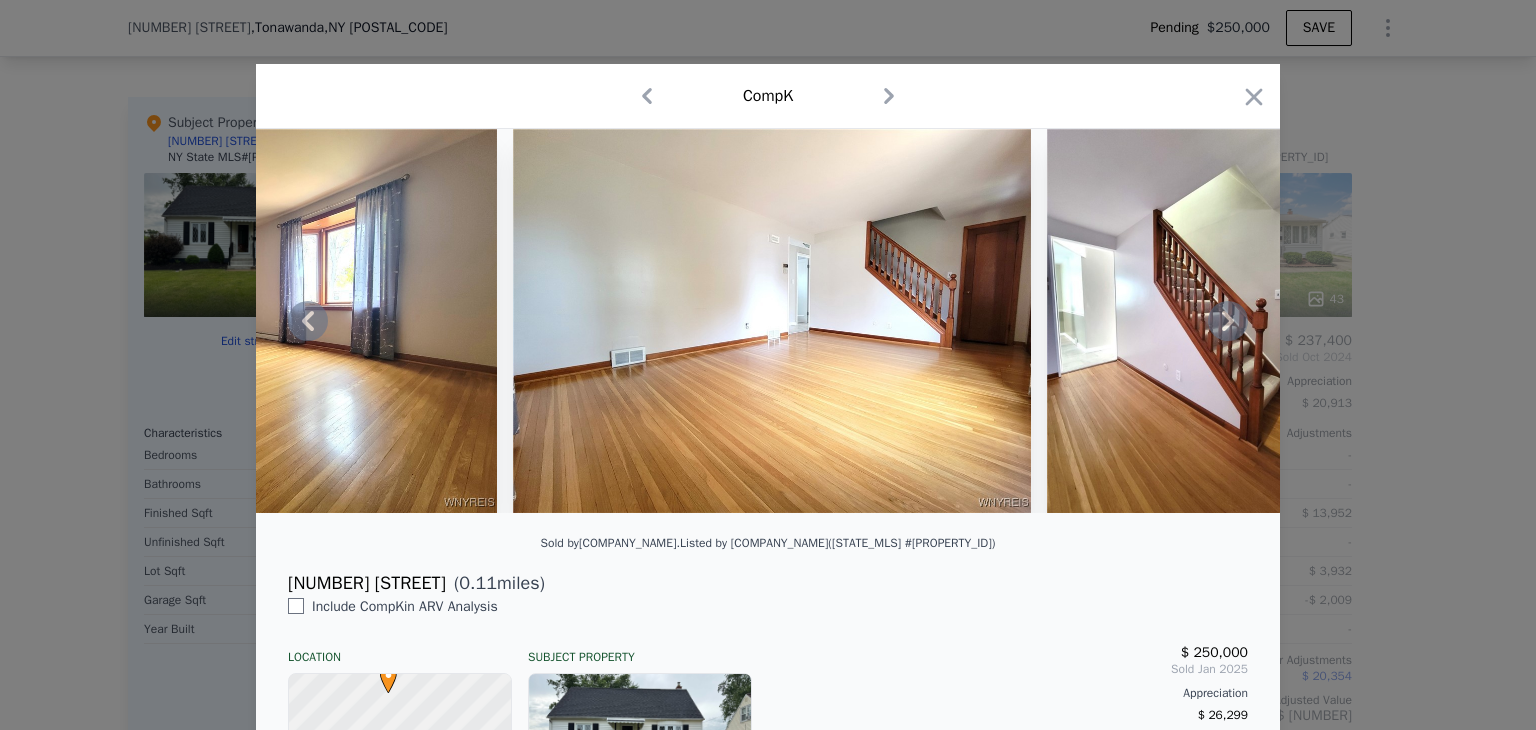 click 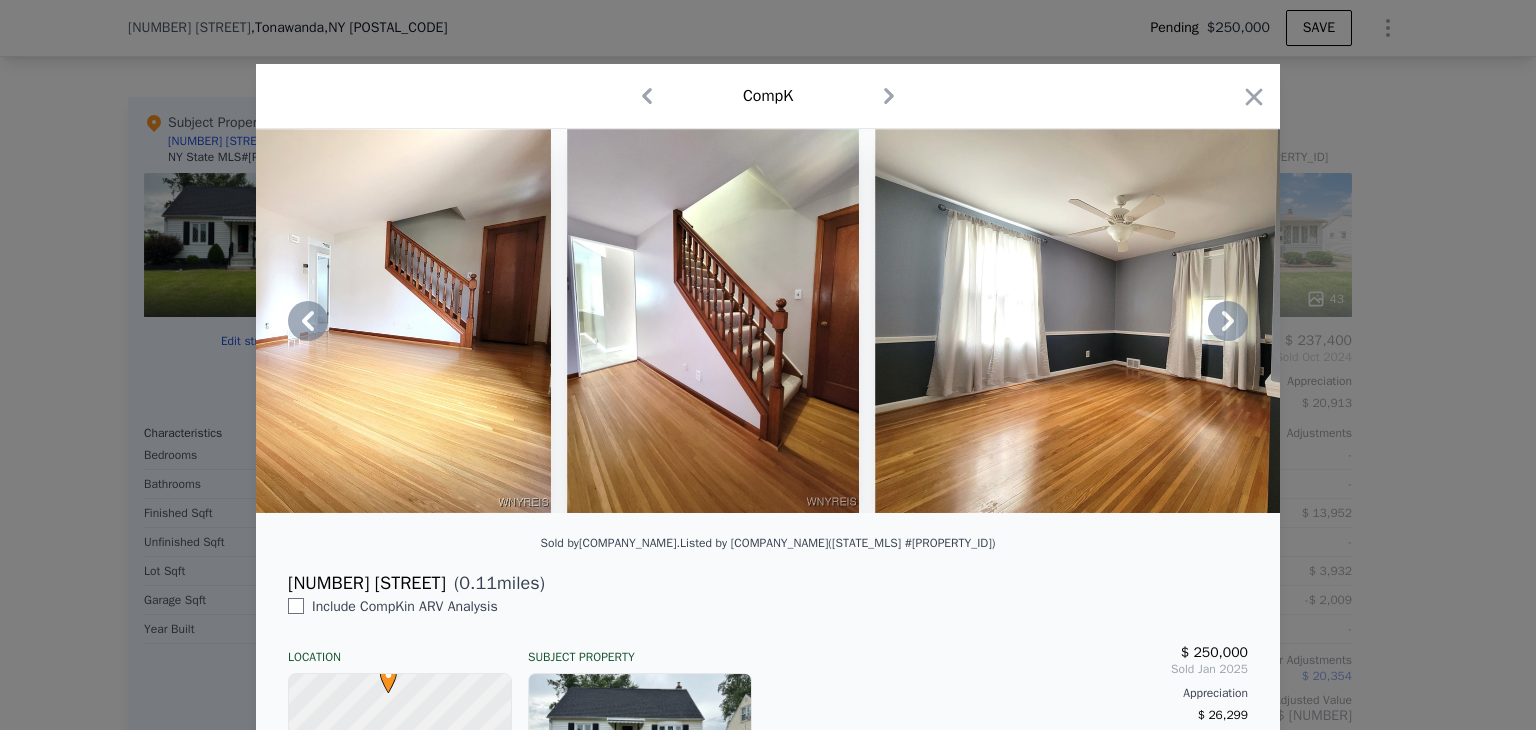 click 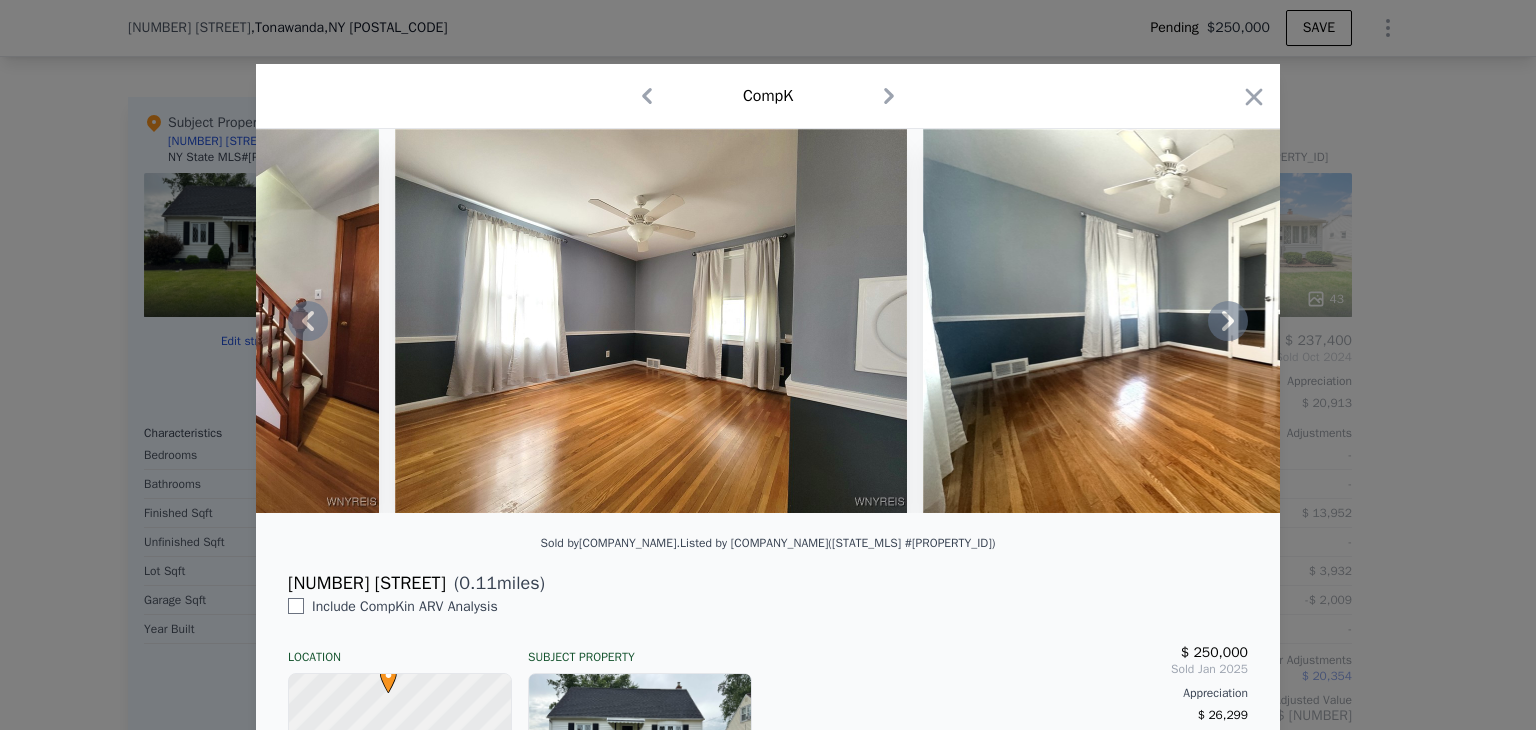 click 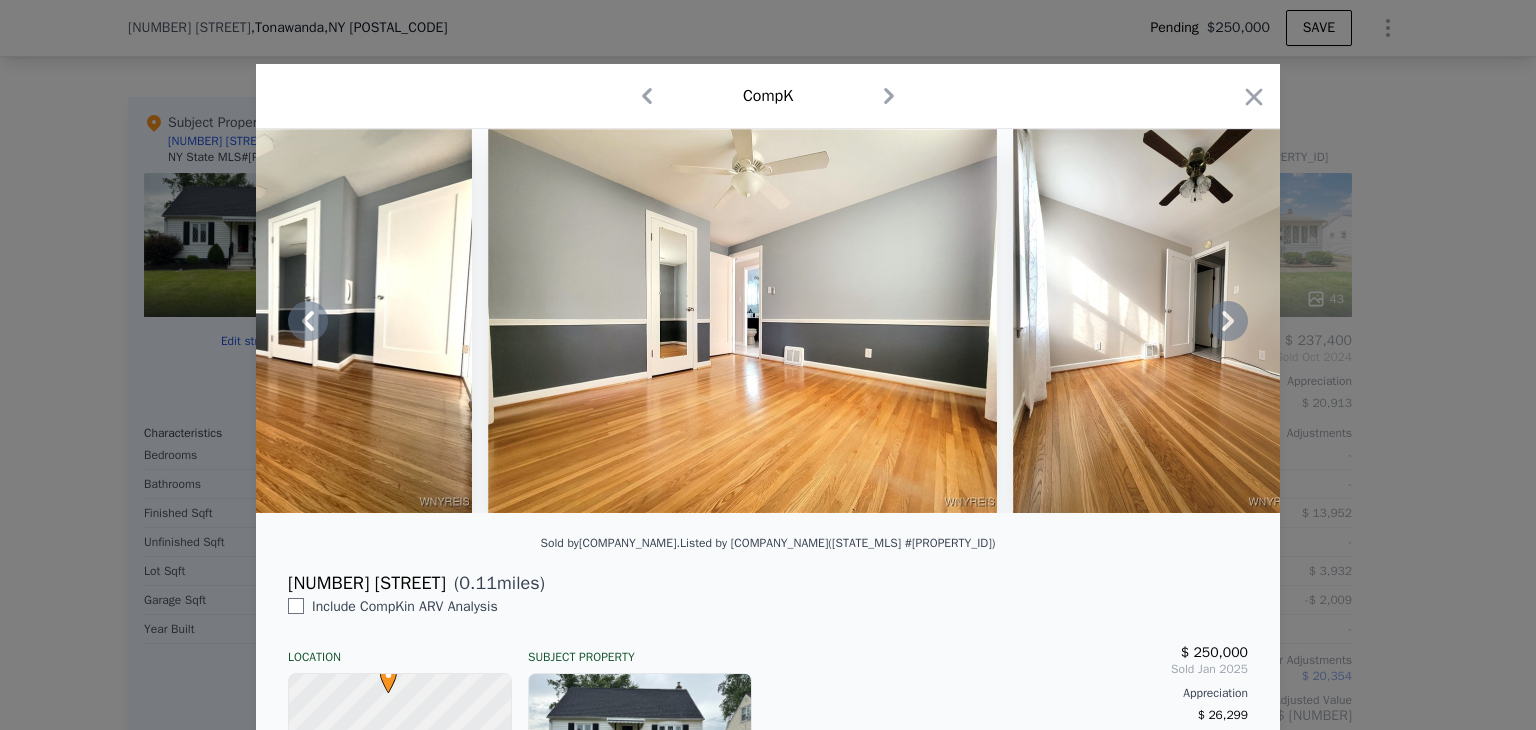 click 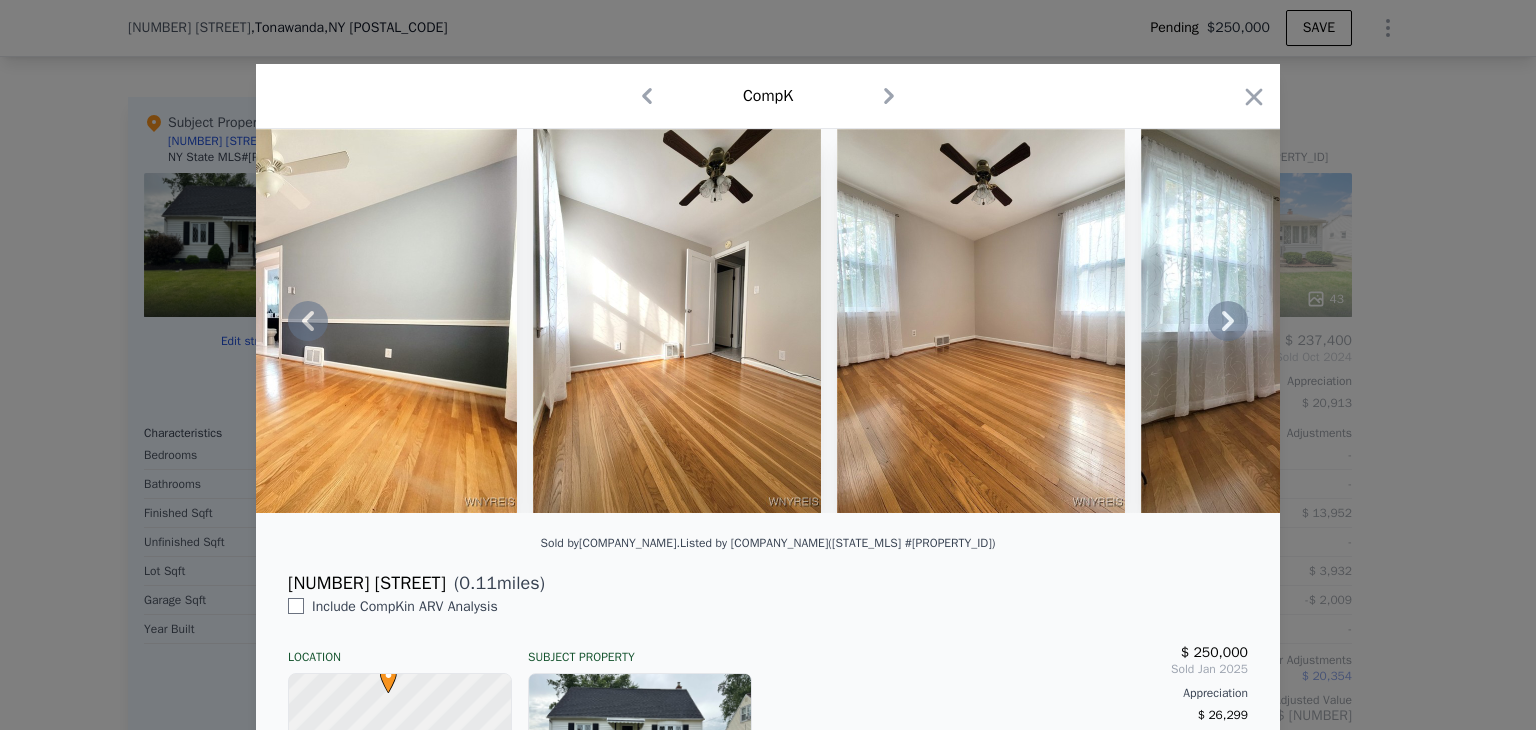click 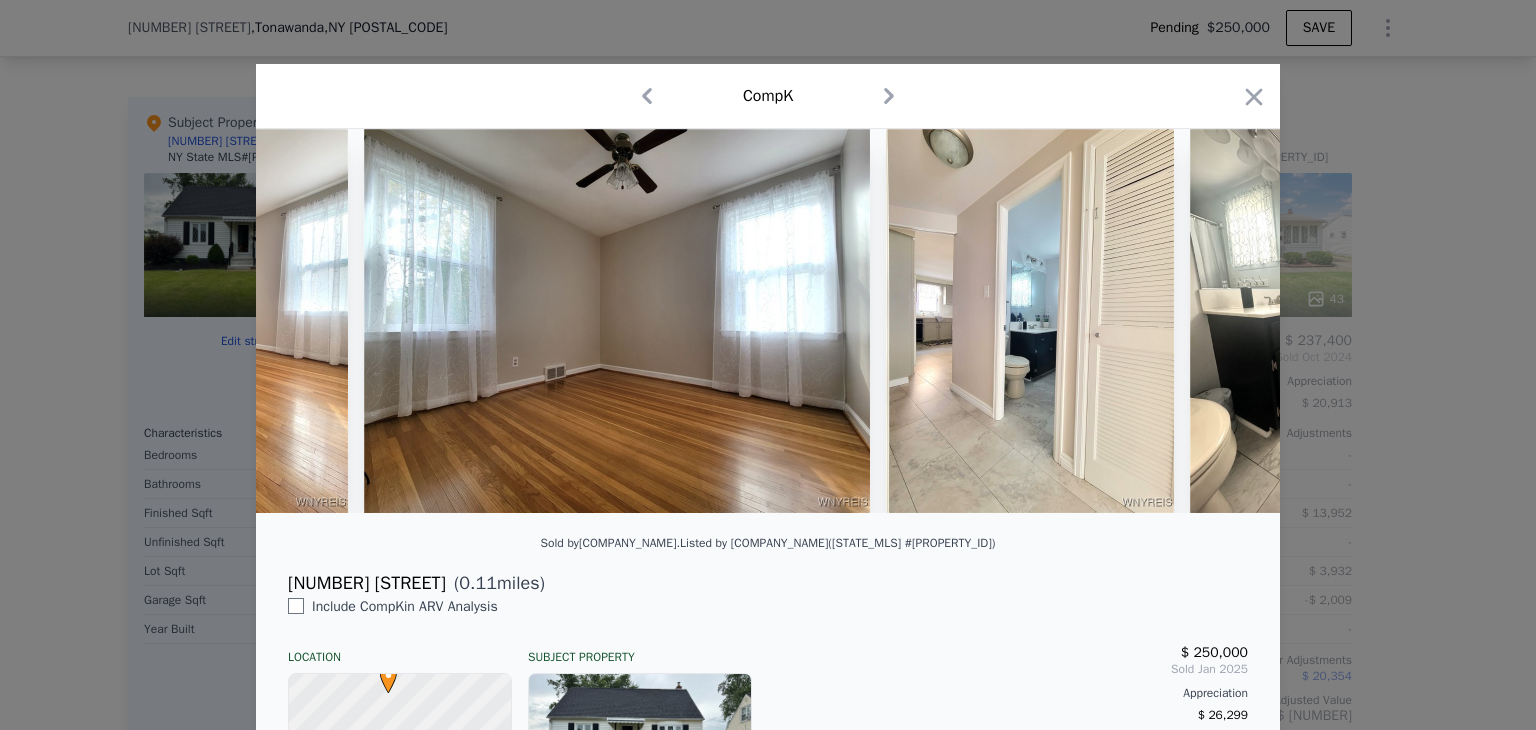 scroll, scrollTop: 0, scrollLeft: 8640, axis: horizontal 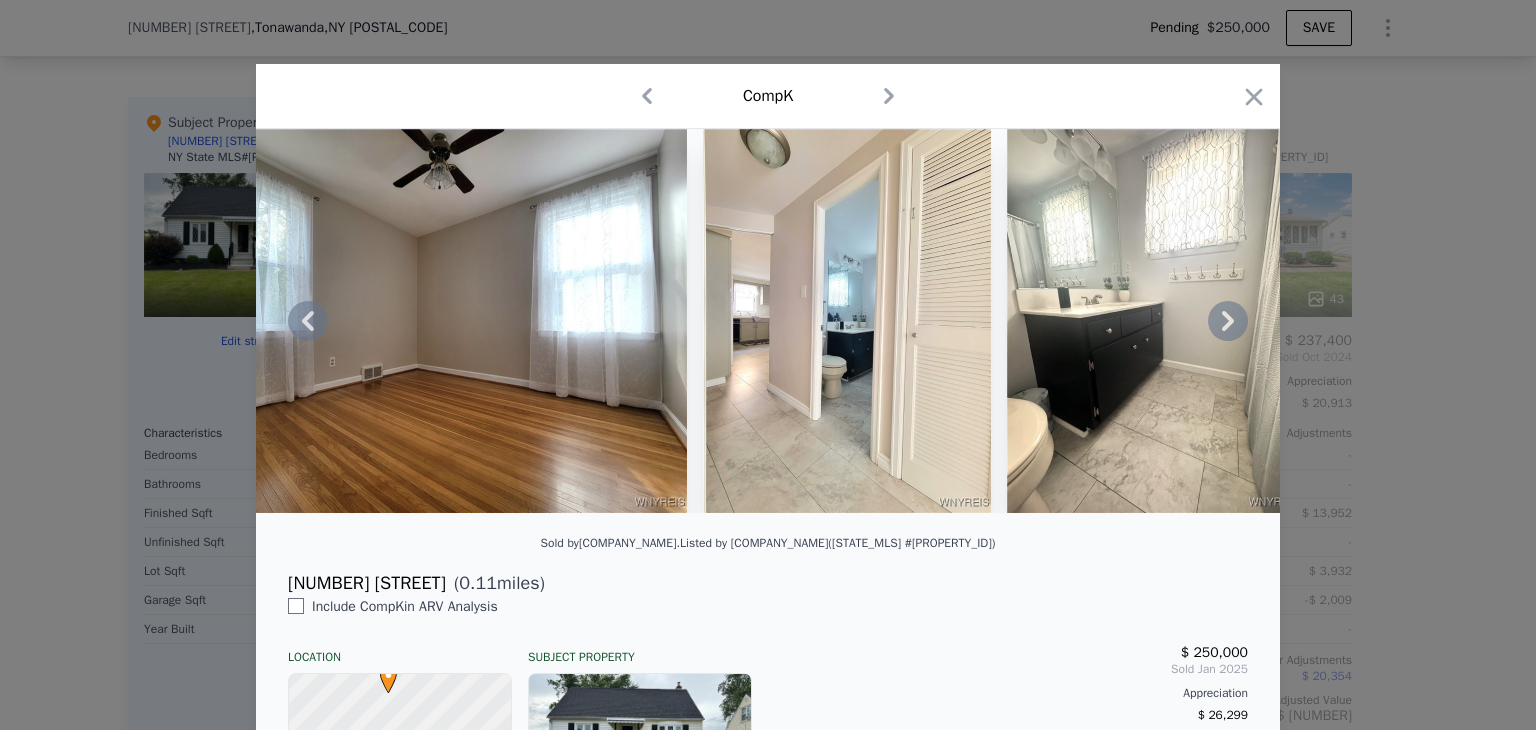 click 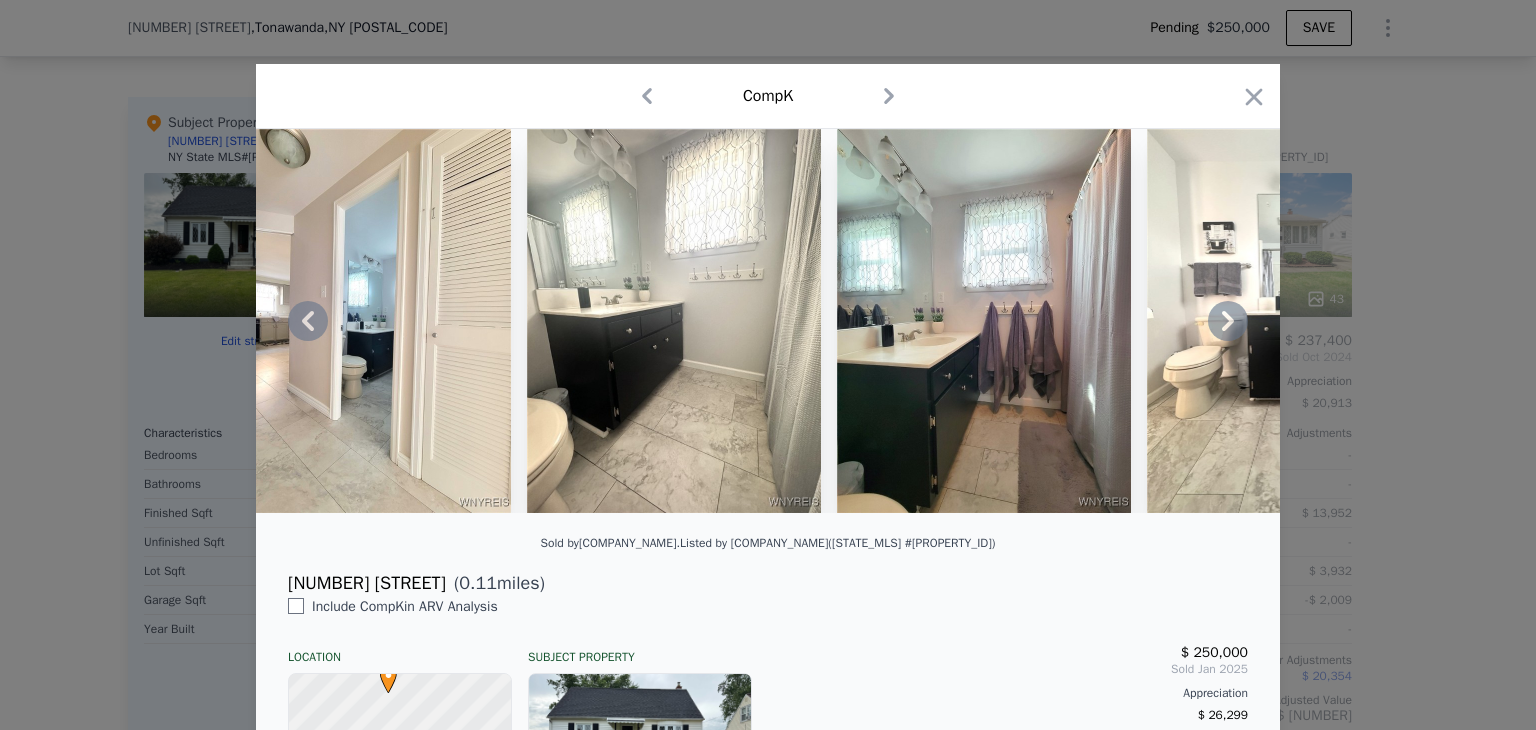 click 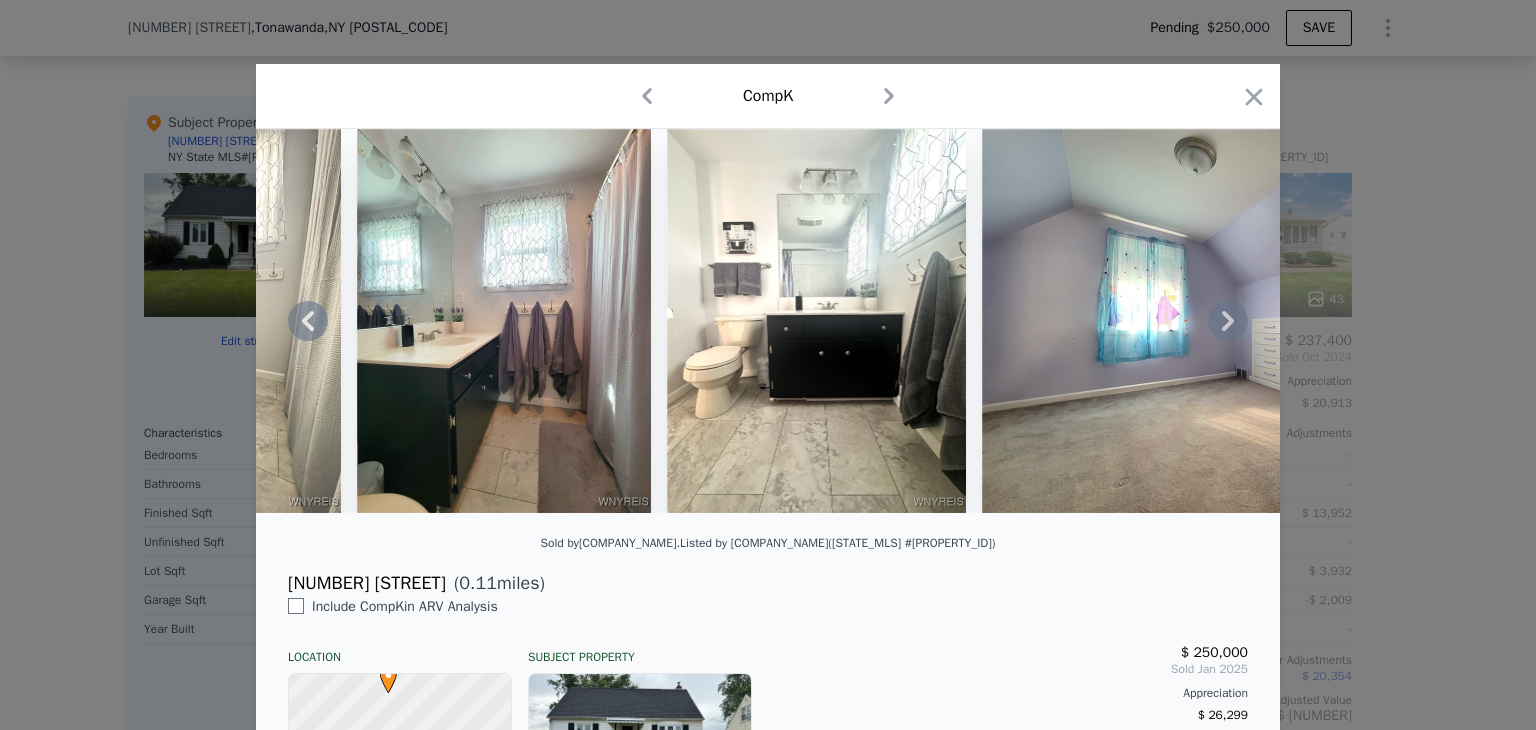 click 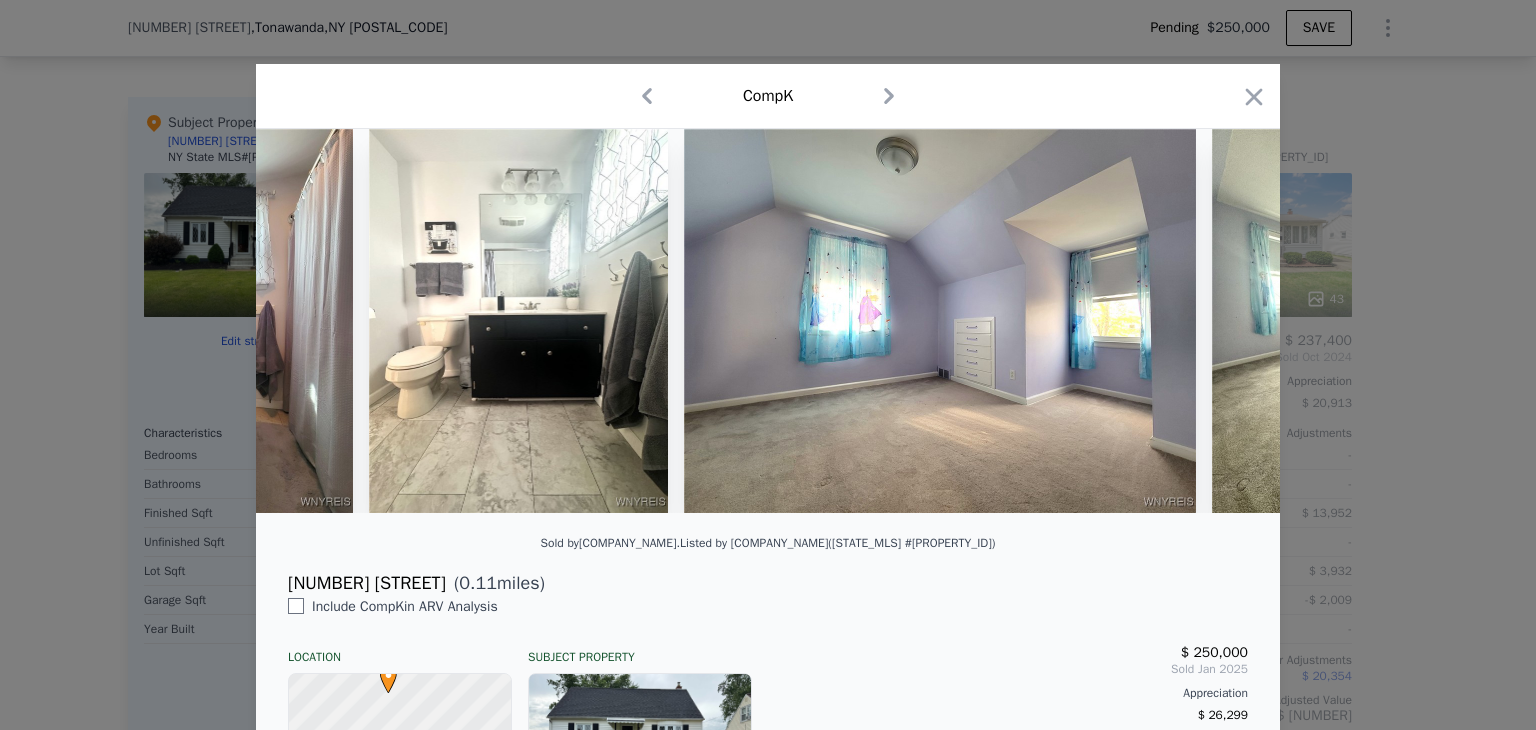 scroll, scrollTop: 0, scrollLeft: 10080, axis: horizontal 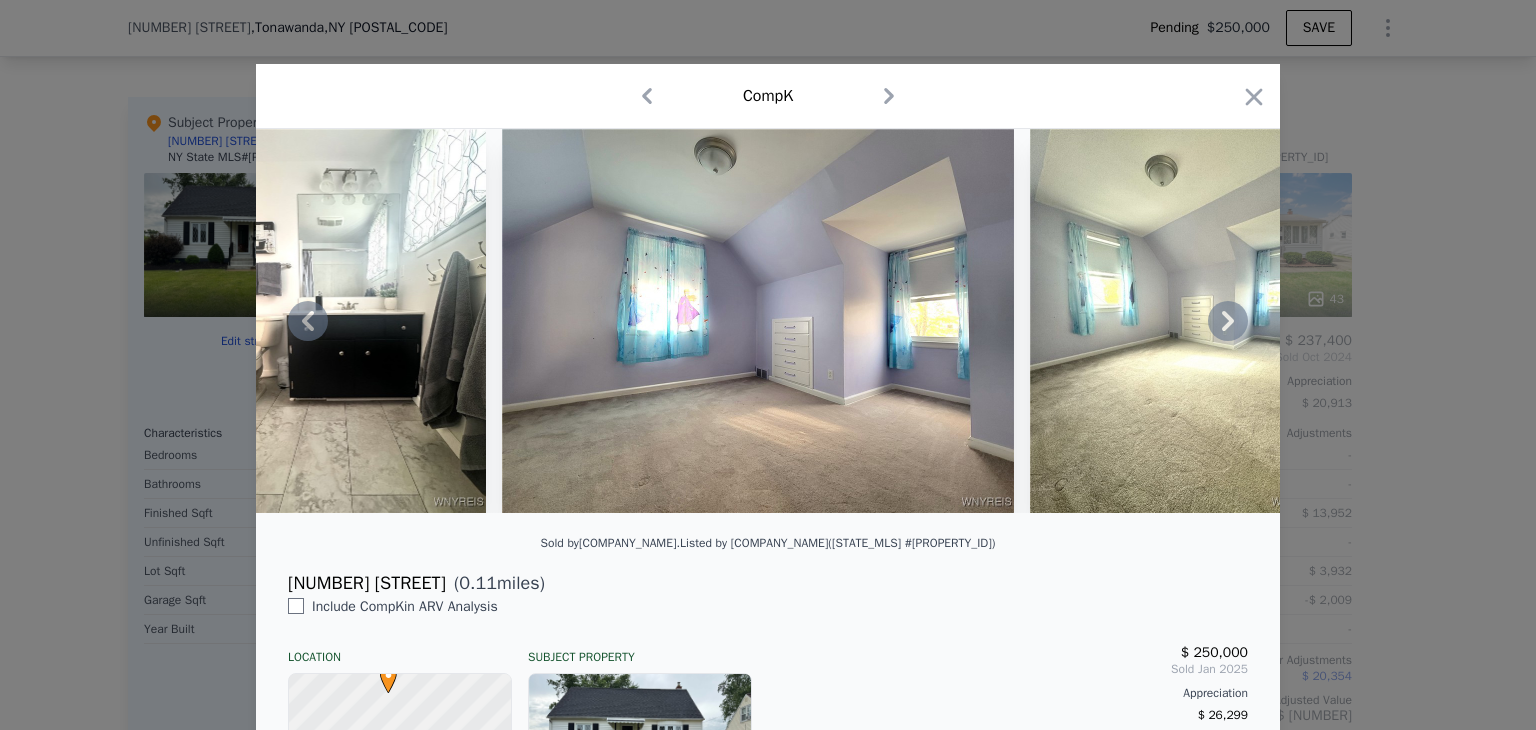 click 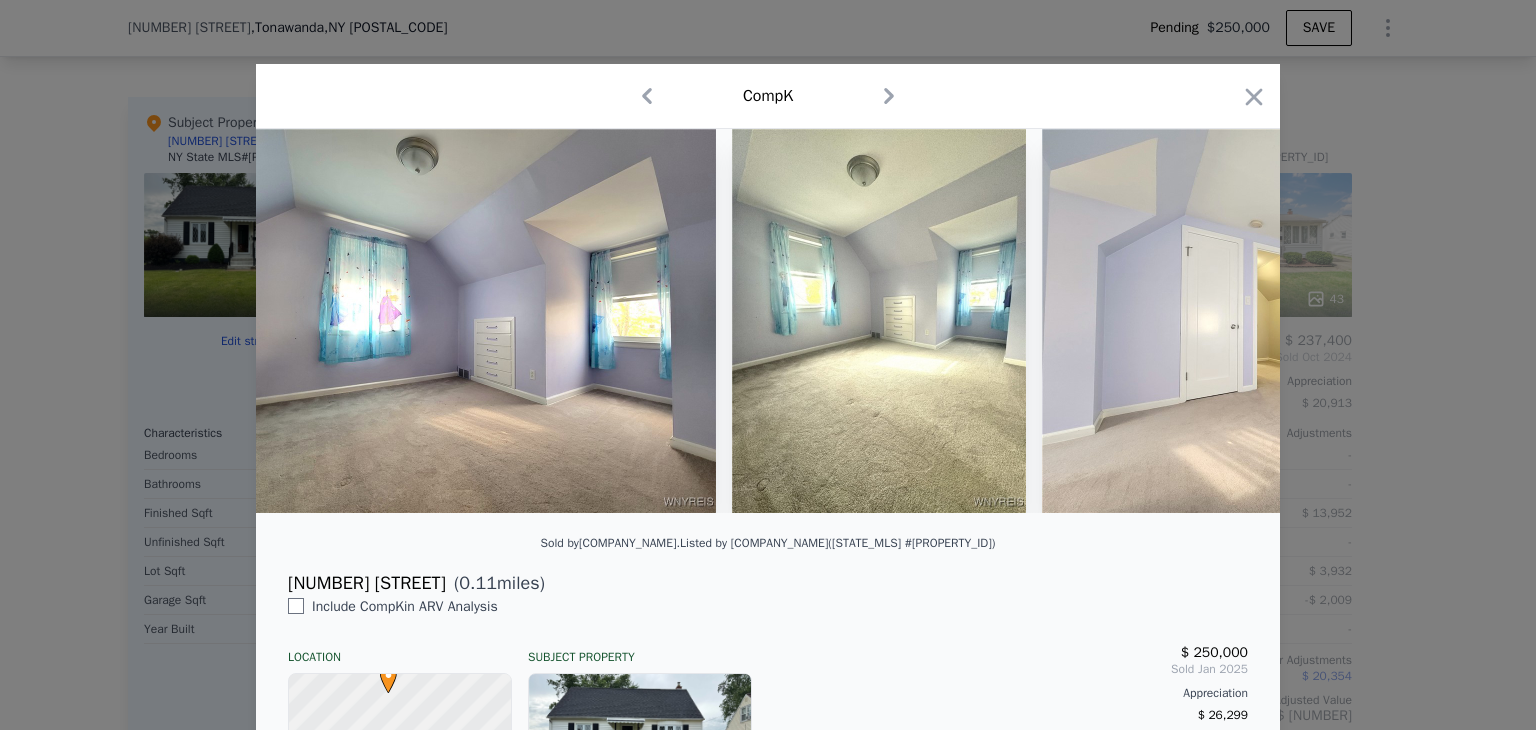 scroll, scrollTop: 0, scrollLeft: 10560, axis: horizontal 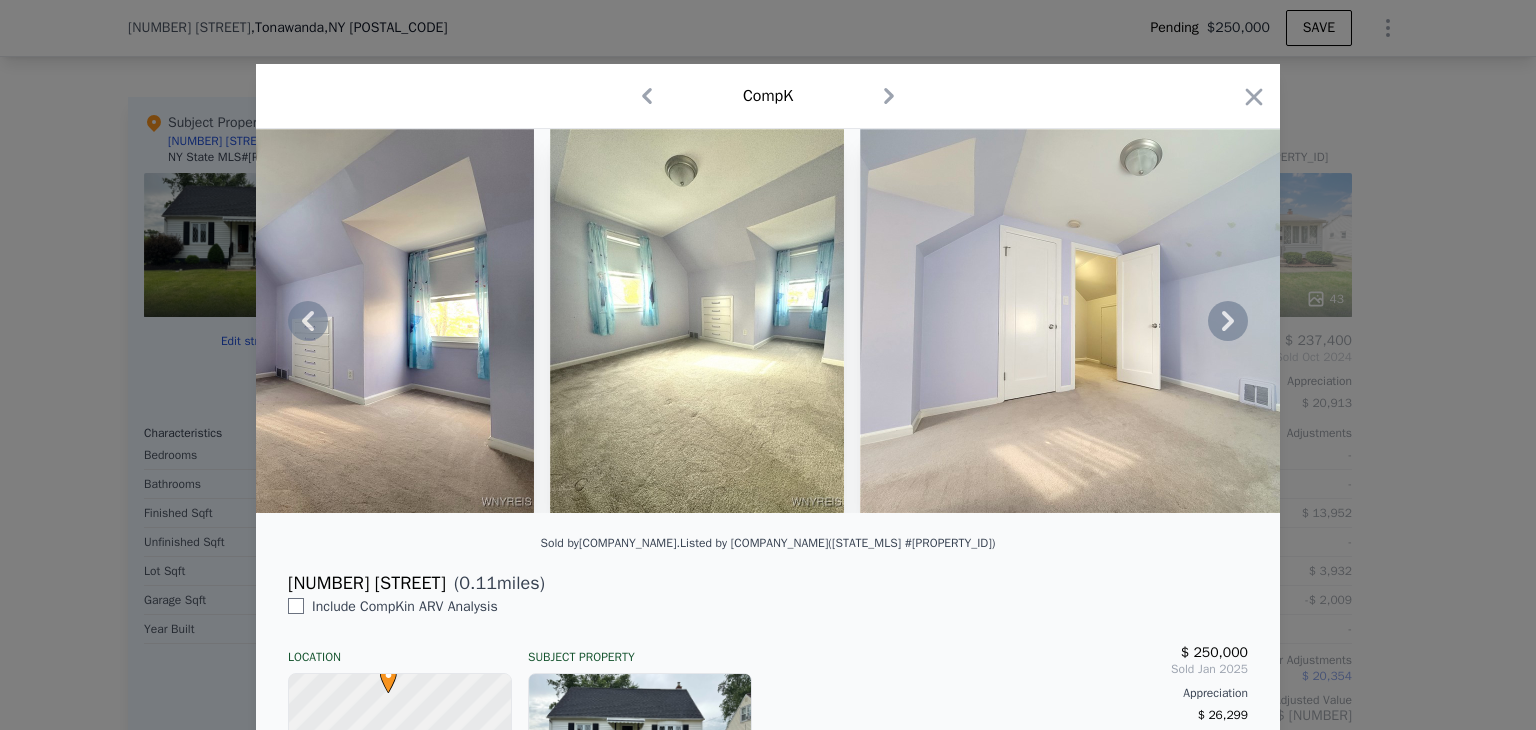 click 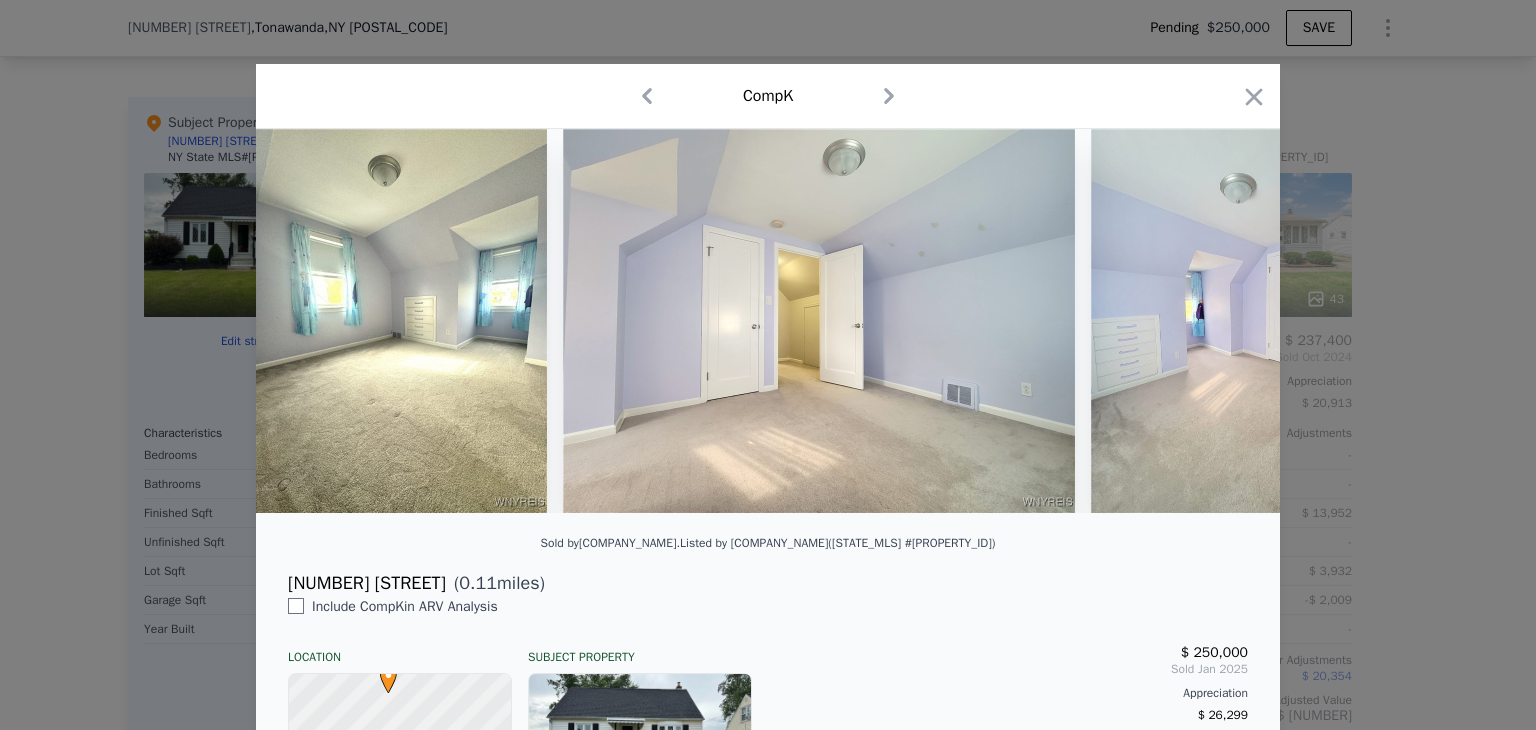 scroll, scrollTop: 0, scrollLeft: 11040, axis: horizontal 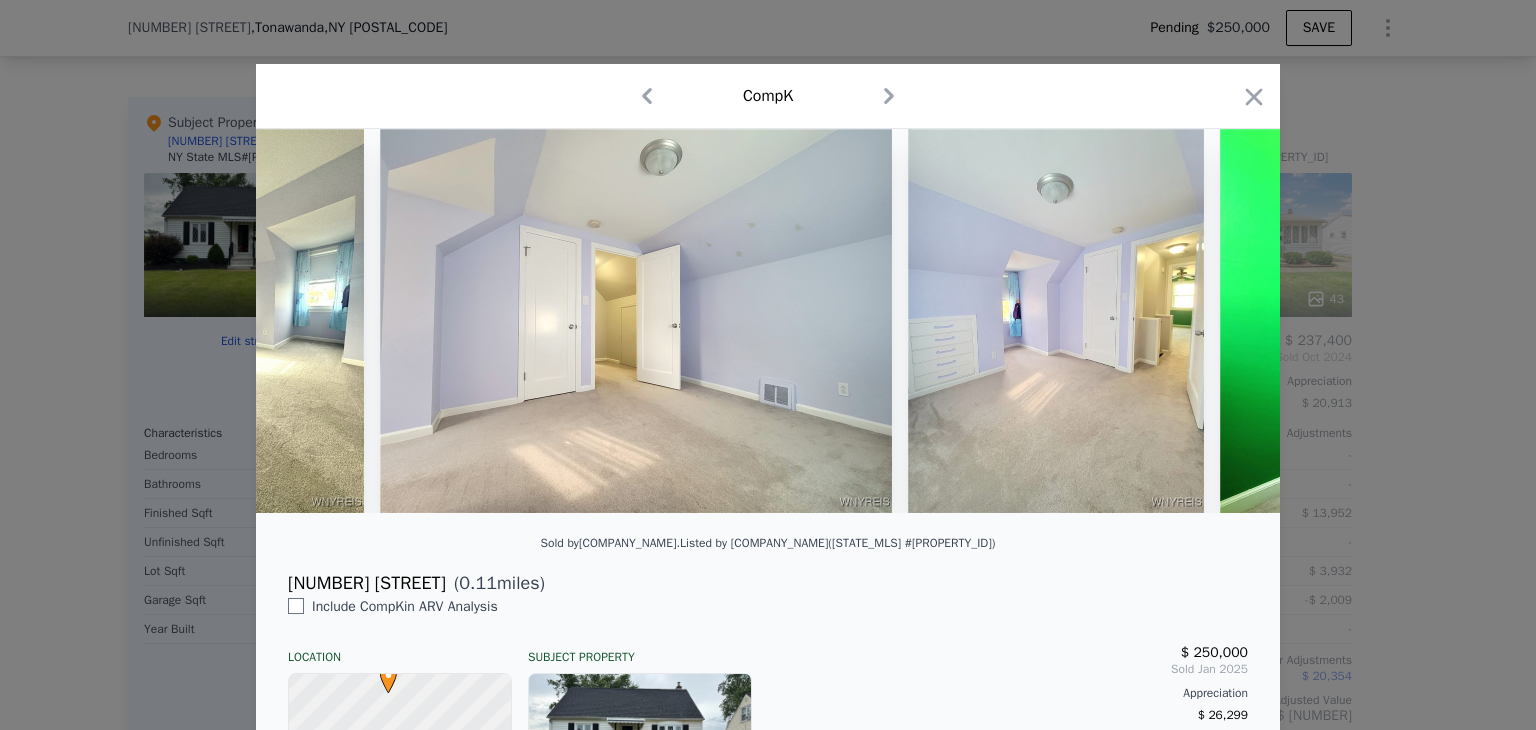 click at bounding box center (768, 321) 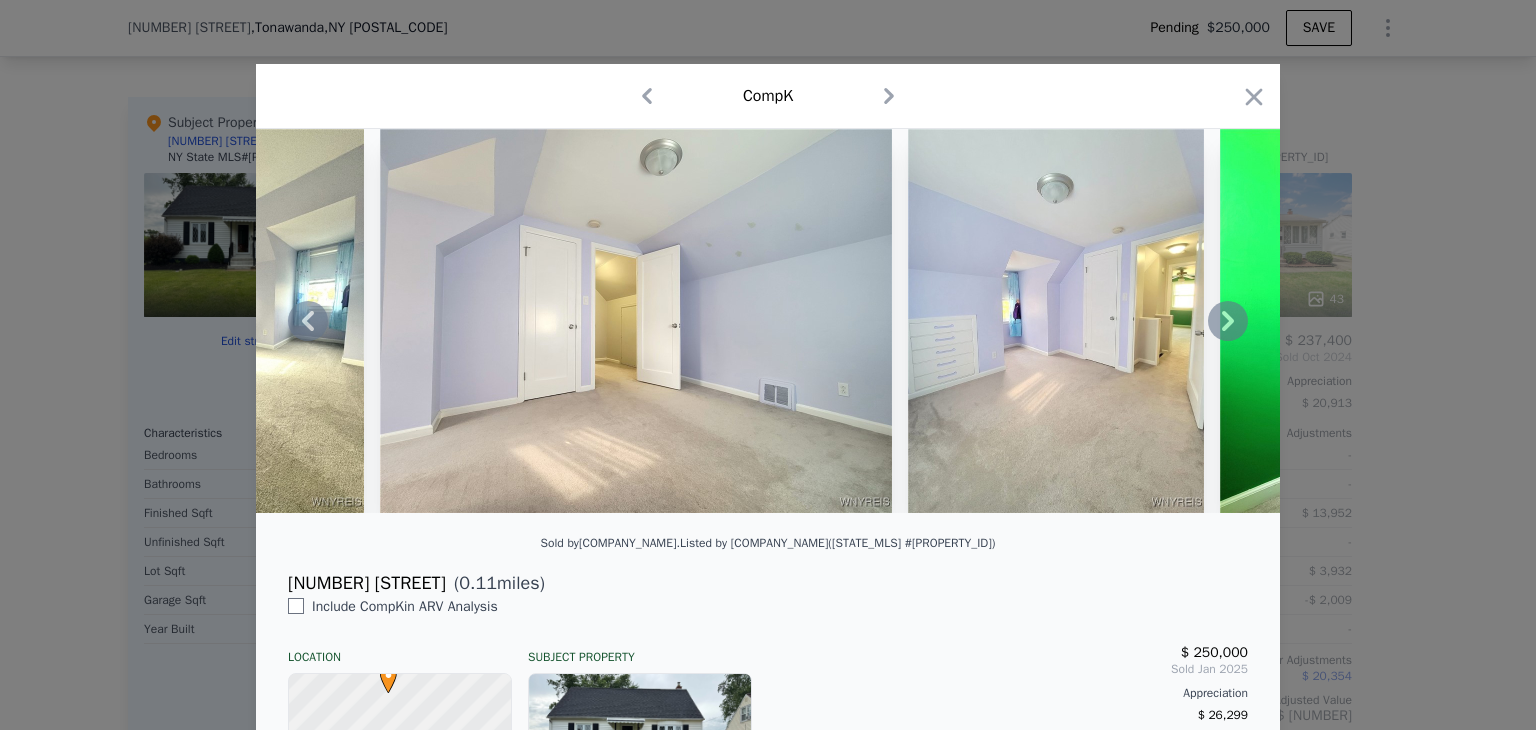 click 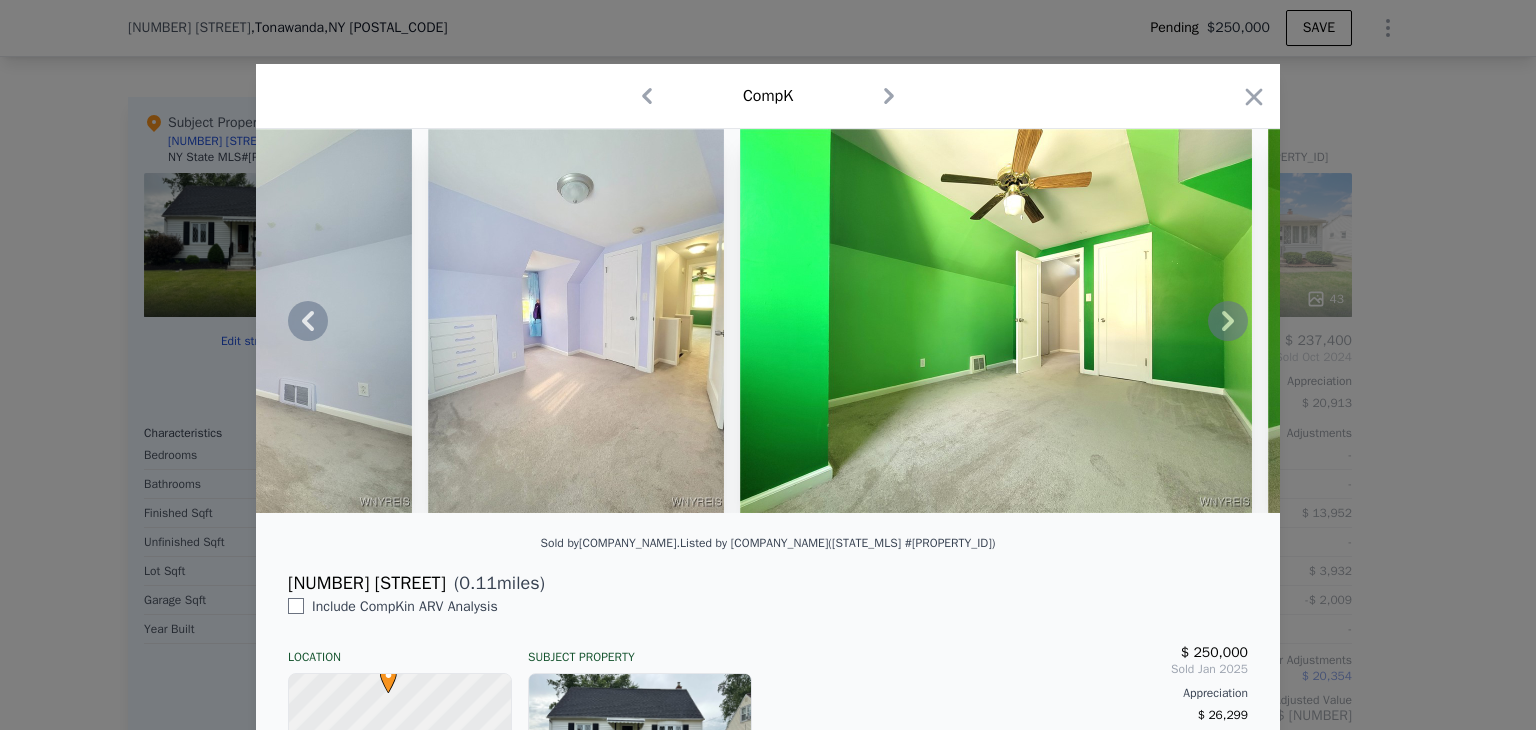 click 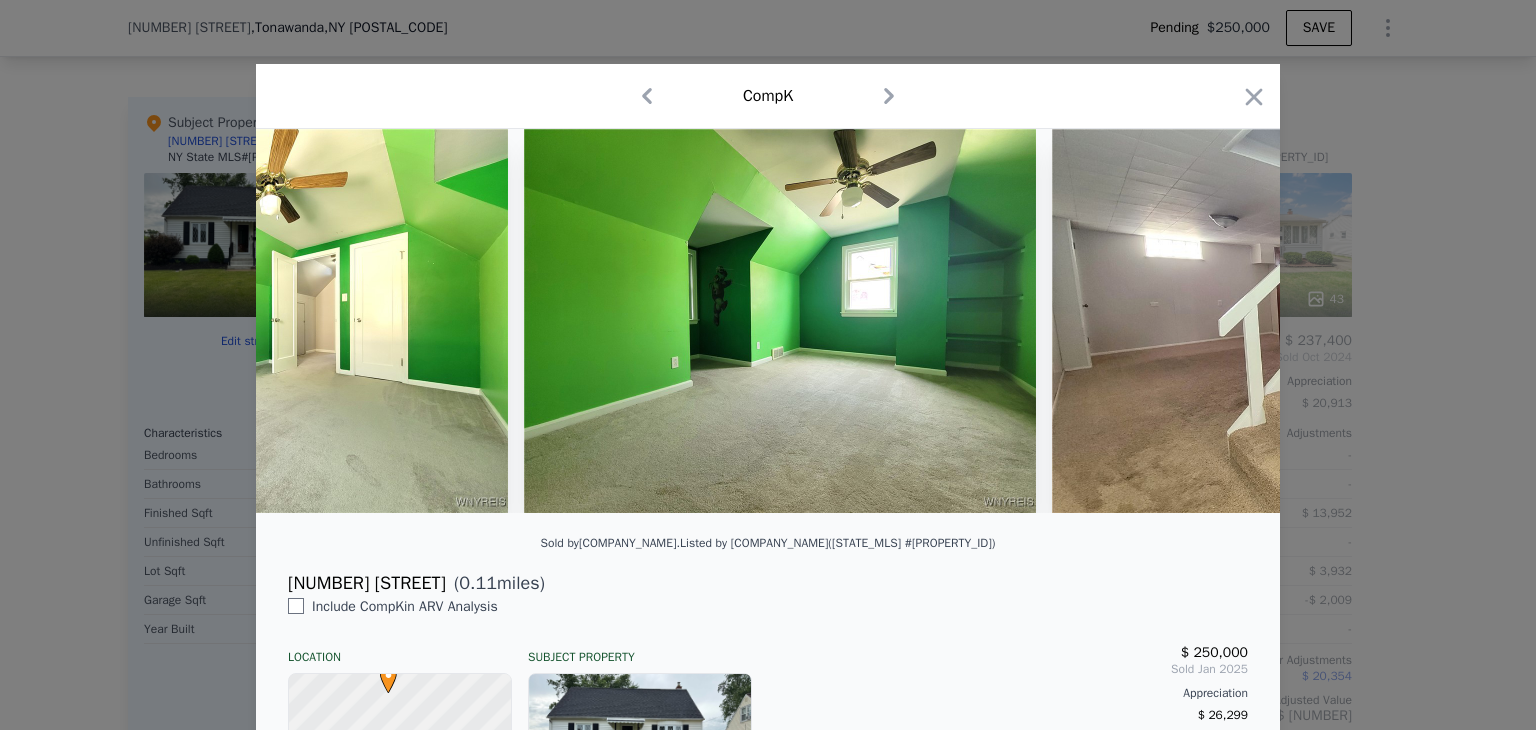 scroll, scrollTop: 0, scrollLeft: 12480, axis: horizontal 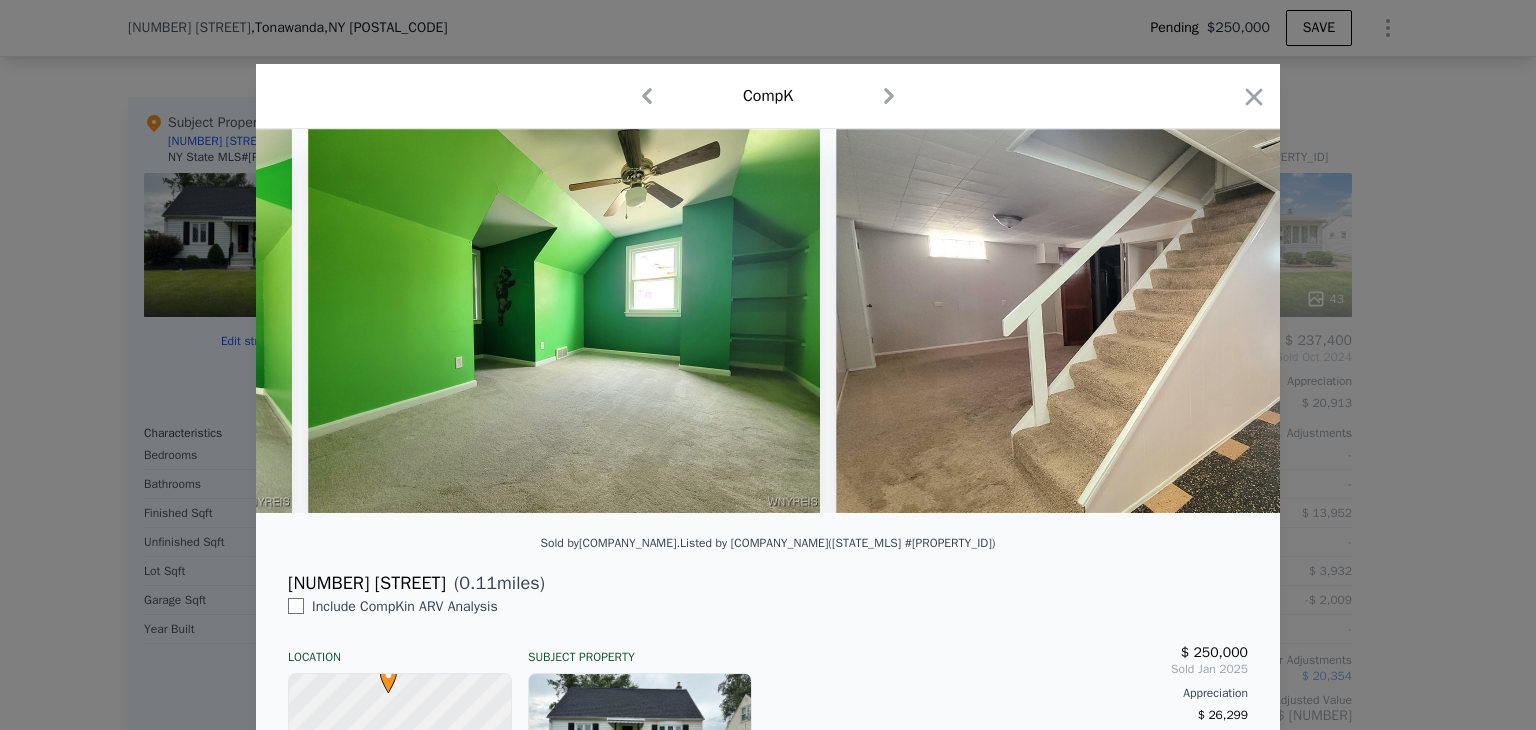 click at bounding box center [768, 321] 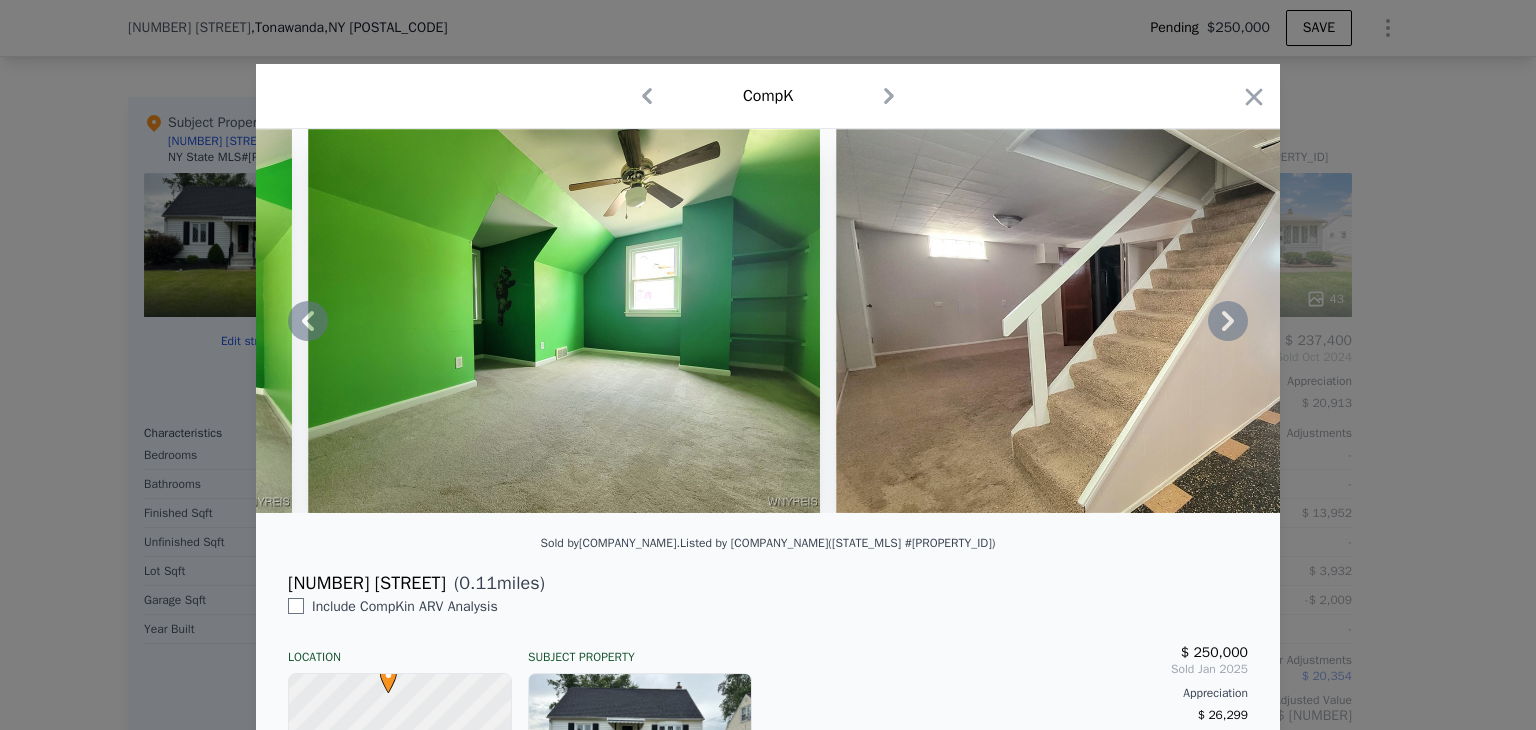 click 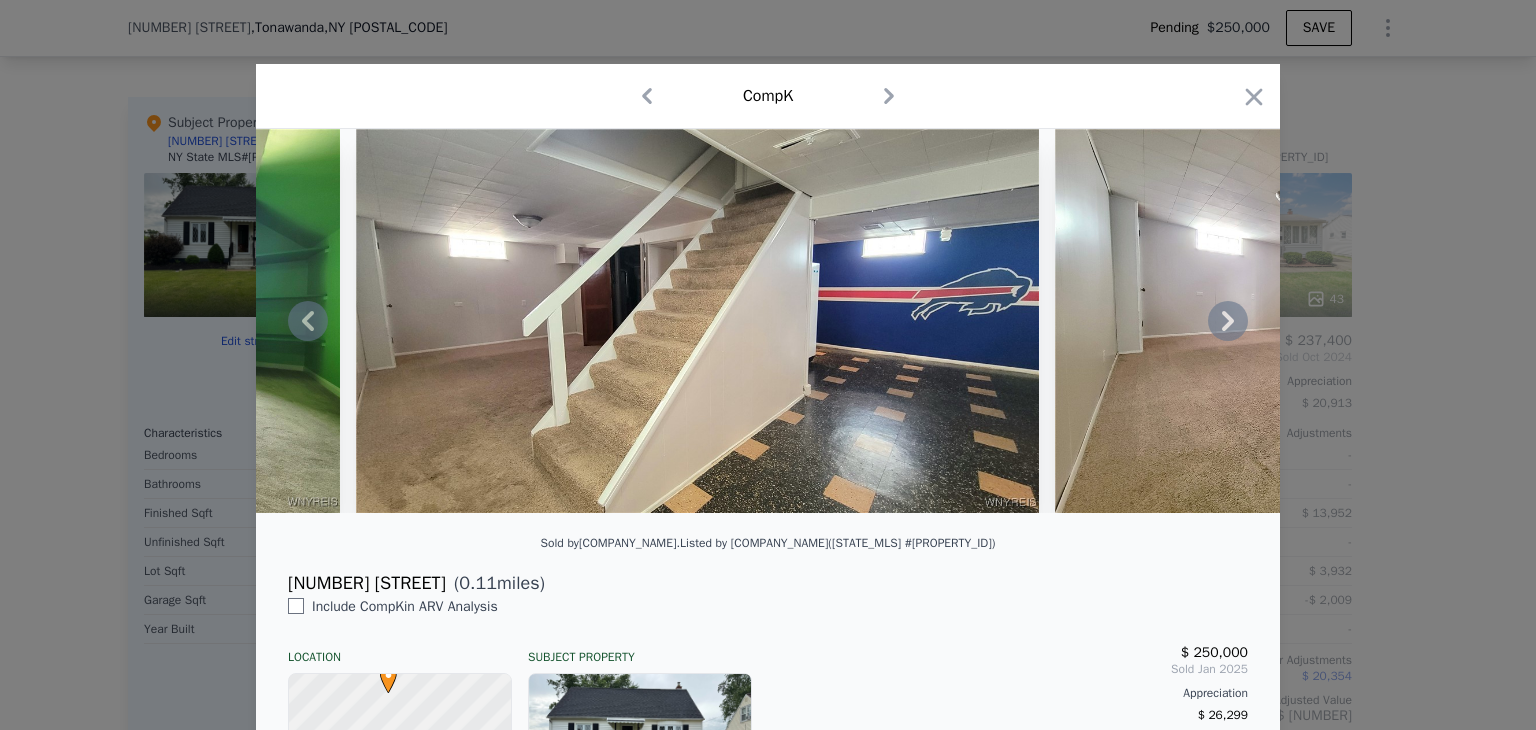 click 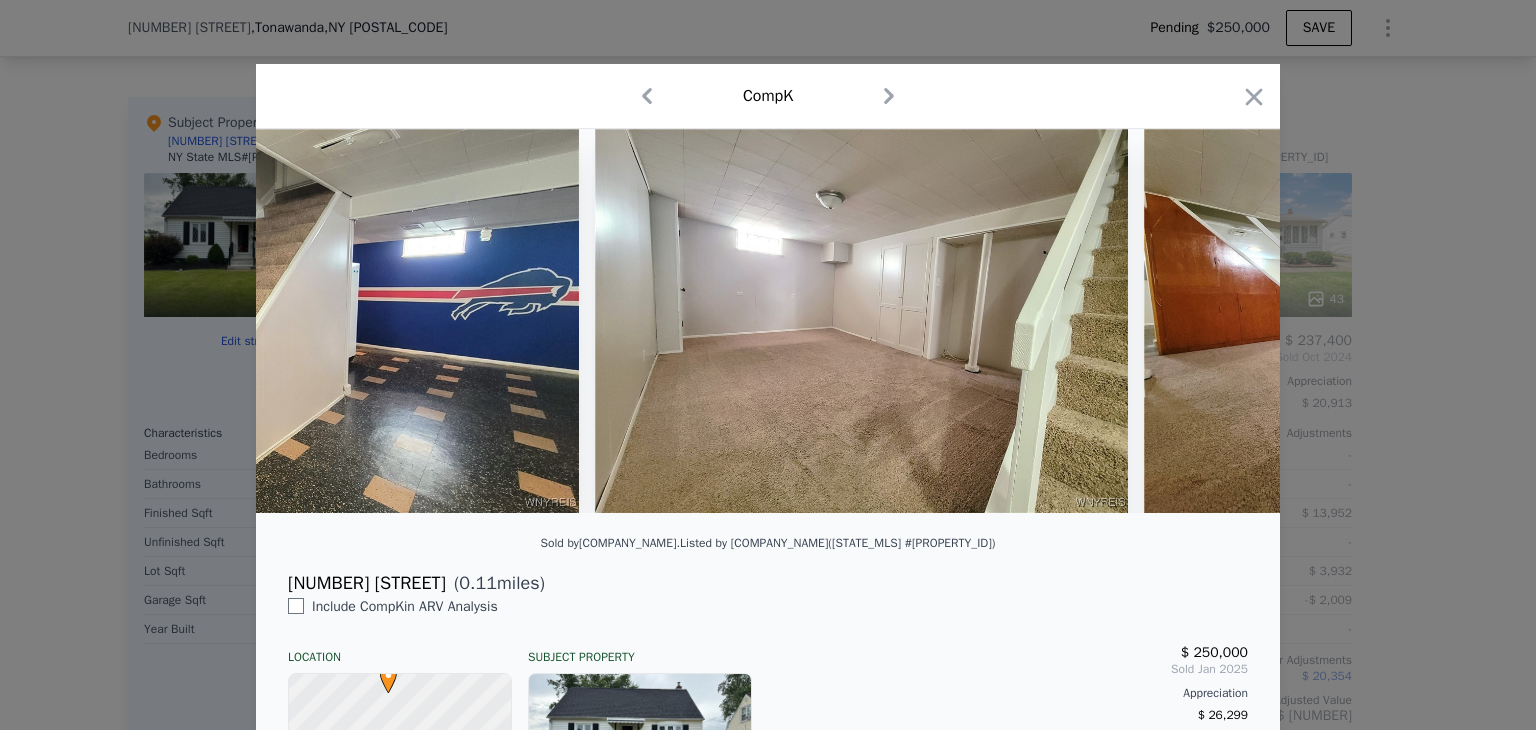 scroll, scrollTop: 0, scrollLeft: 13440, axis: horizontal 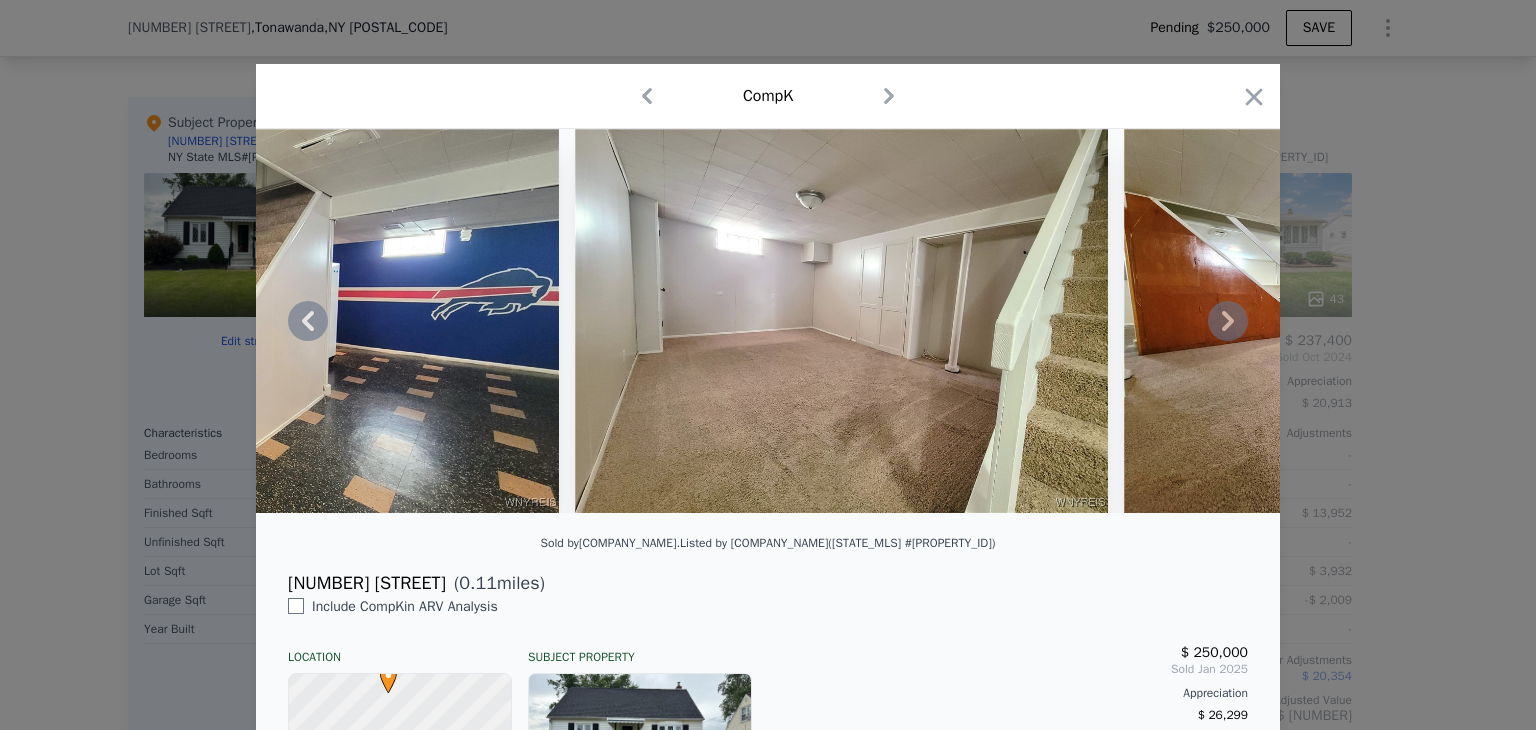 click 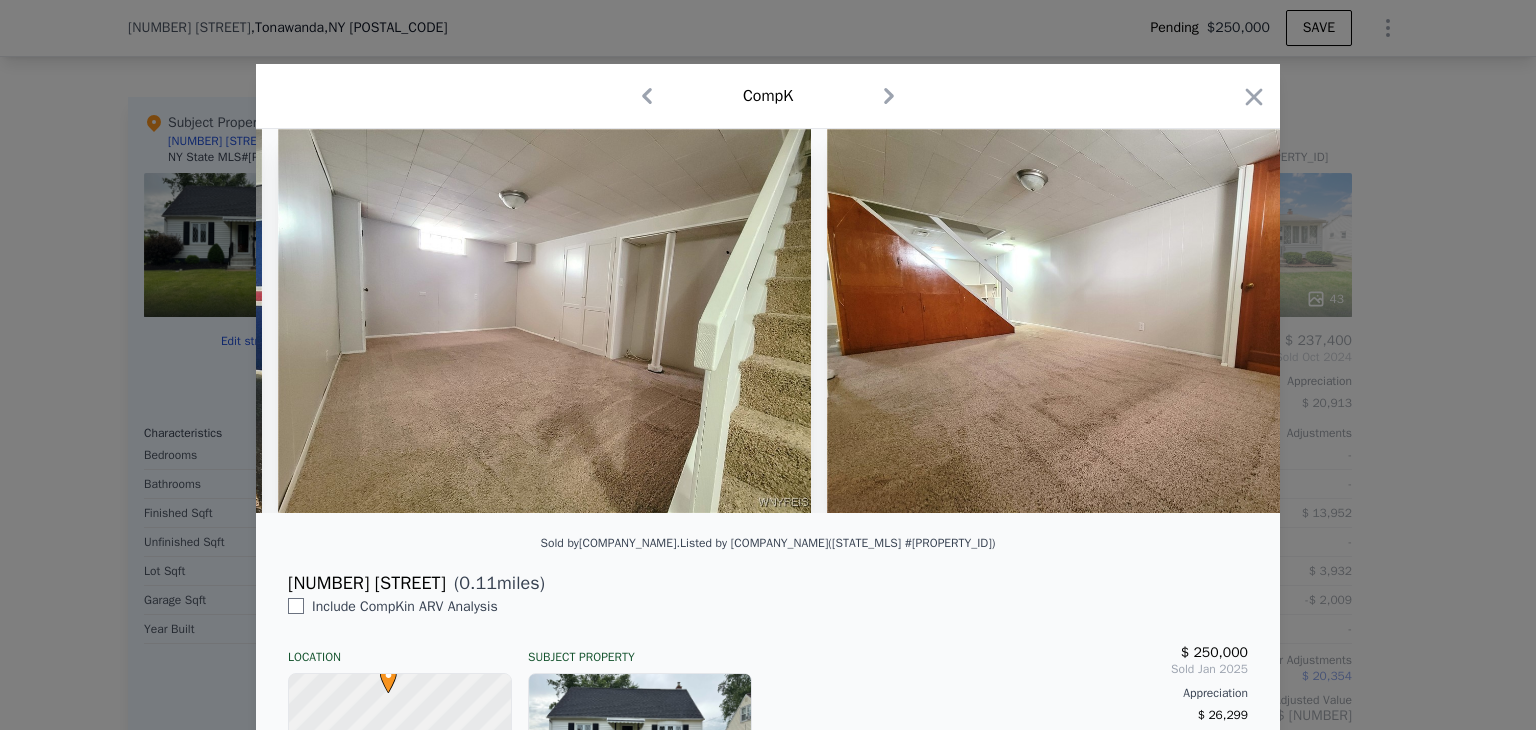 scroll, scrollTop: 0, scrollLeft: 13920, axis: horizontal 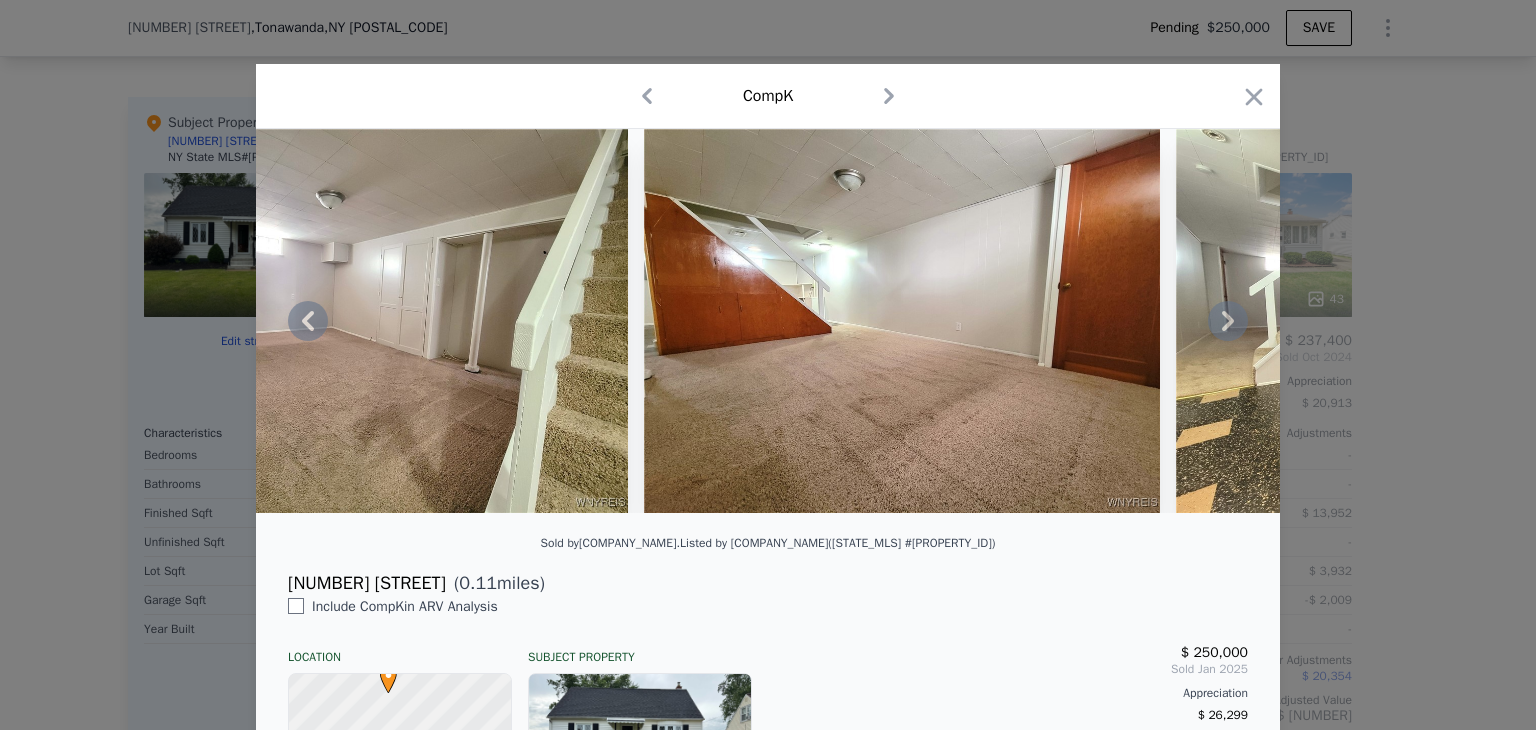 click 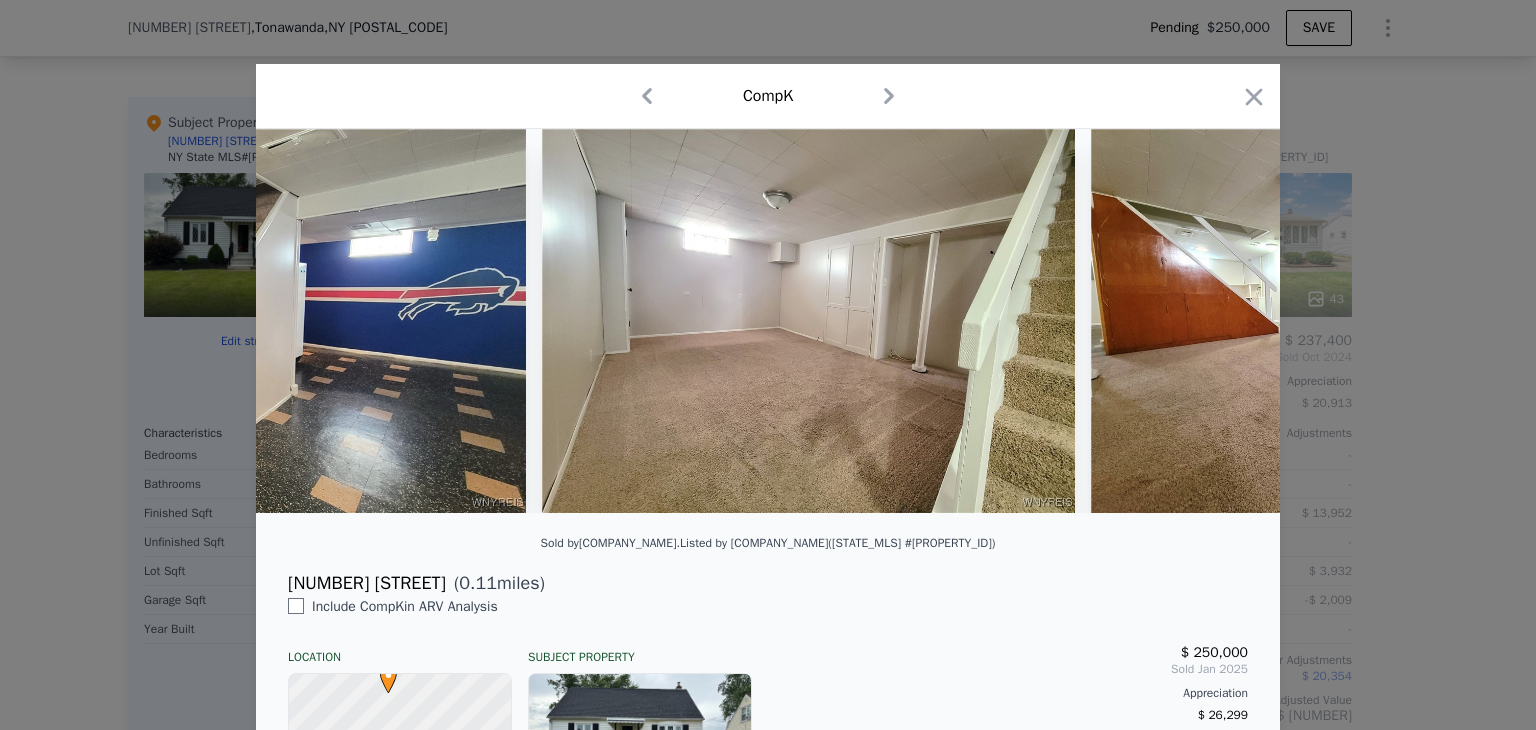 scroll, scrollTop: 0, scrollLeft: 13440, axis: horizontal 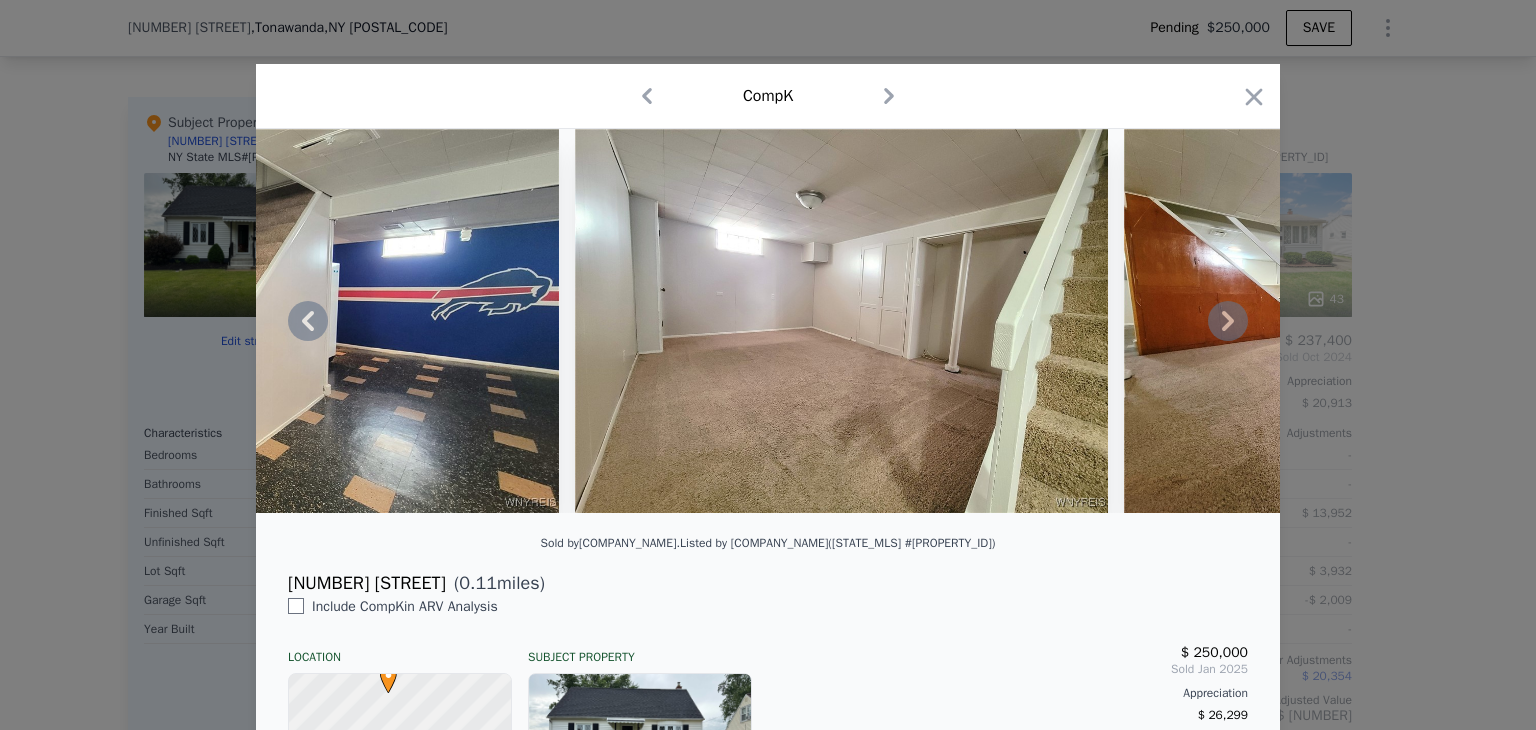 click at bounding box center [841, 321] 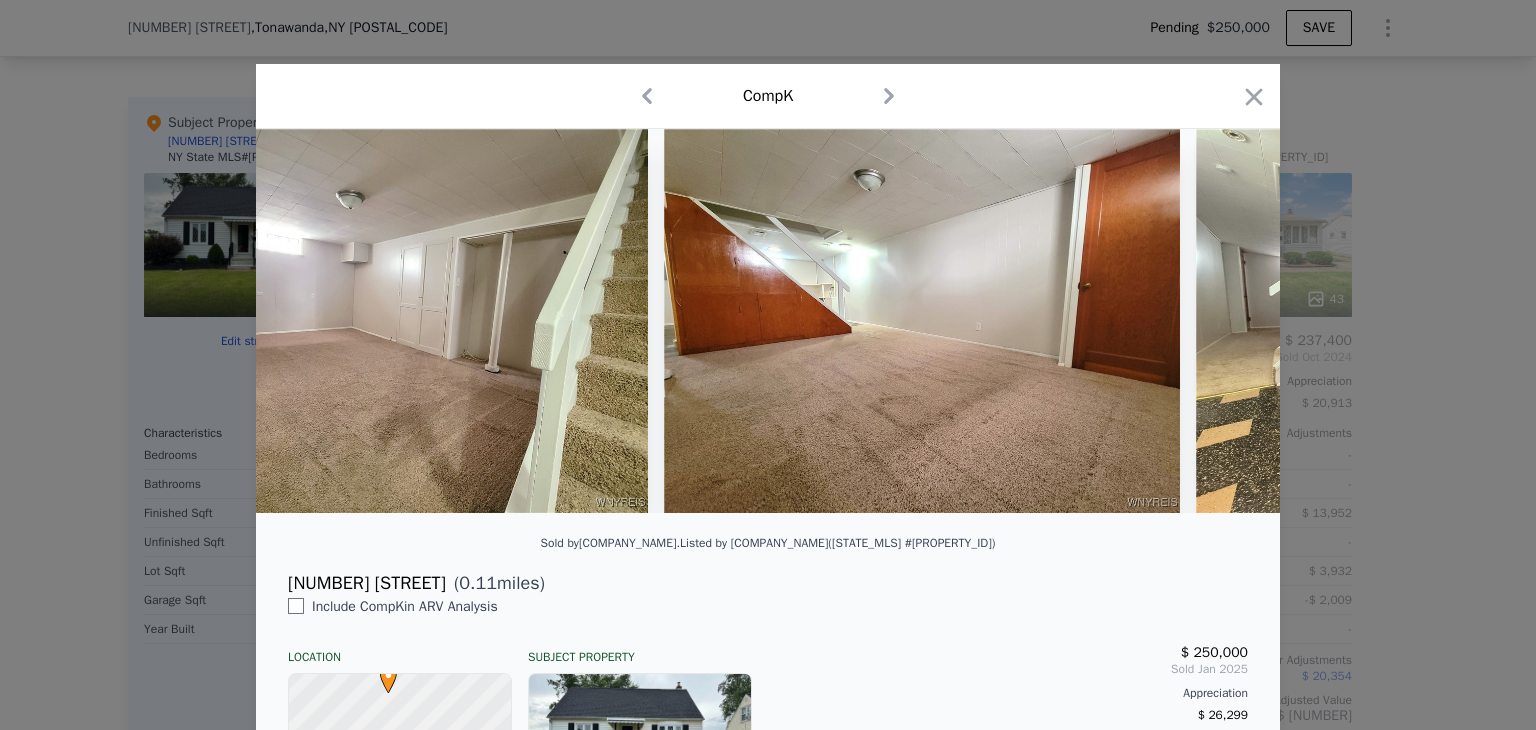 scroll, scrollTop: 0, scrollLeft: 13920, axis: horizontal 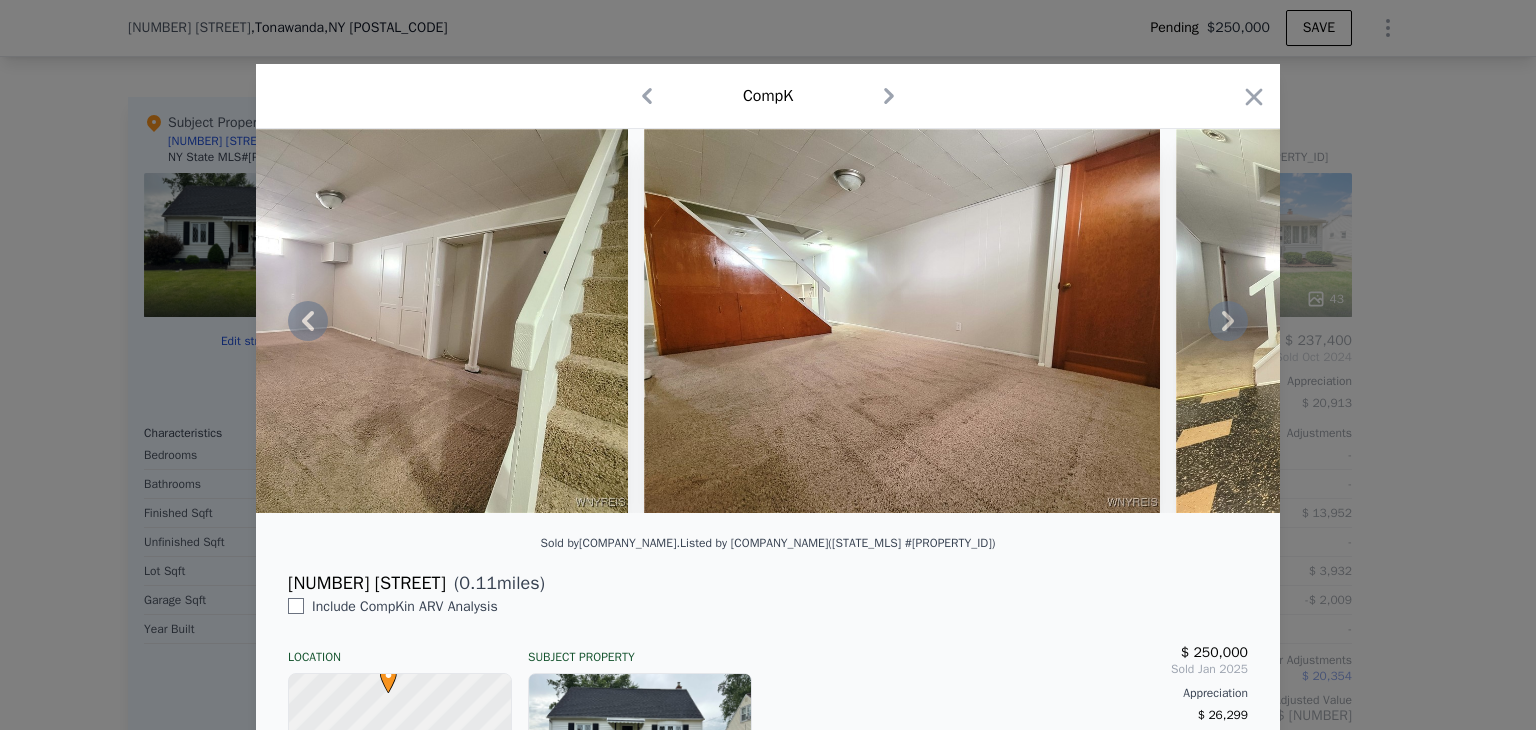 click 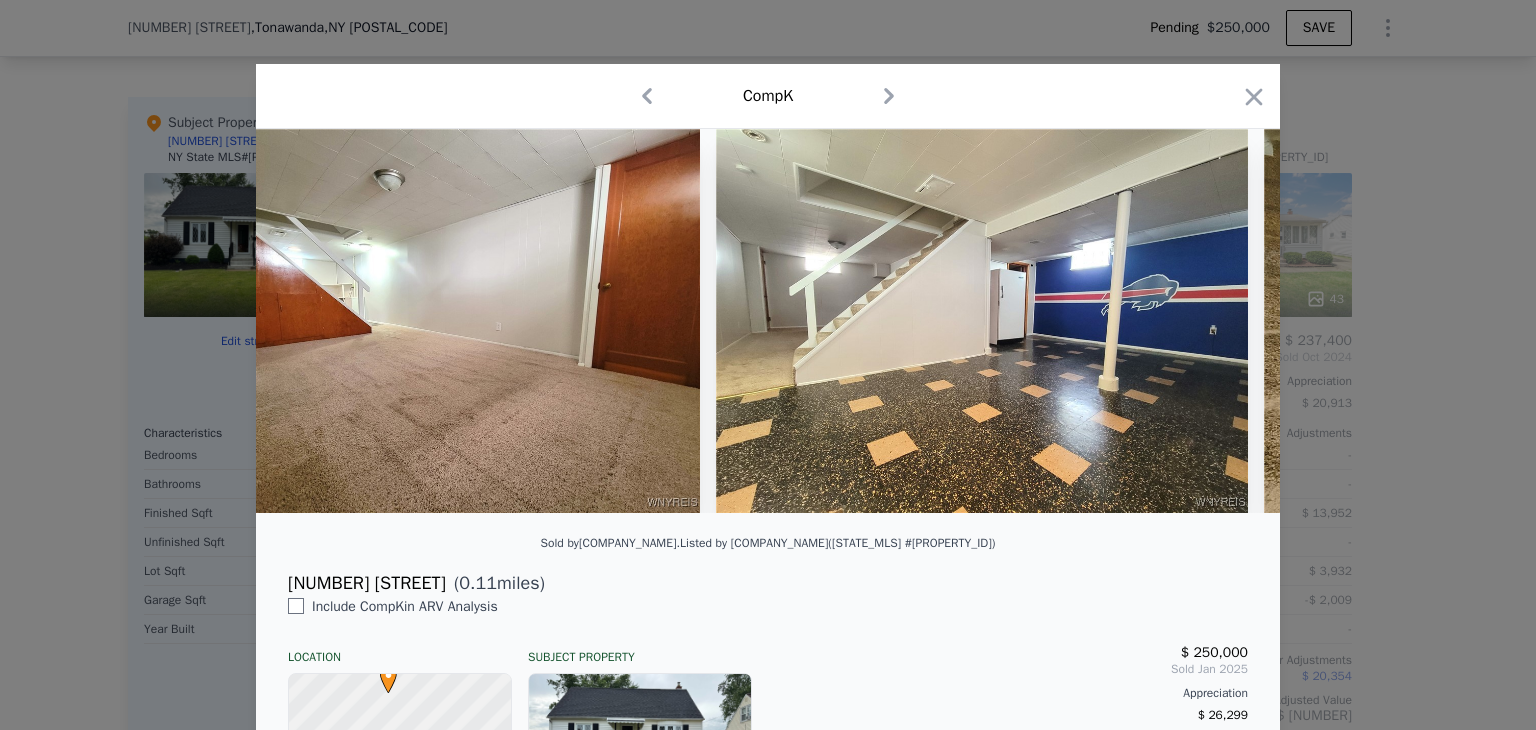 scroll, scrollTop: 0, scrollLeft: 14400, axis: horizontal 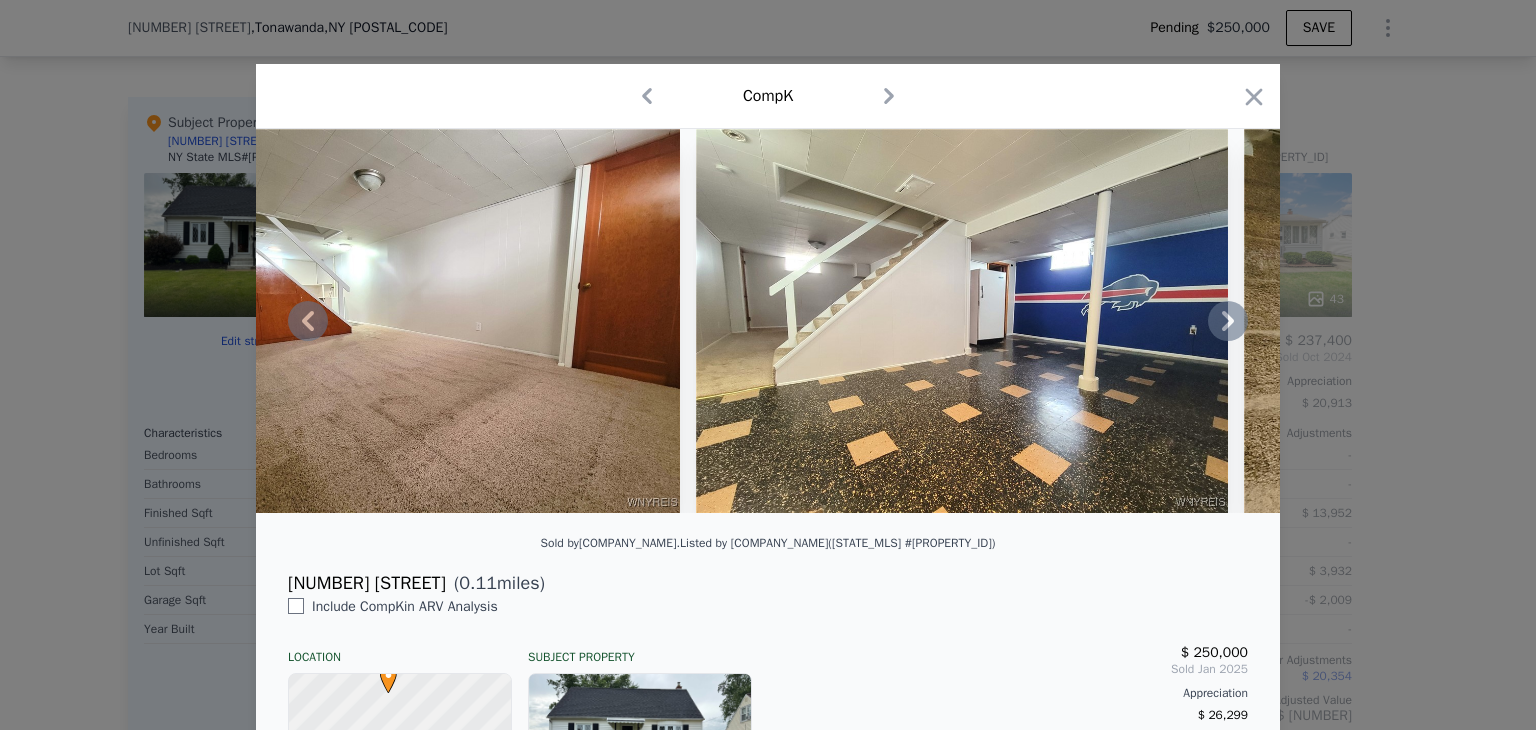 click 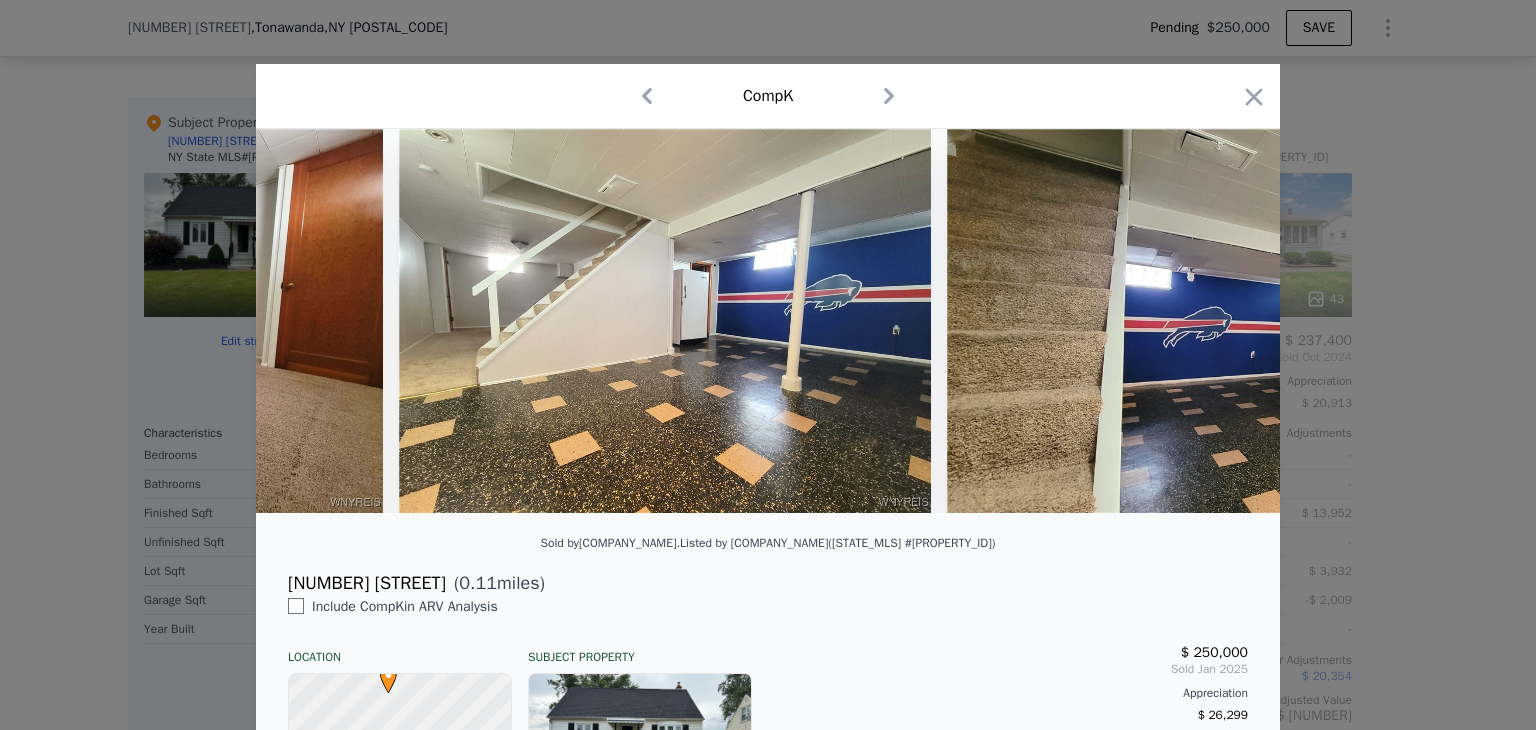 scroll, scrollTop: 0, scrollLeft: 14880, axis: horizontal 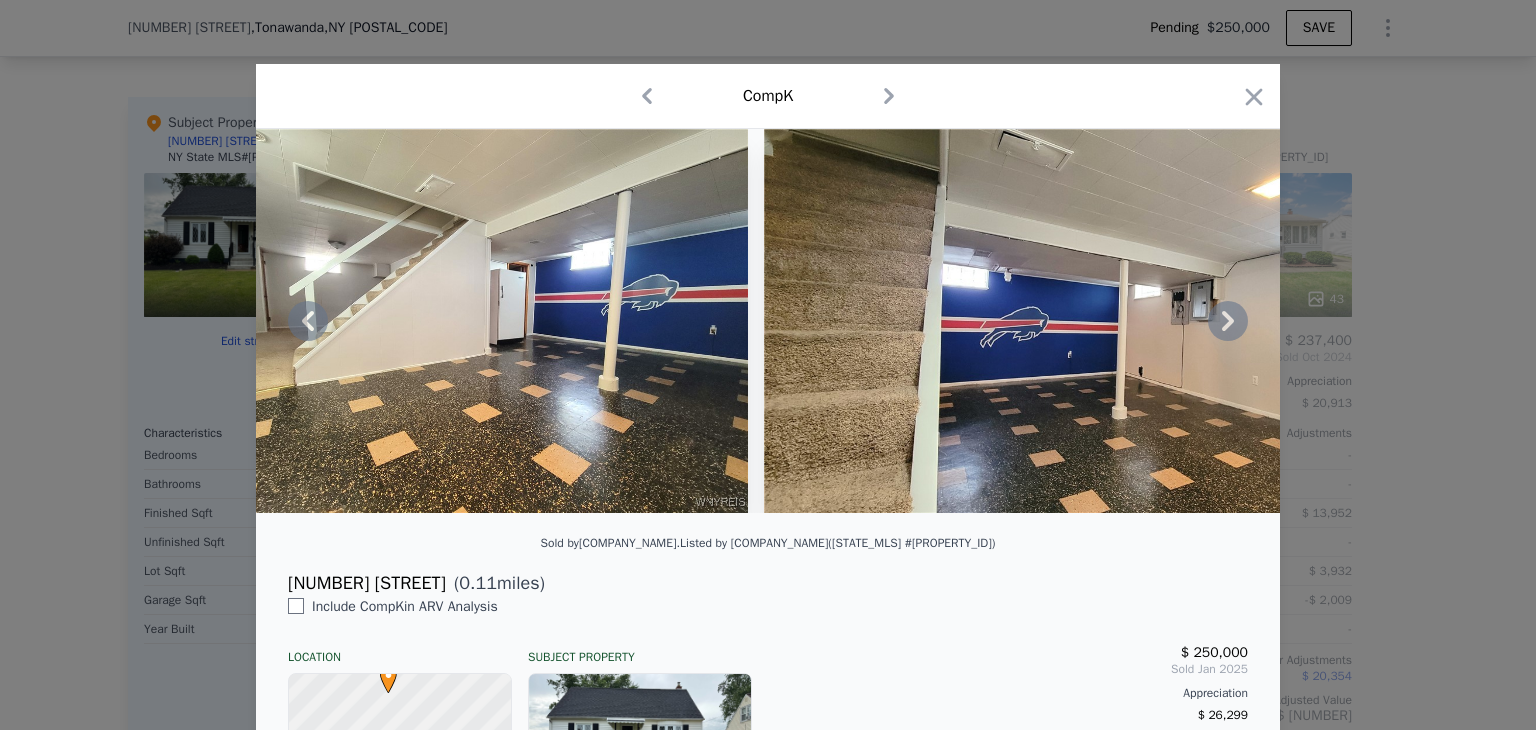 click 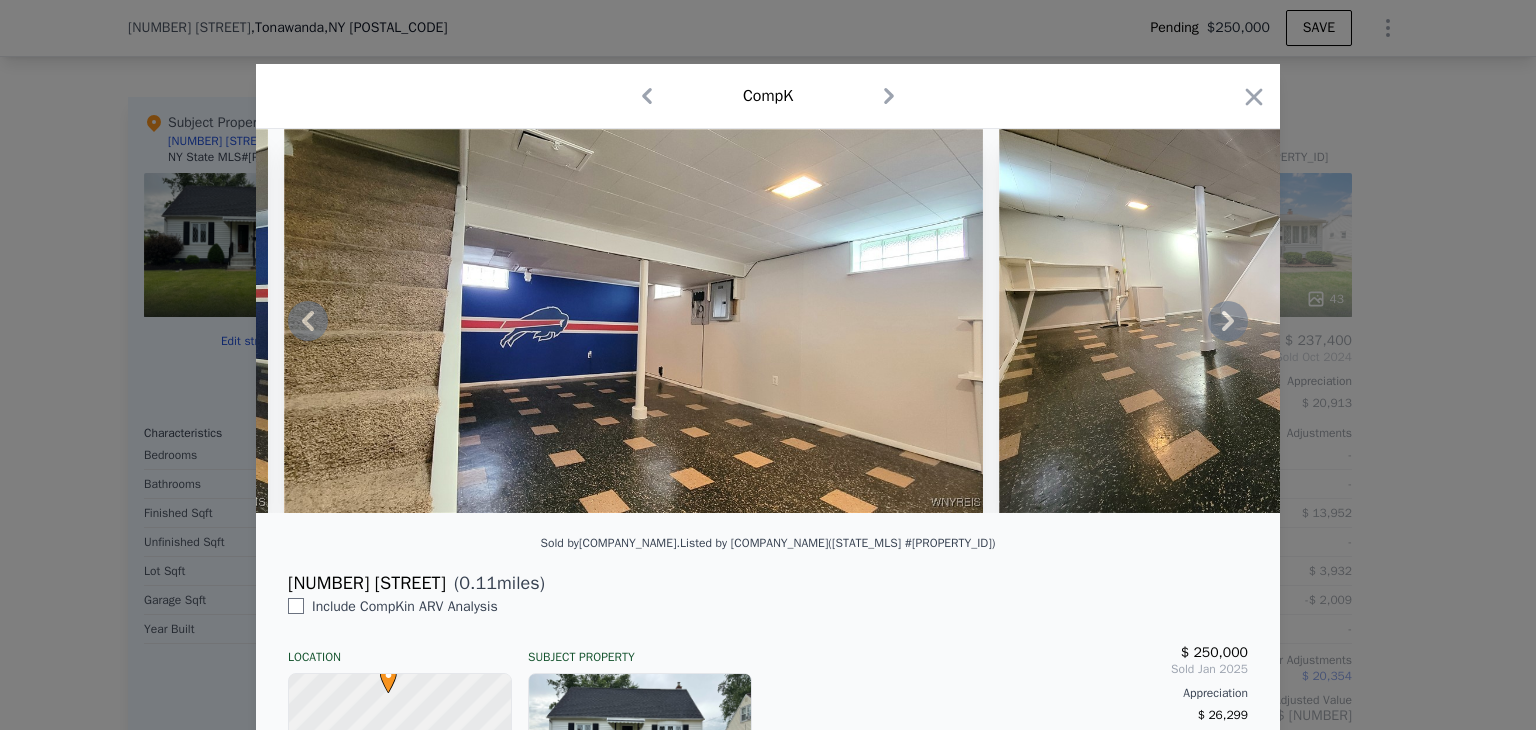 click 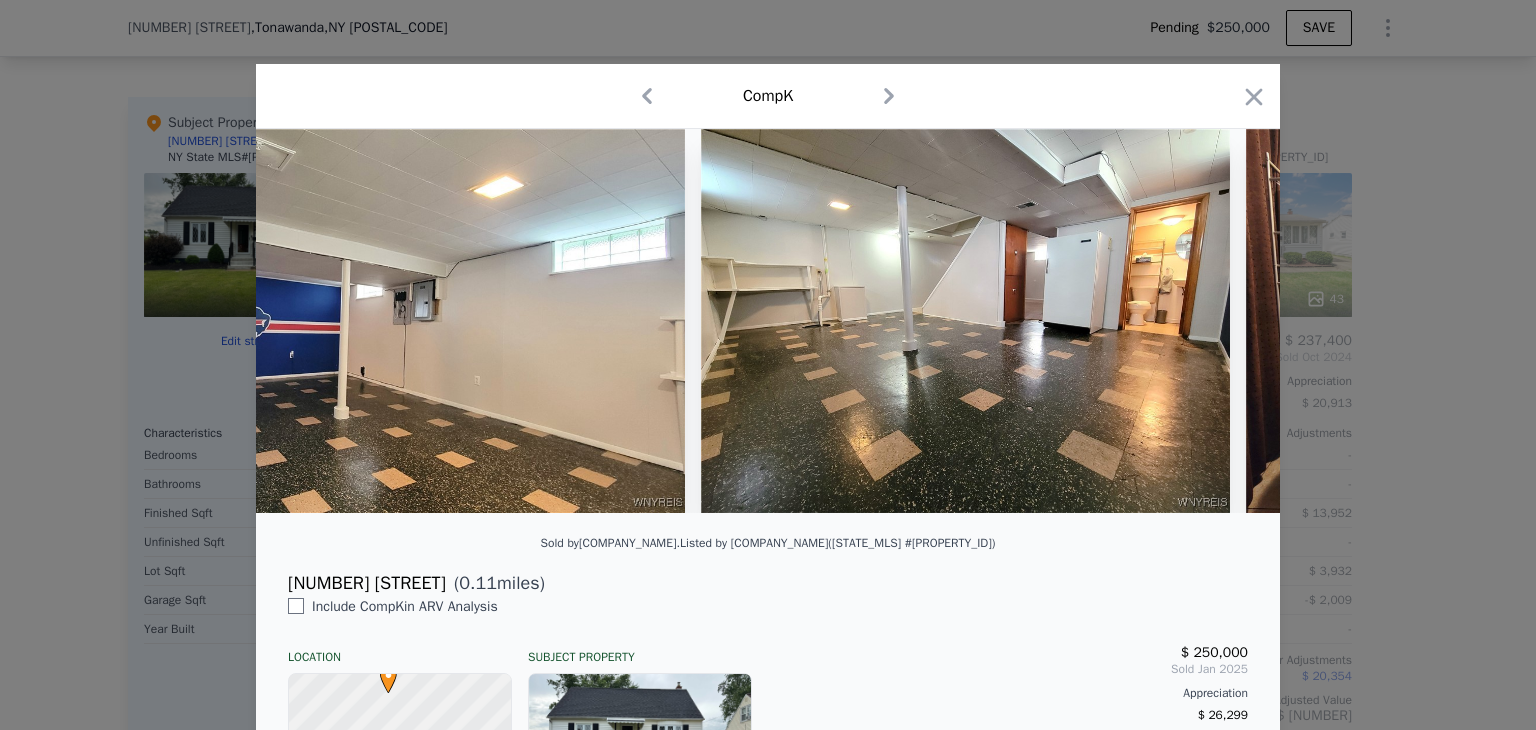 scroll, scrollTop: 0, scrollLeft: 15840, axis: horizontal 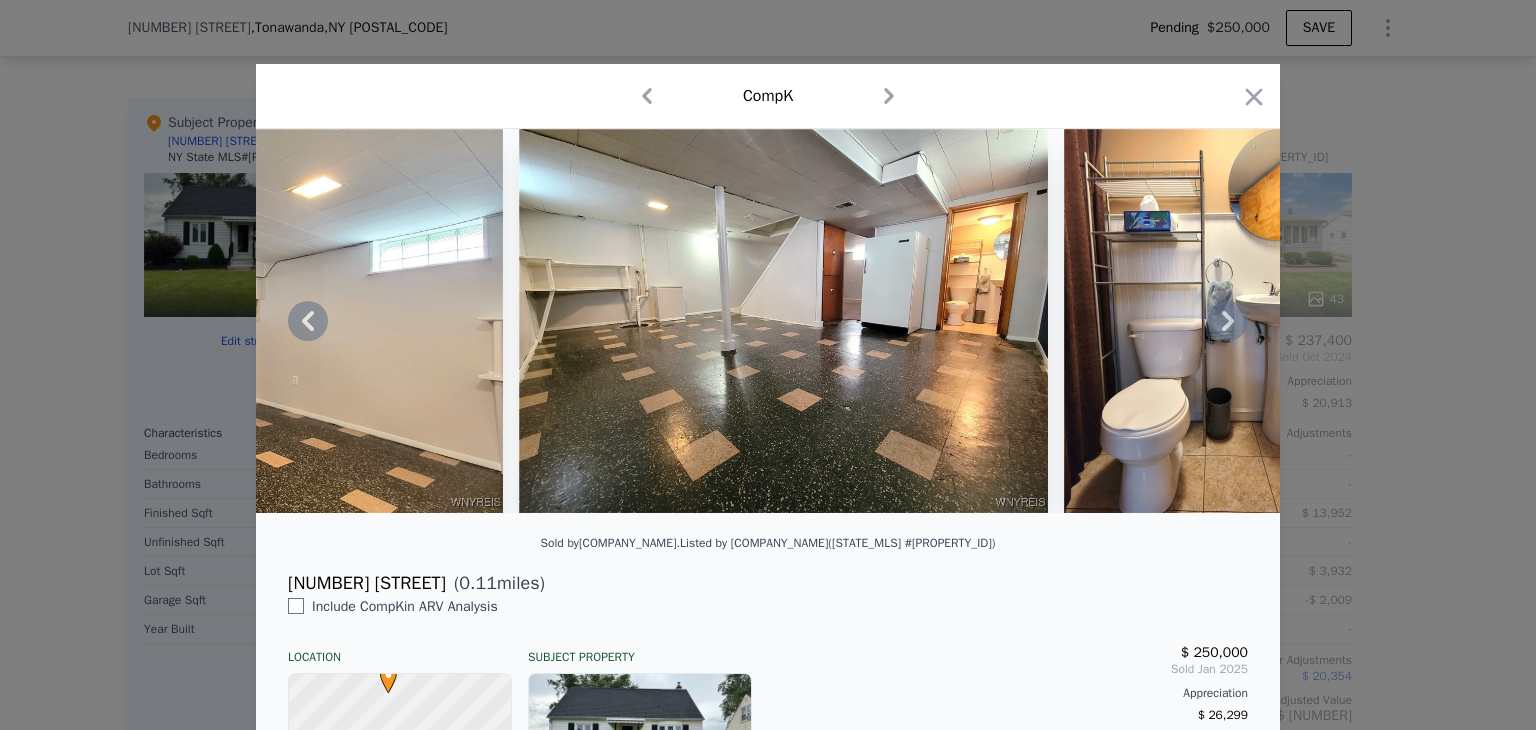 click 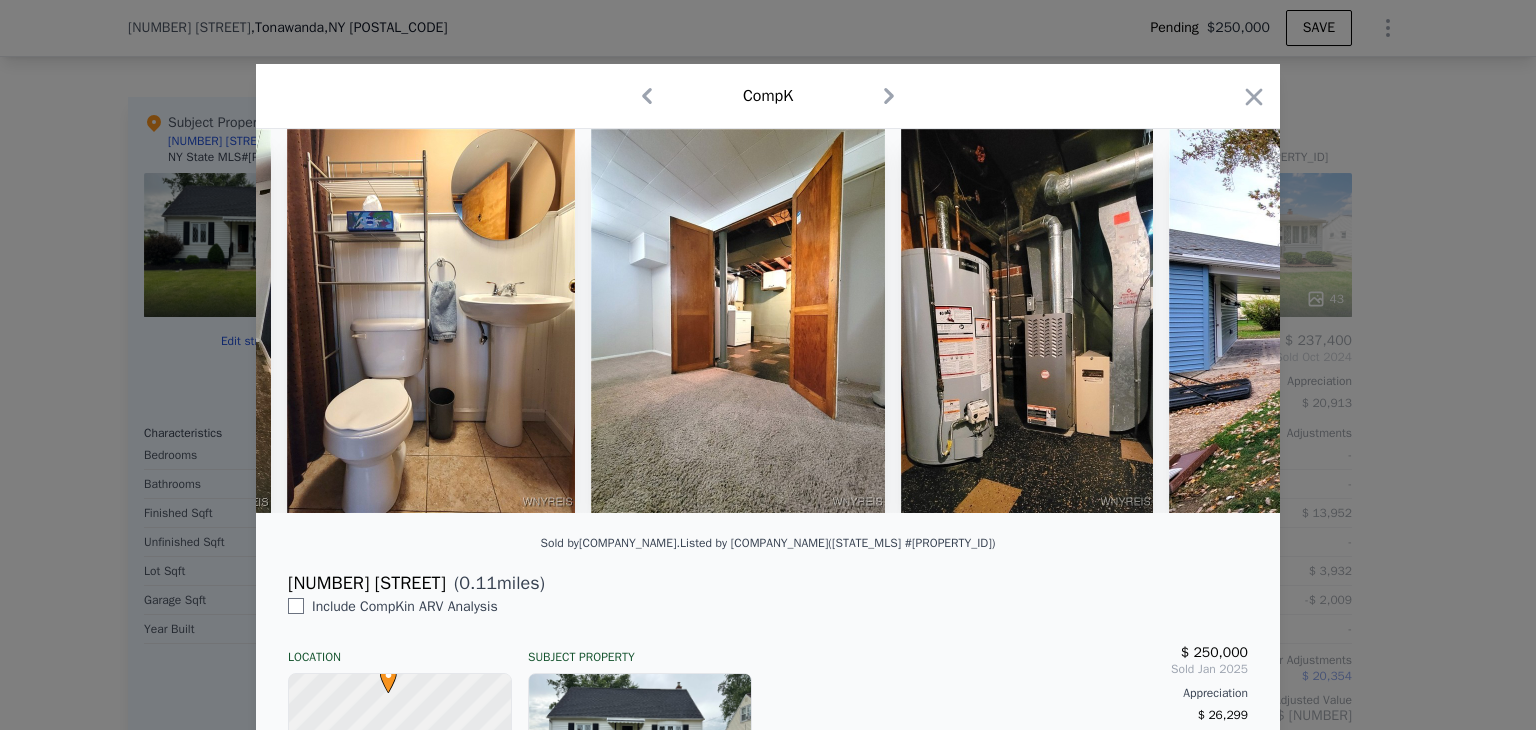 scroll, scrollTop: 0, scrollLeft: 16800, axis: horizontal 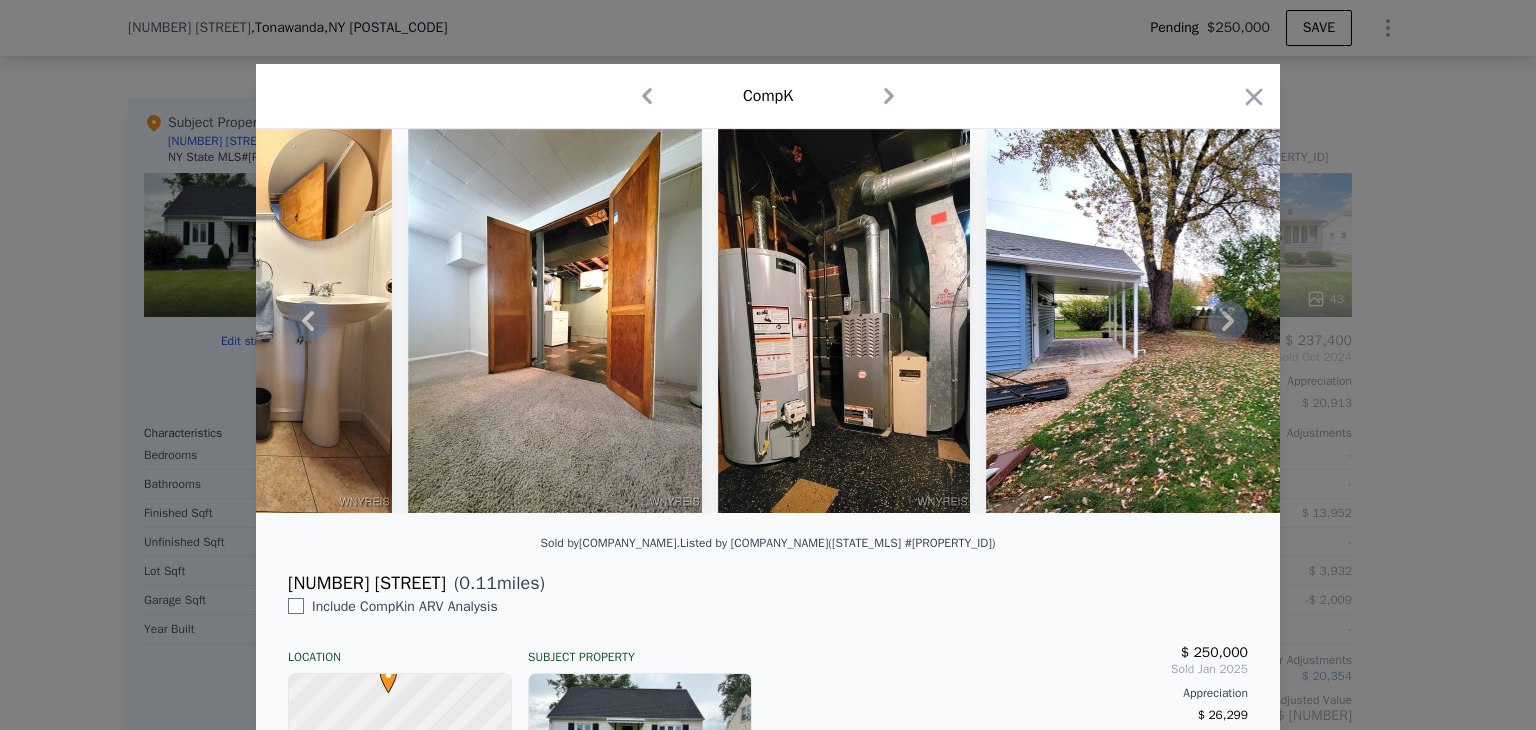 click 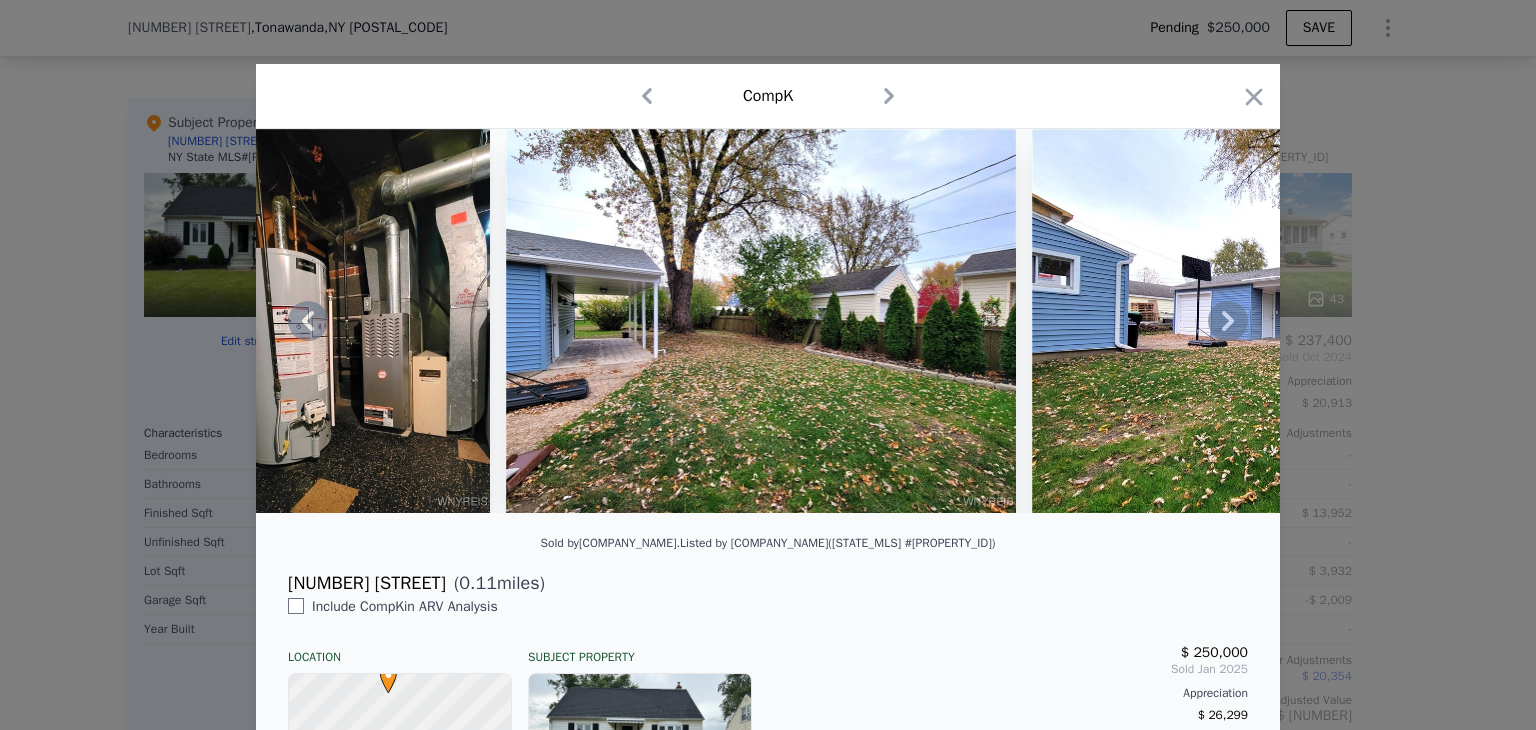 click 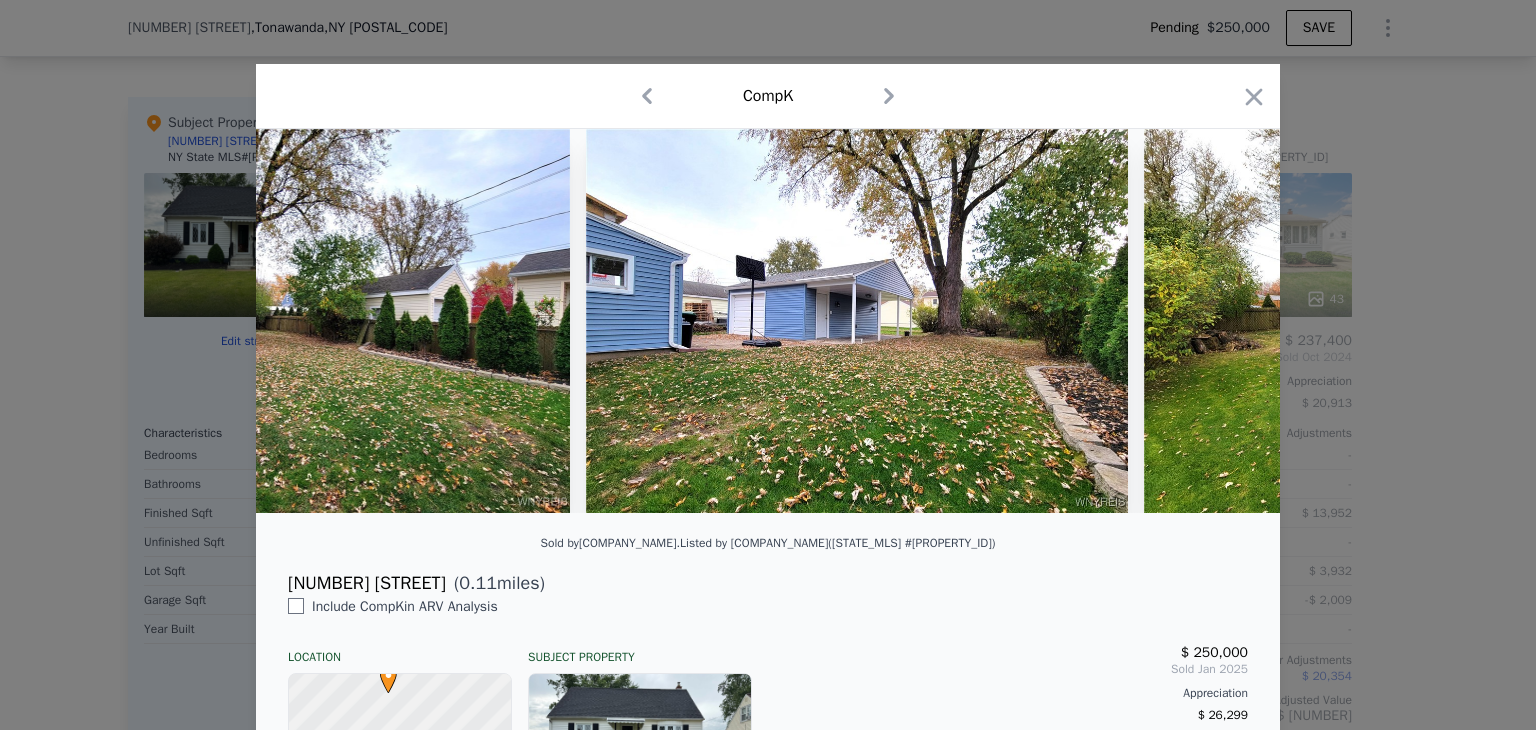 scroll, scrollTop: 0, scrollLeft: 17760, axis: horizontal 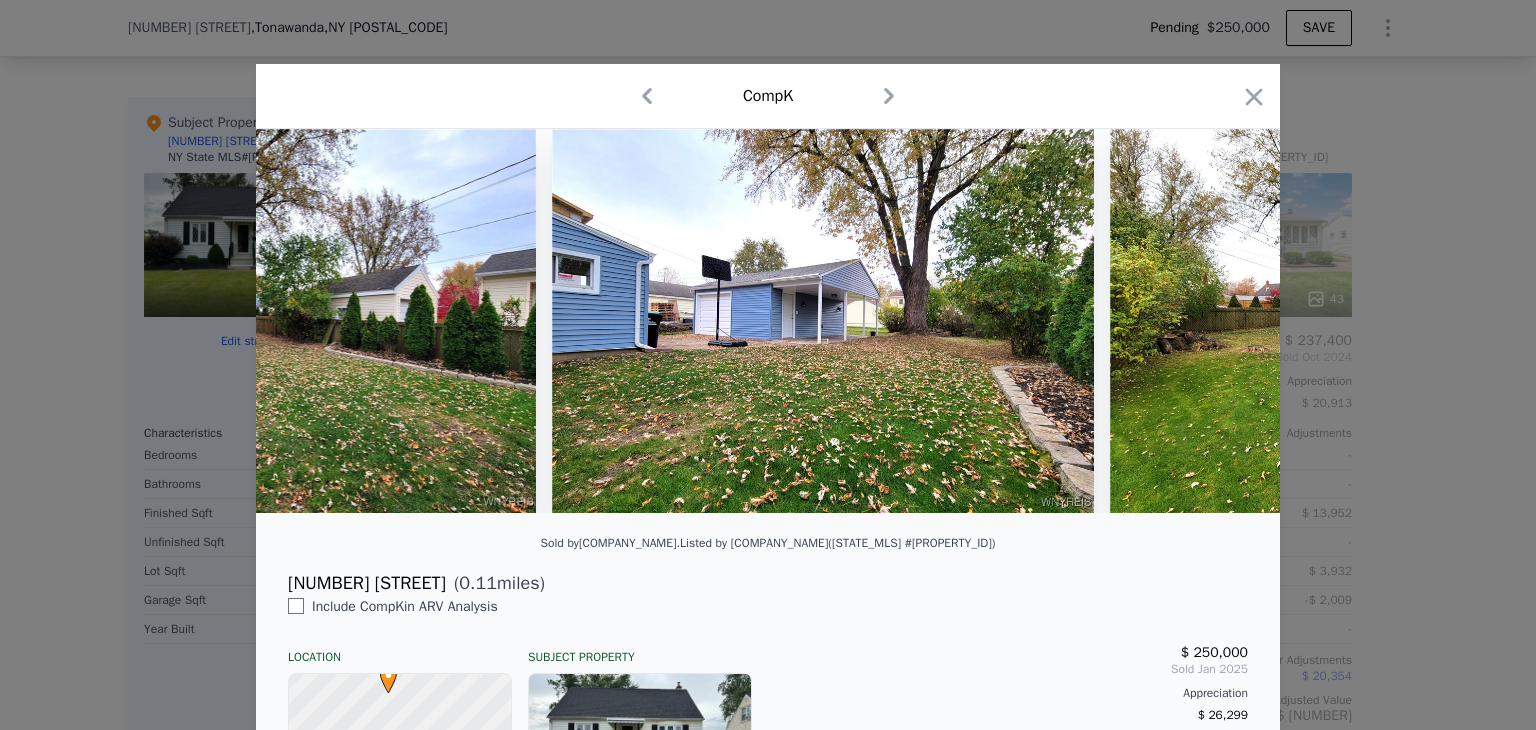 click at bounding box center (768, 321) 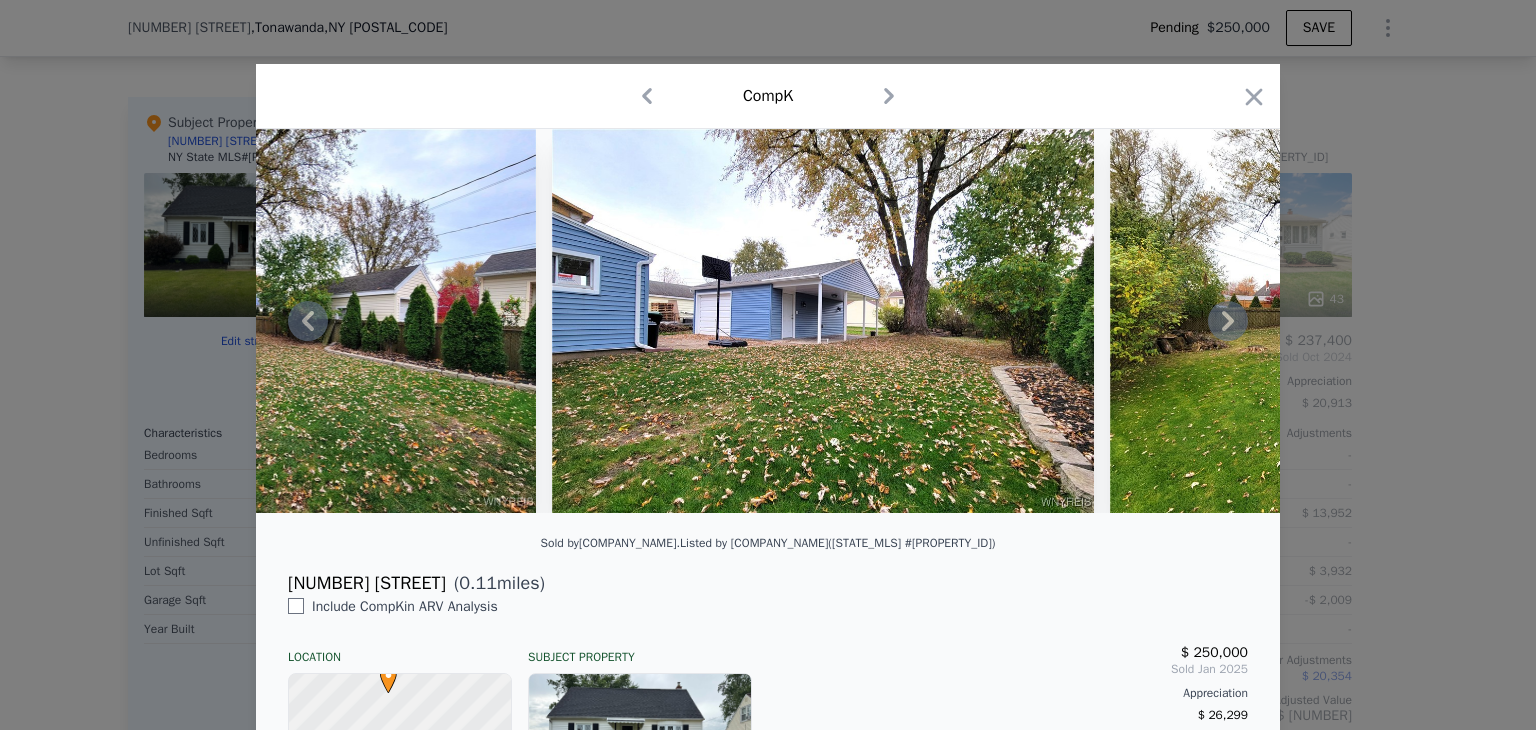 click 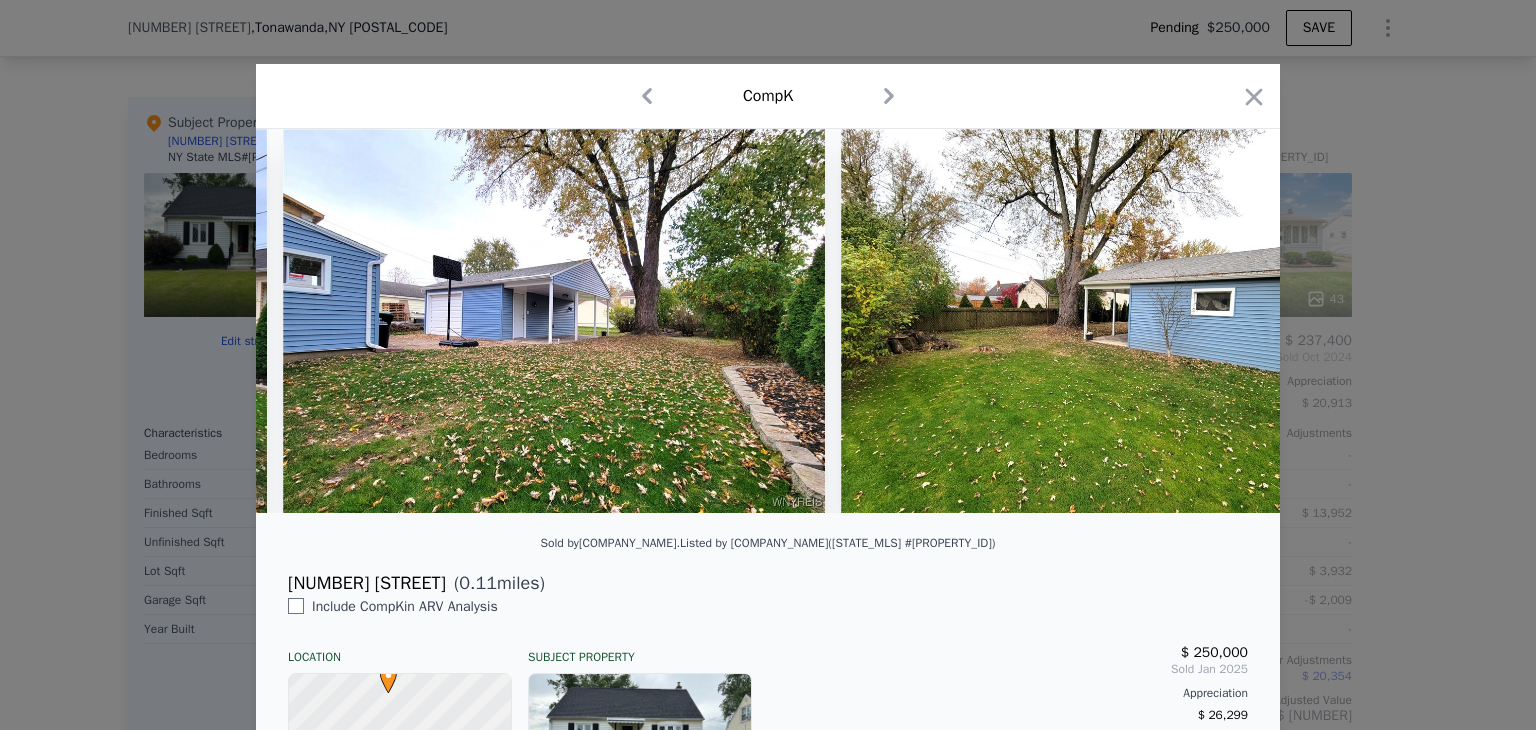 scroll, scrollTop: 0, scrollLeft: 18108, axis: horizontal 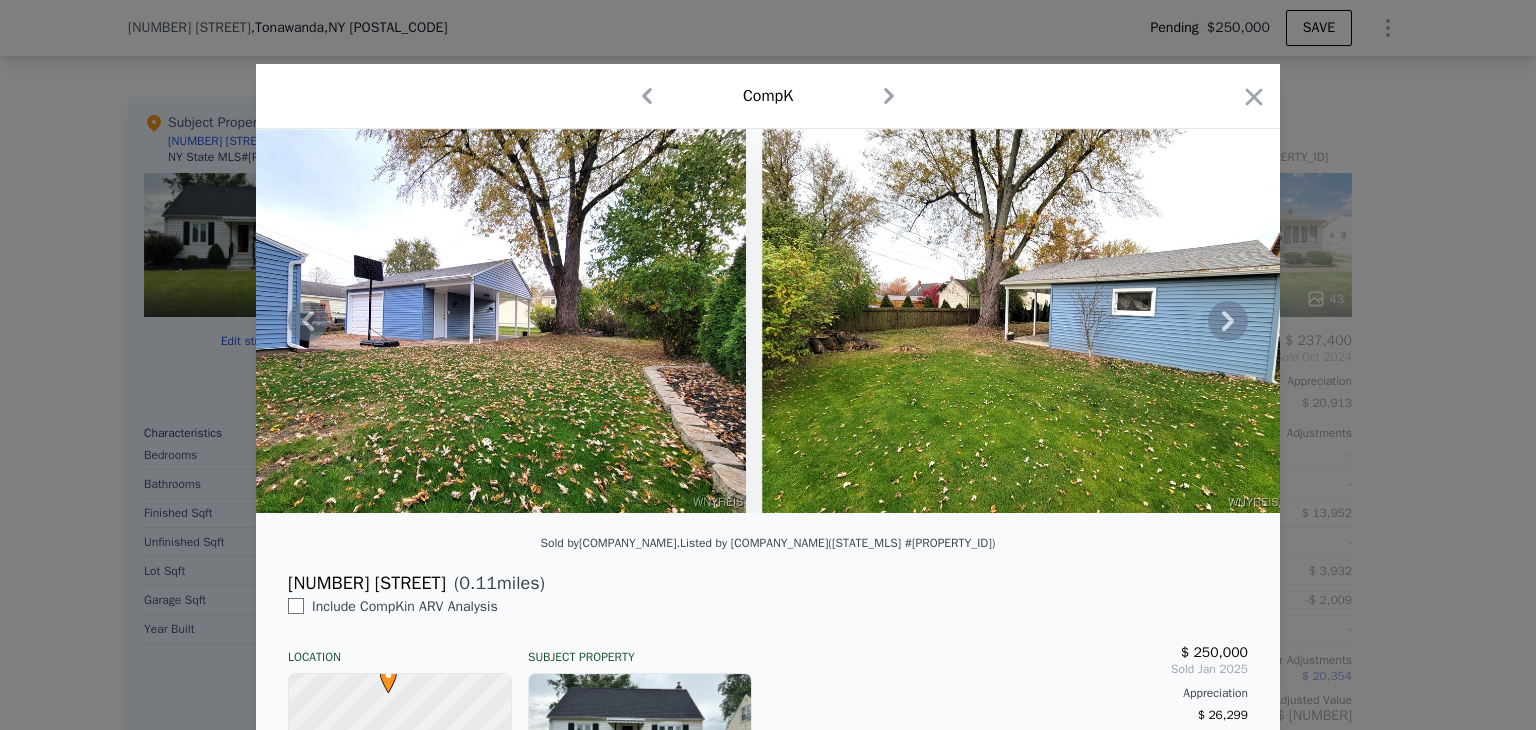 click 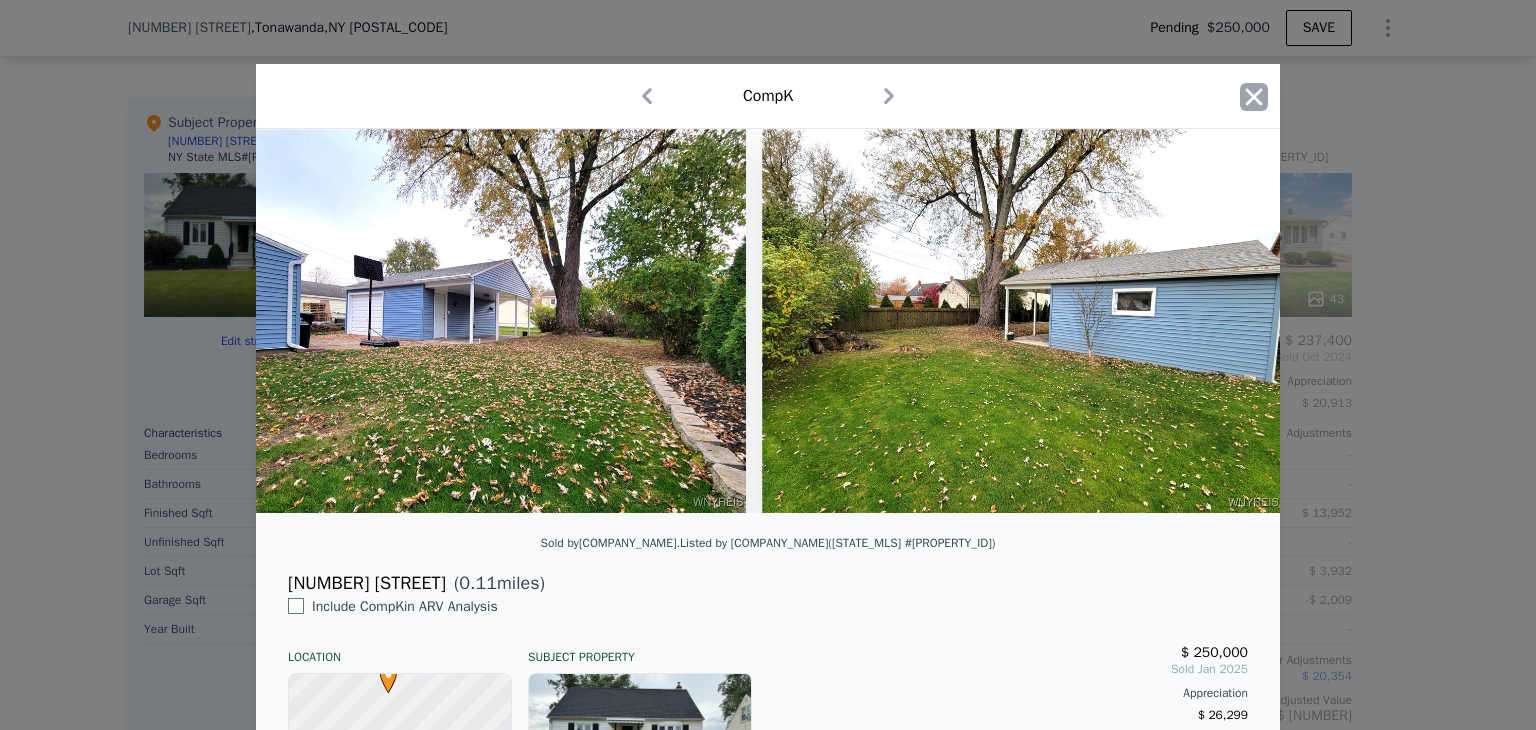 click 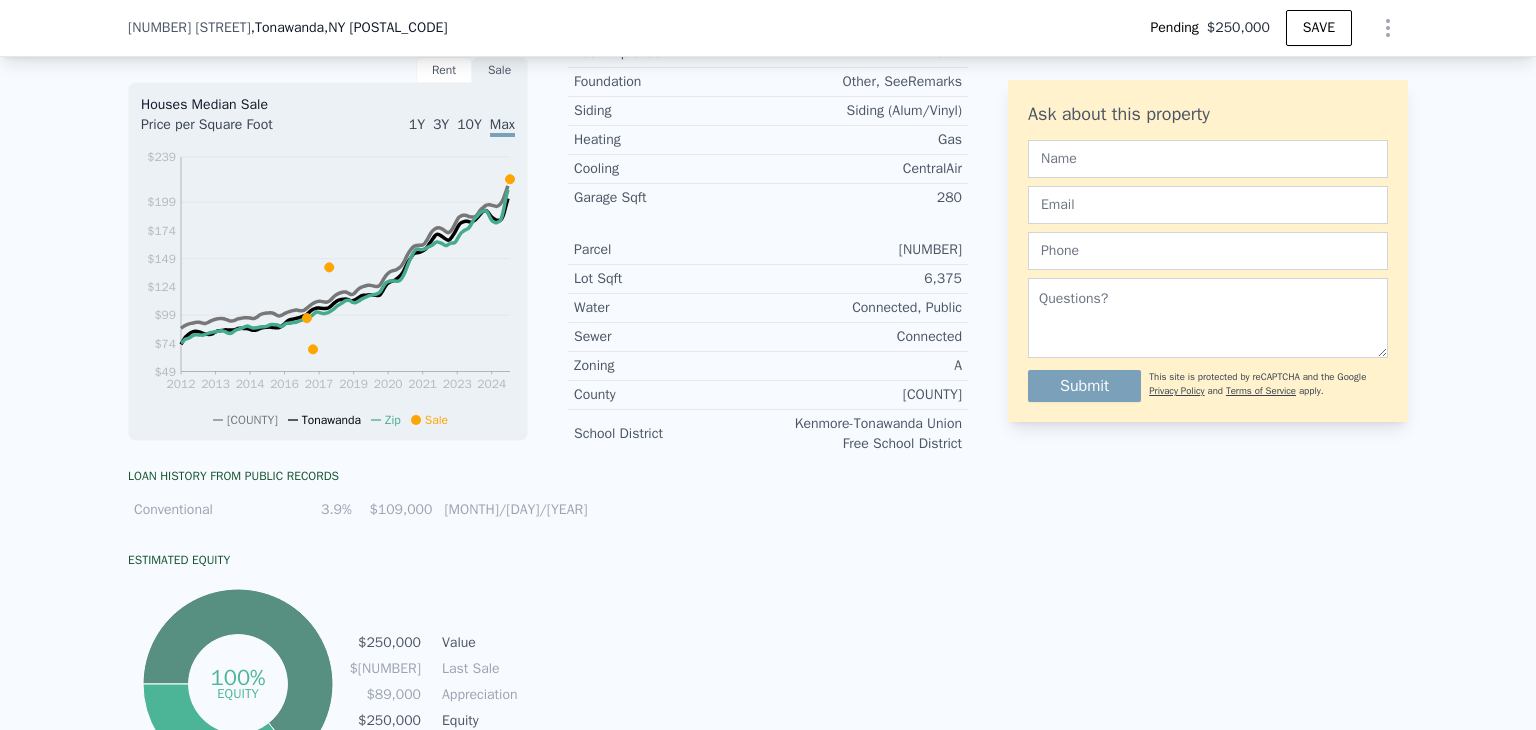scroll, scrollTop: 692, scrollLeft: 0, axis: vertical 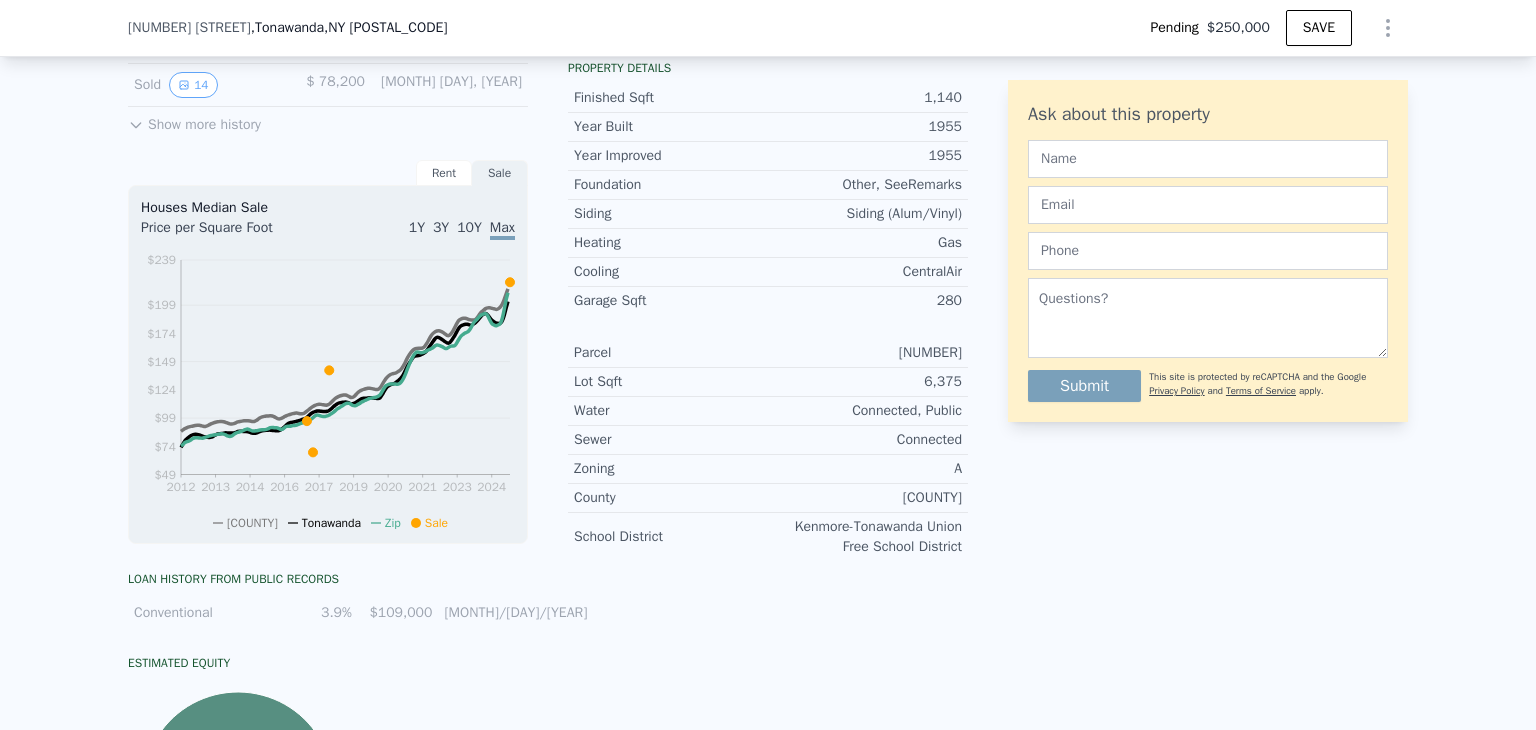 click on "10Y" at bounding box center (469, 227) 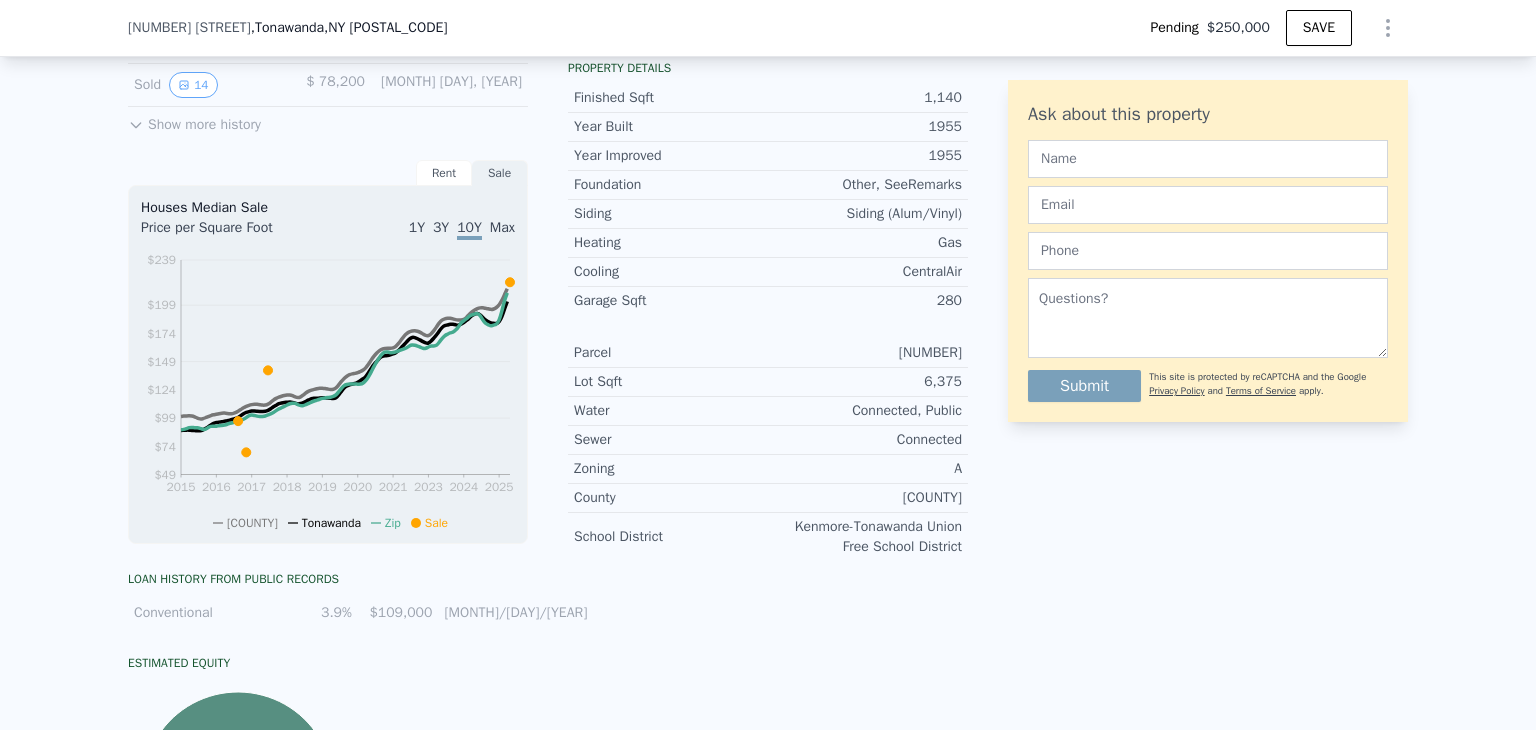 click on "Max" at bounding box center [502, 227] 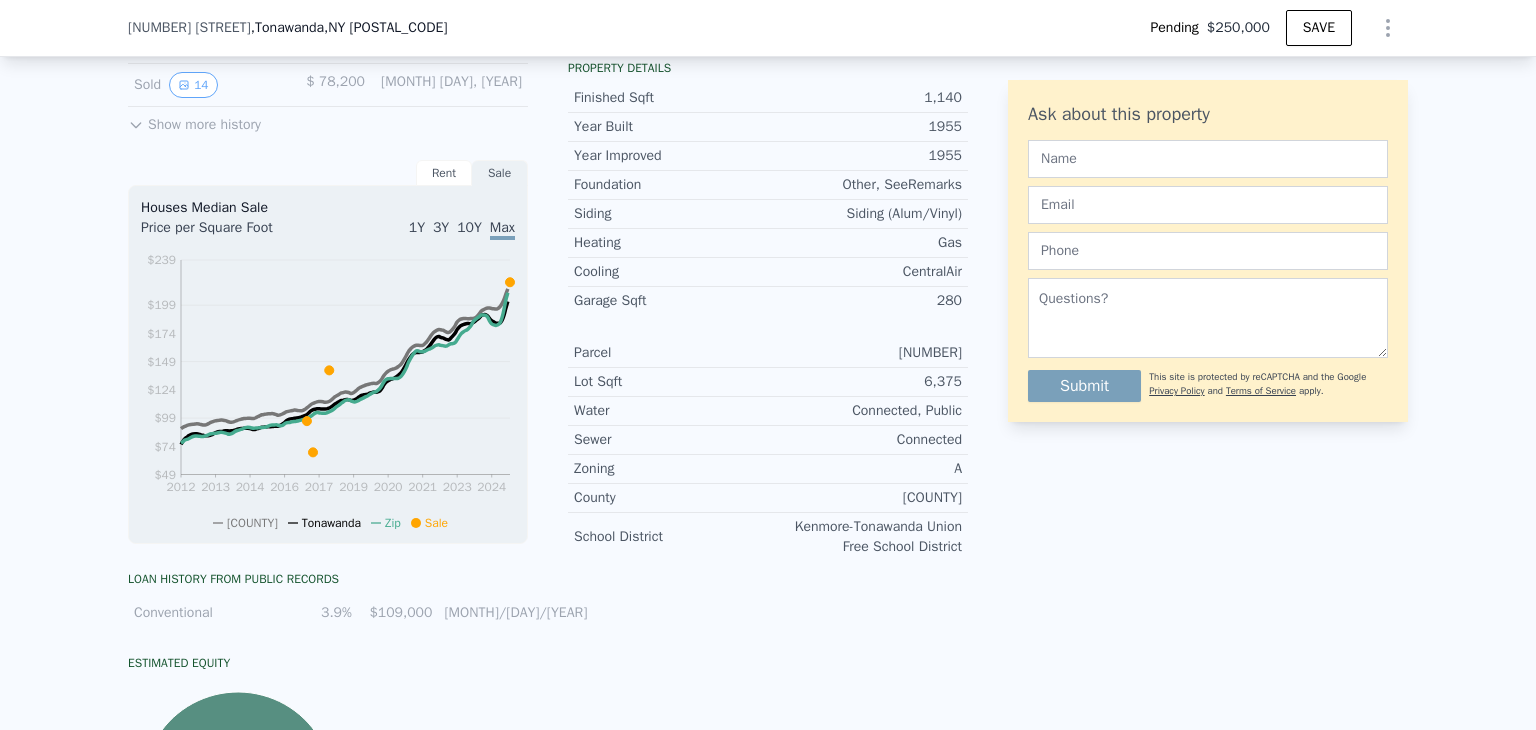 click on "1Y" at bounding box center (417, 227) 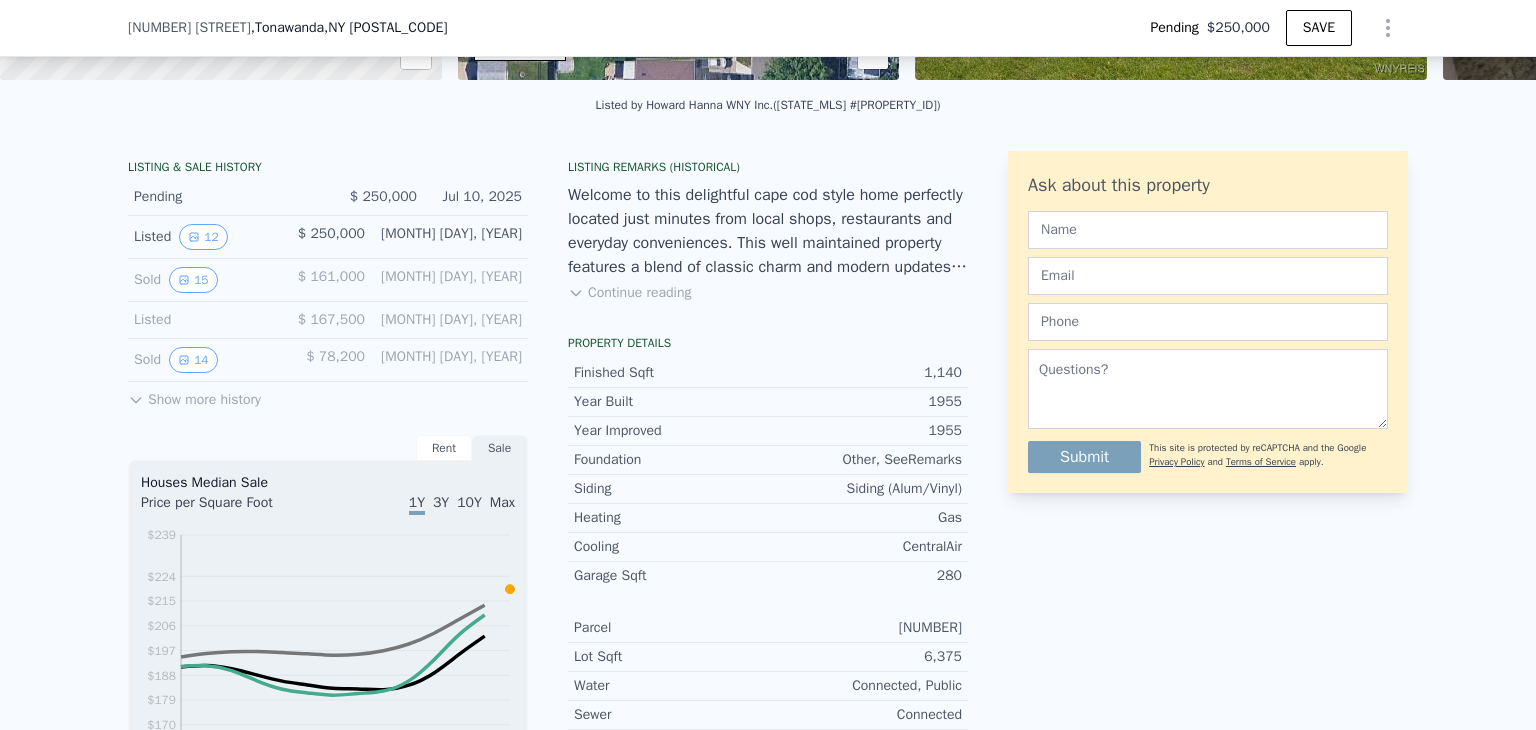 scroll, scrollTop: 368, scrollLeft: 0, axis: vertical 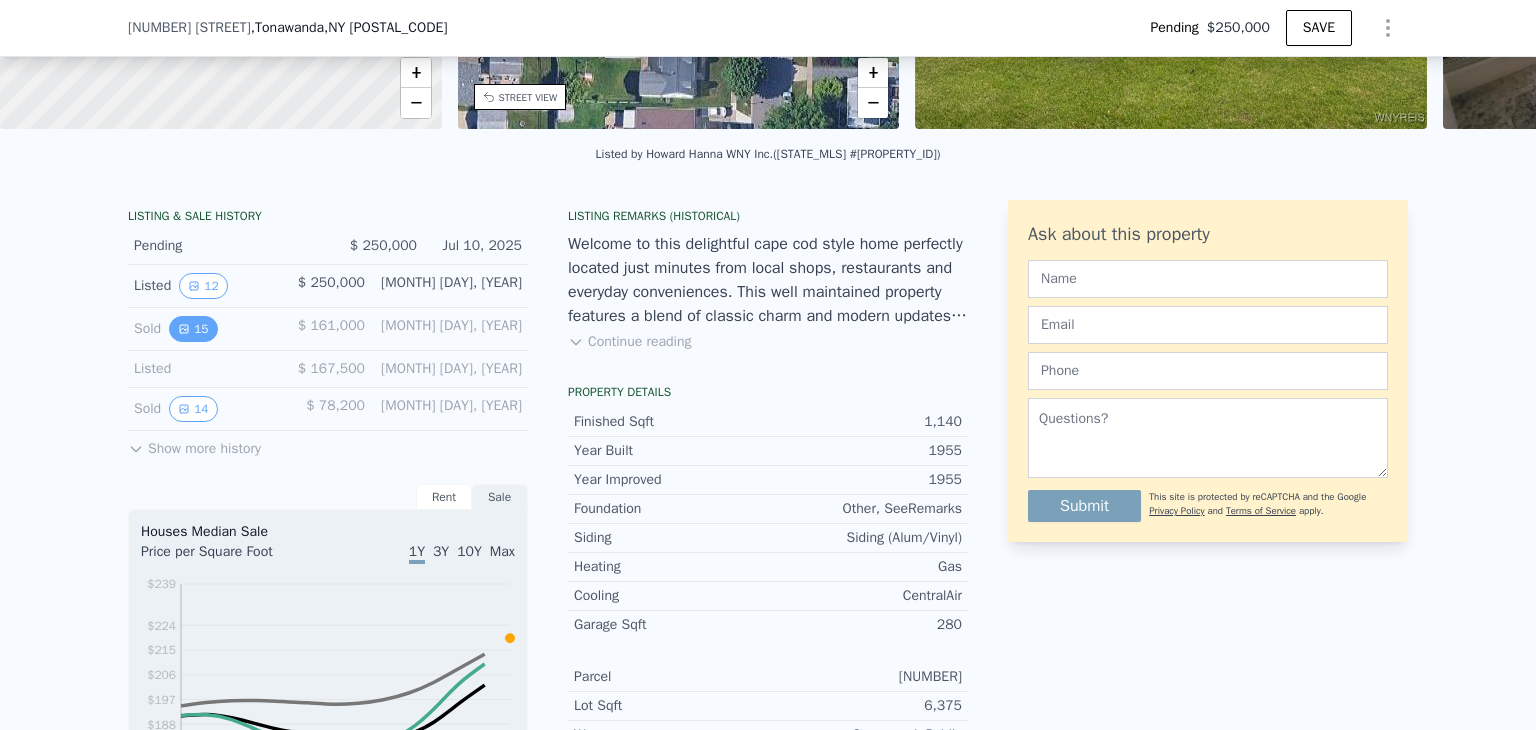 click 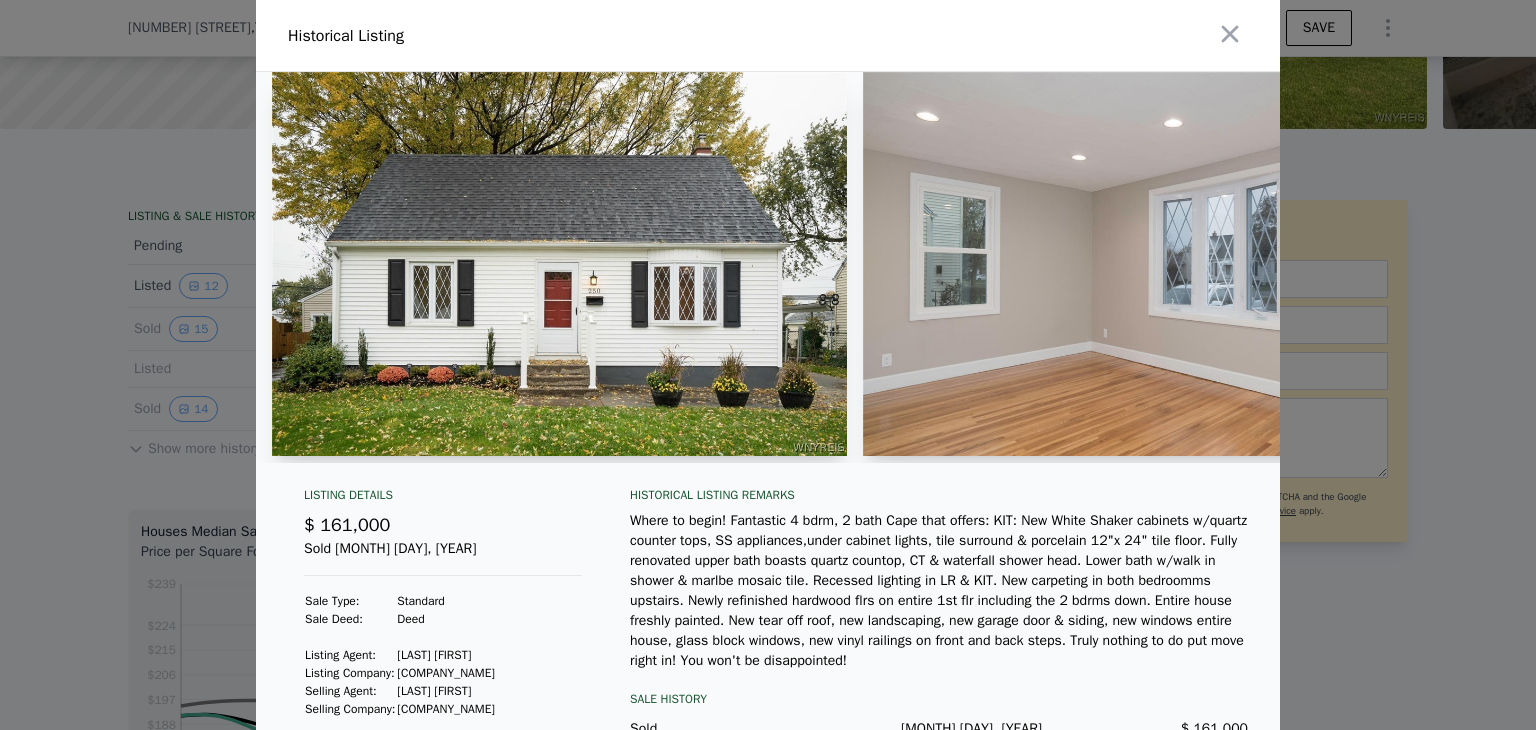 click at bounding box center [559, 264] 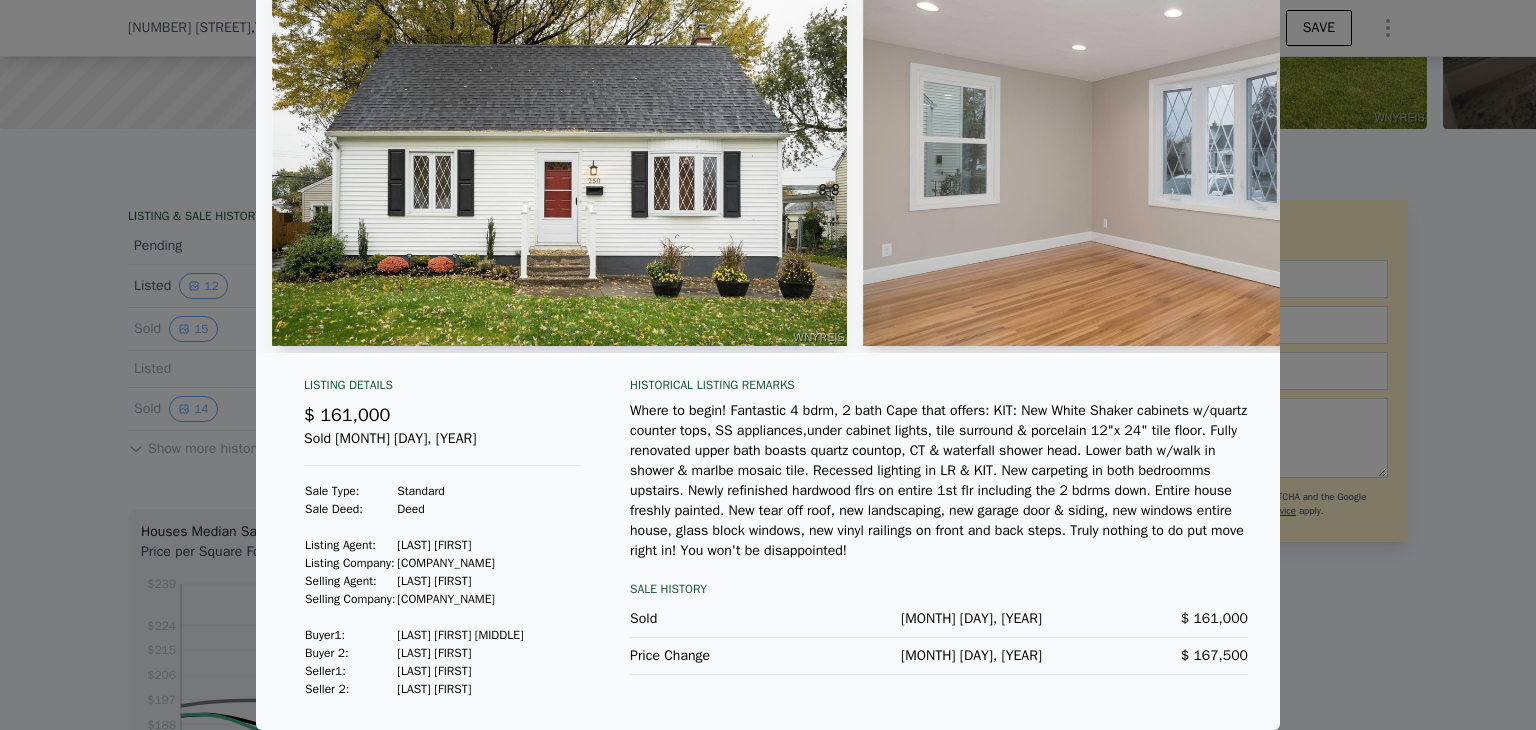 scroll, scrollTop: 0, scrollLeft: 0, axis: both 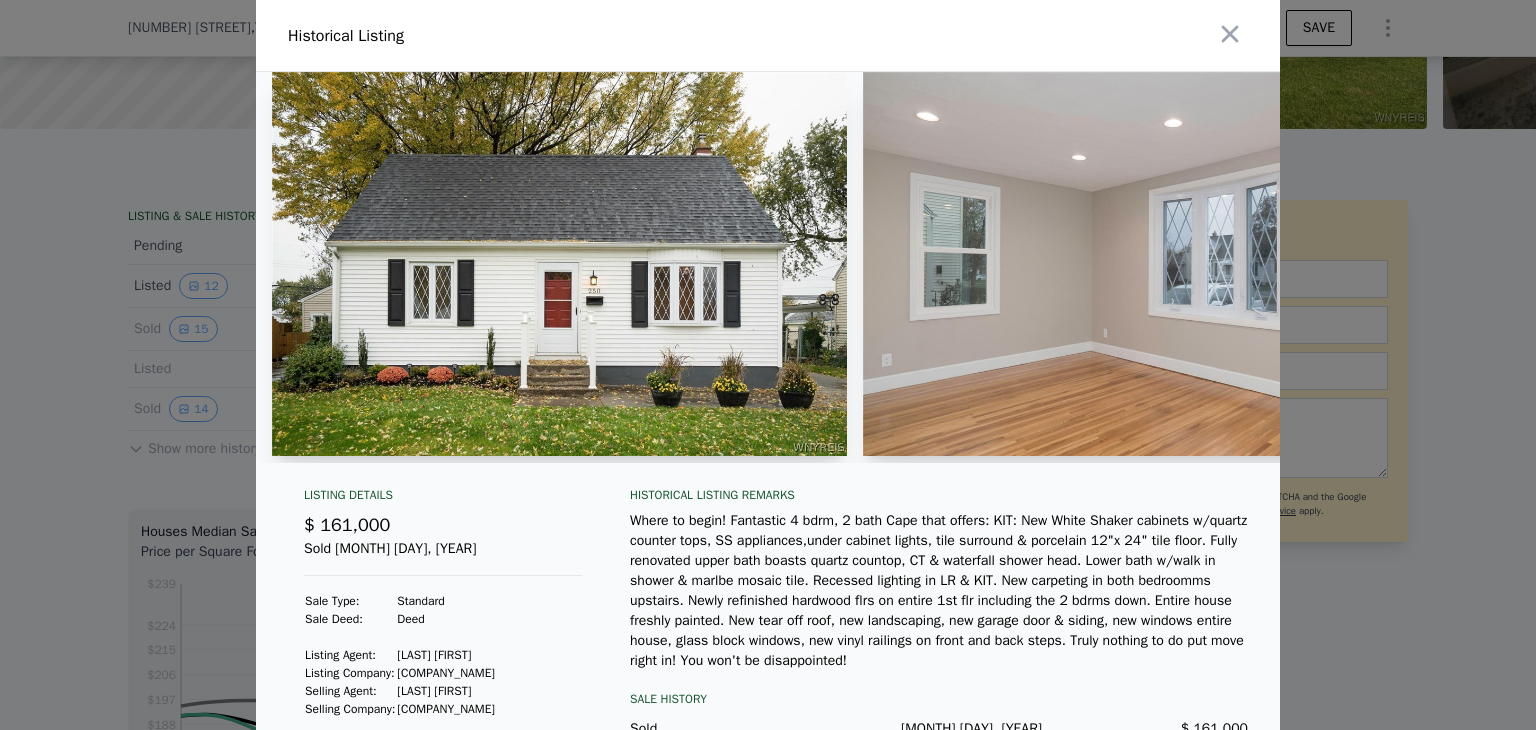 click at bounding box center (559, 264) 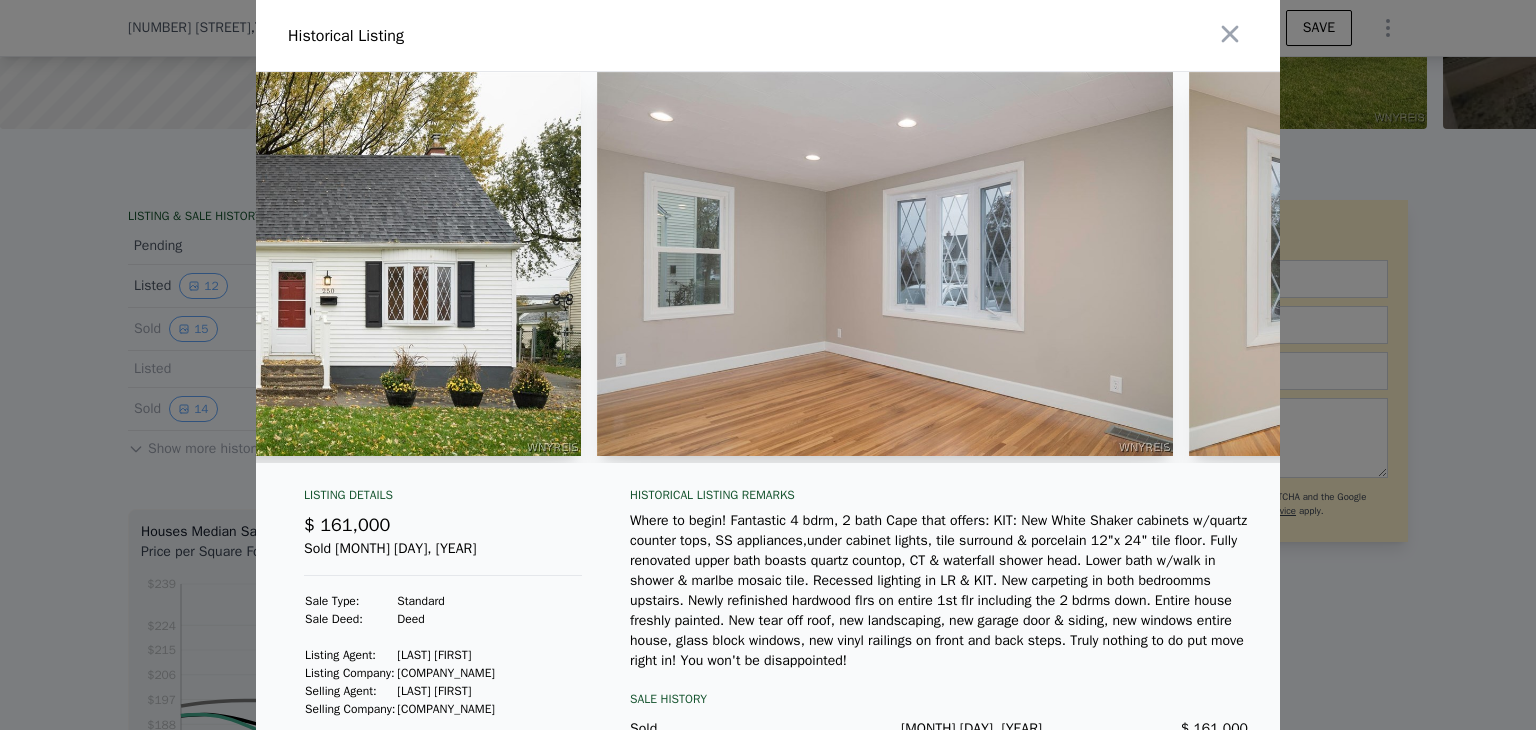 scroll, scrollTop: 0, scrollLeft: 292, axis: horizontal 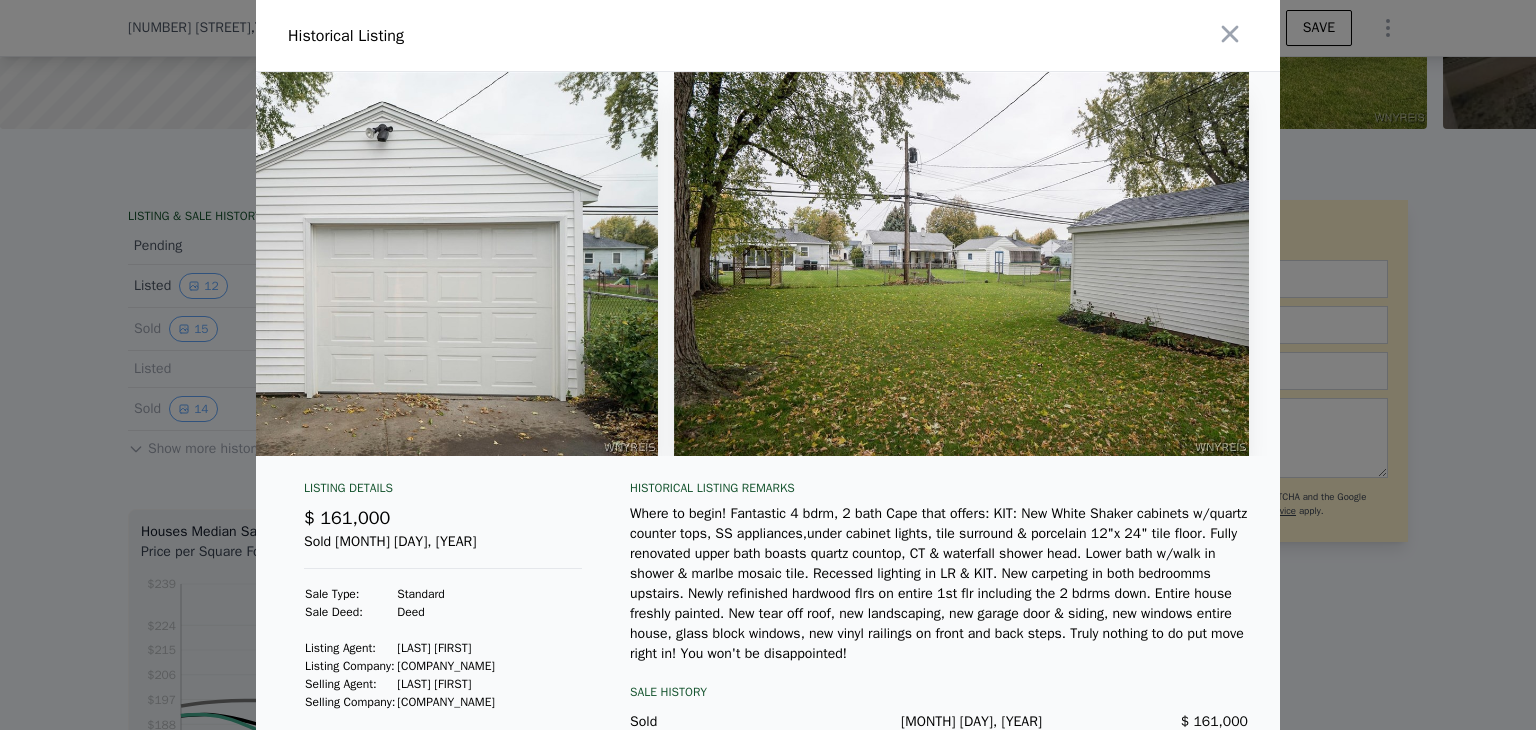 click at bounding box center (961, 264) 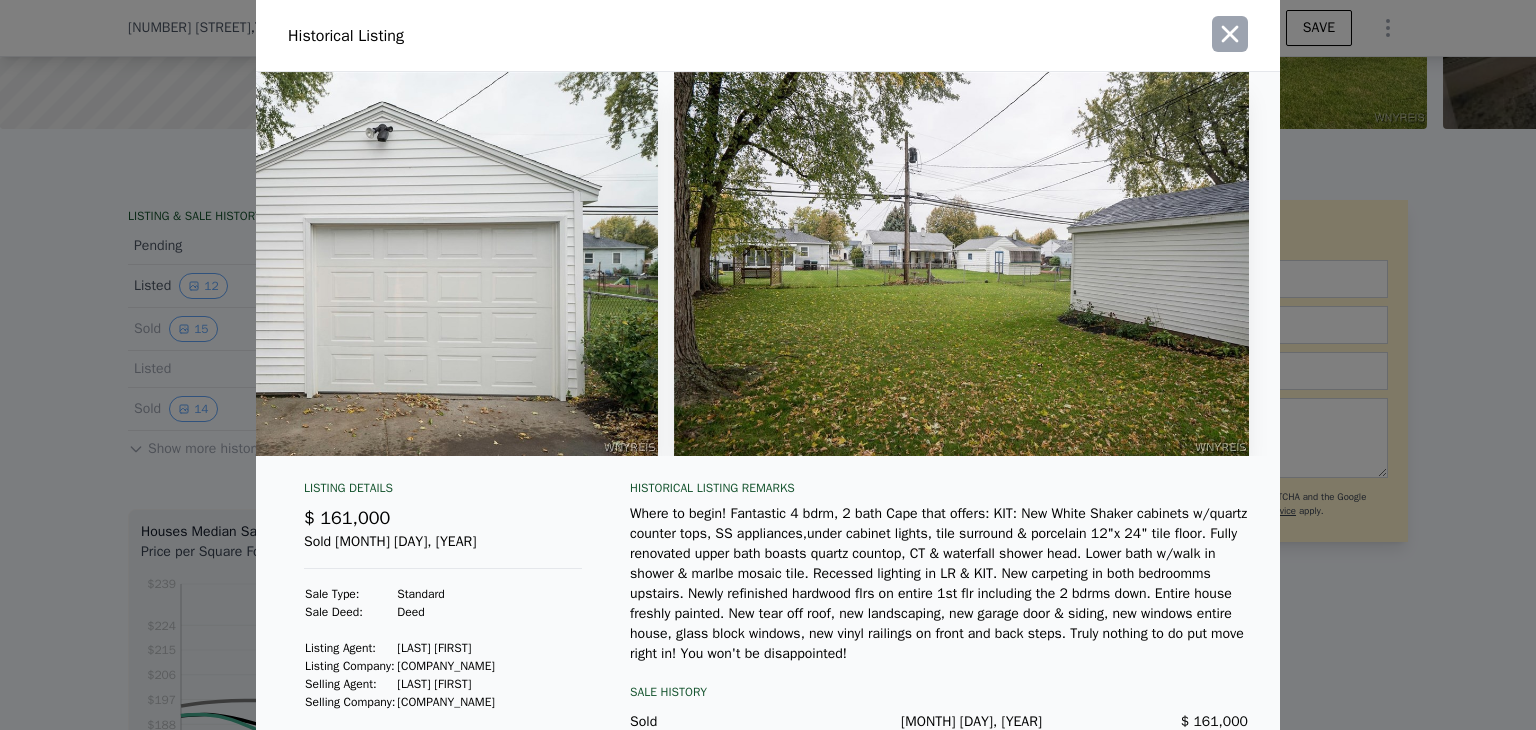 click 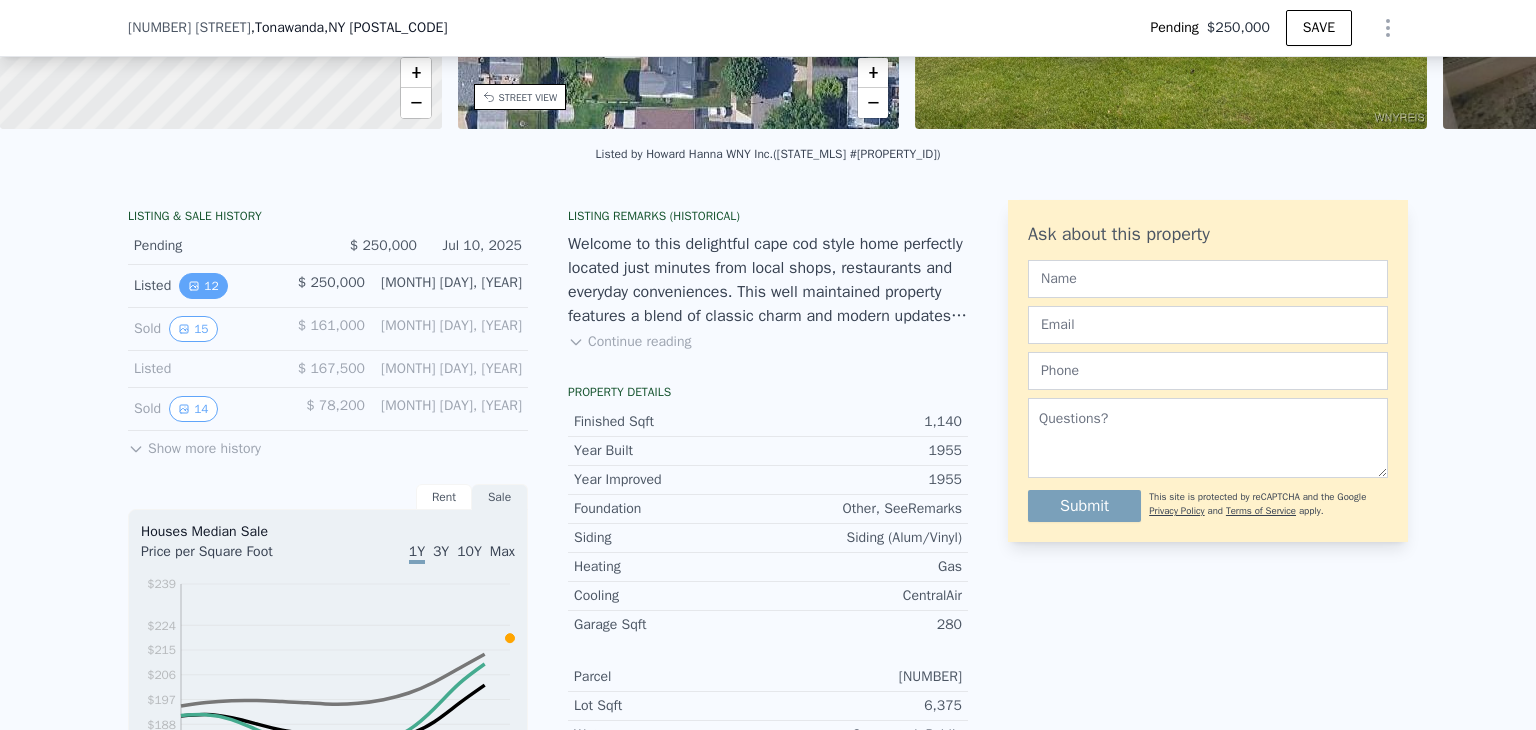 click 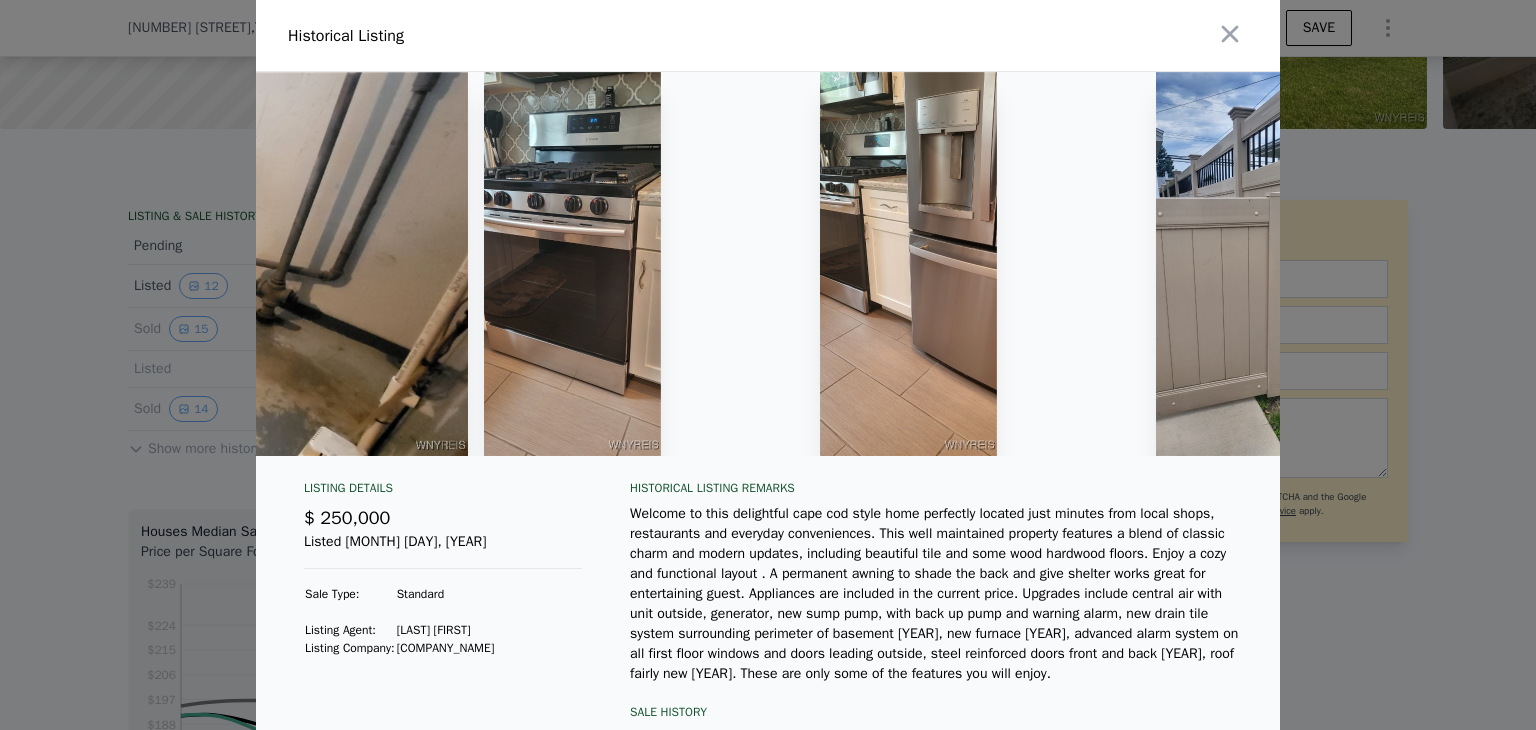 scroll, scrollTop: 0, scrollLeft: 3711, axis: horizontal 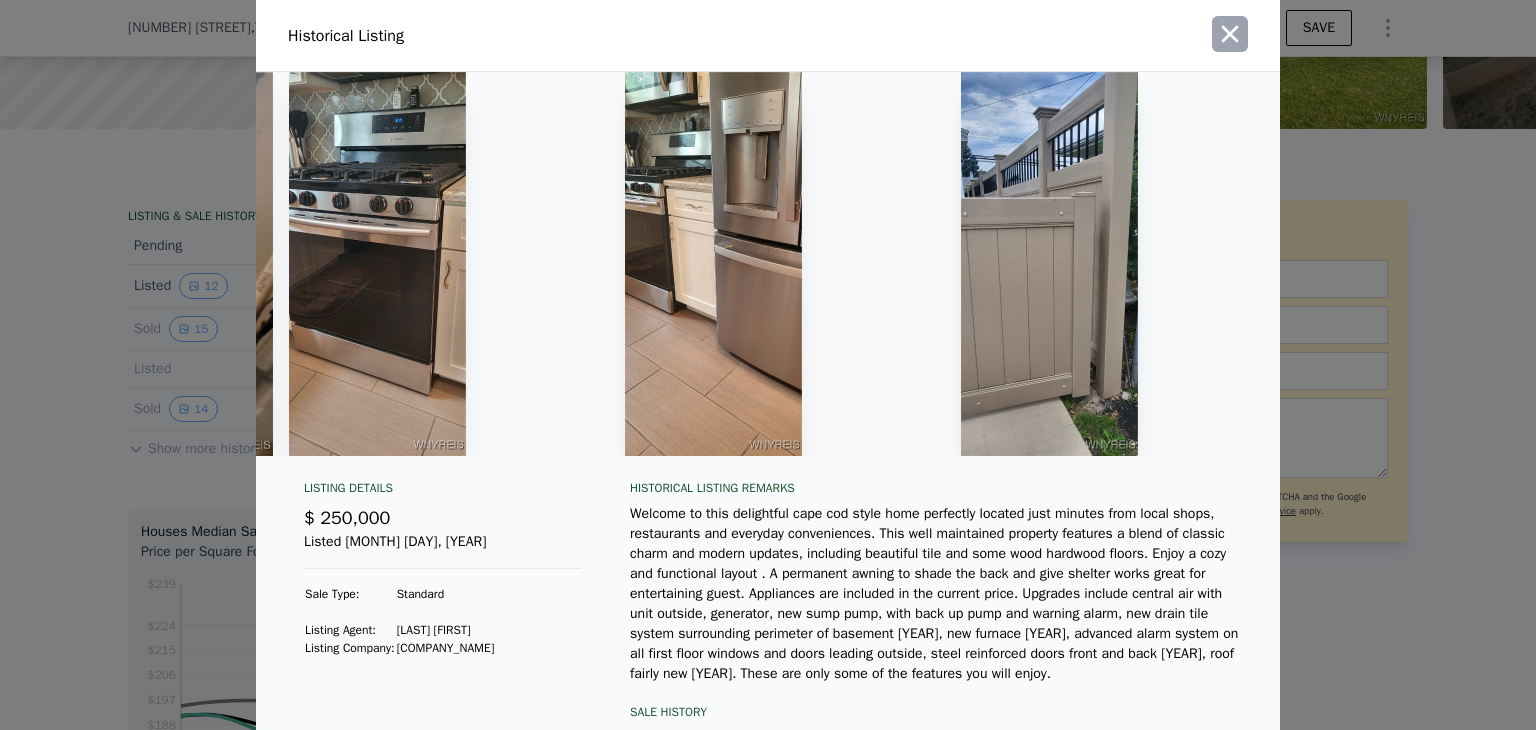 click 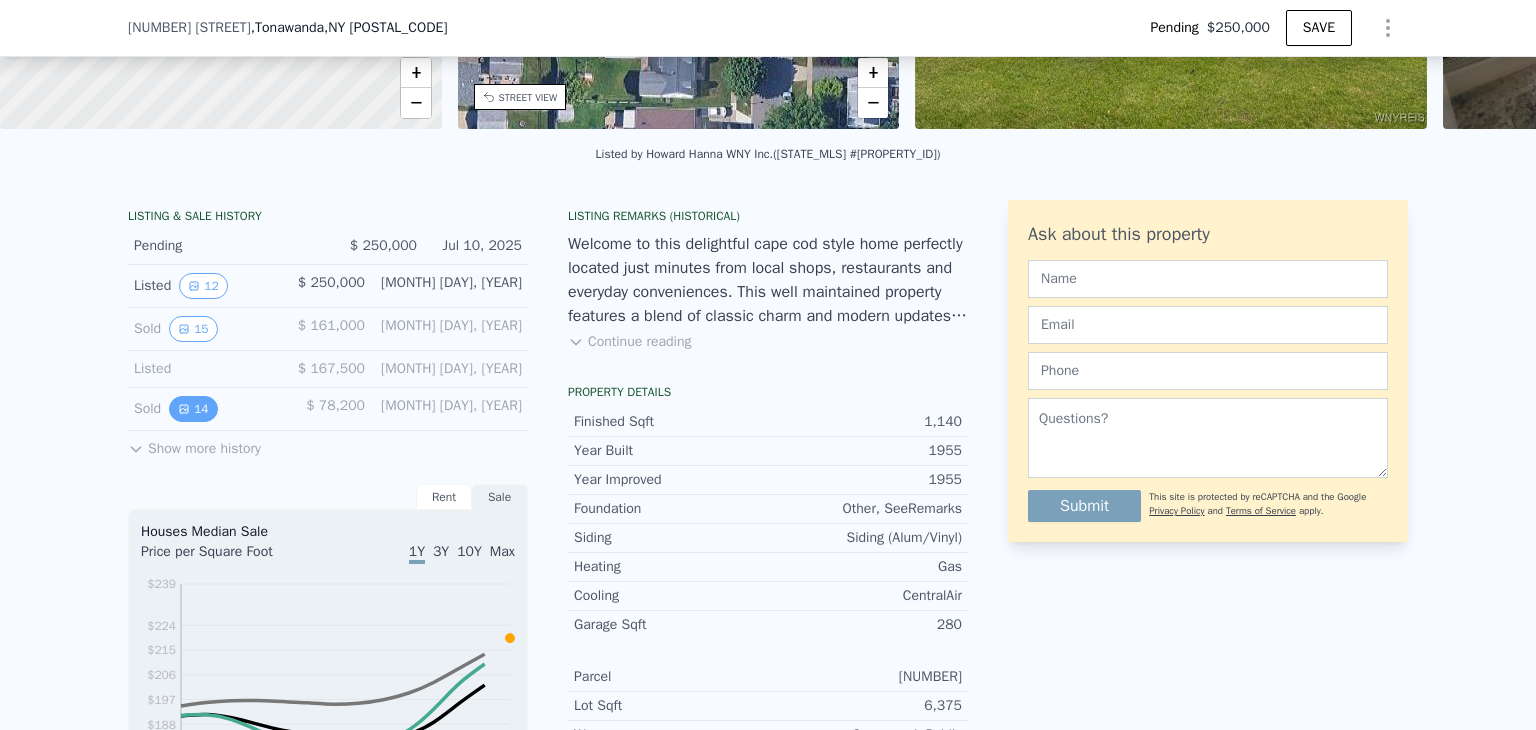 click 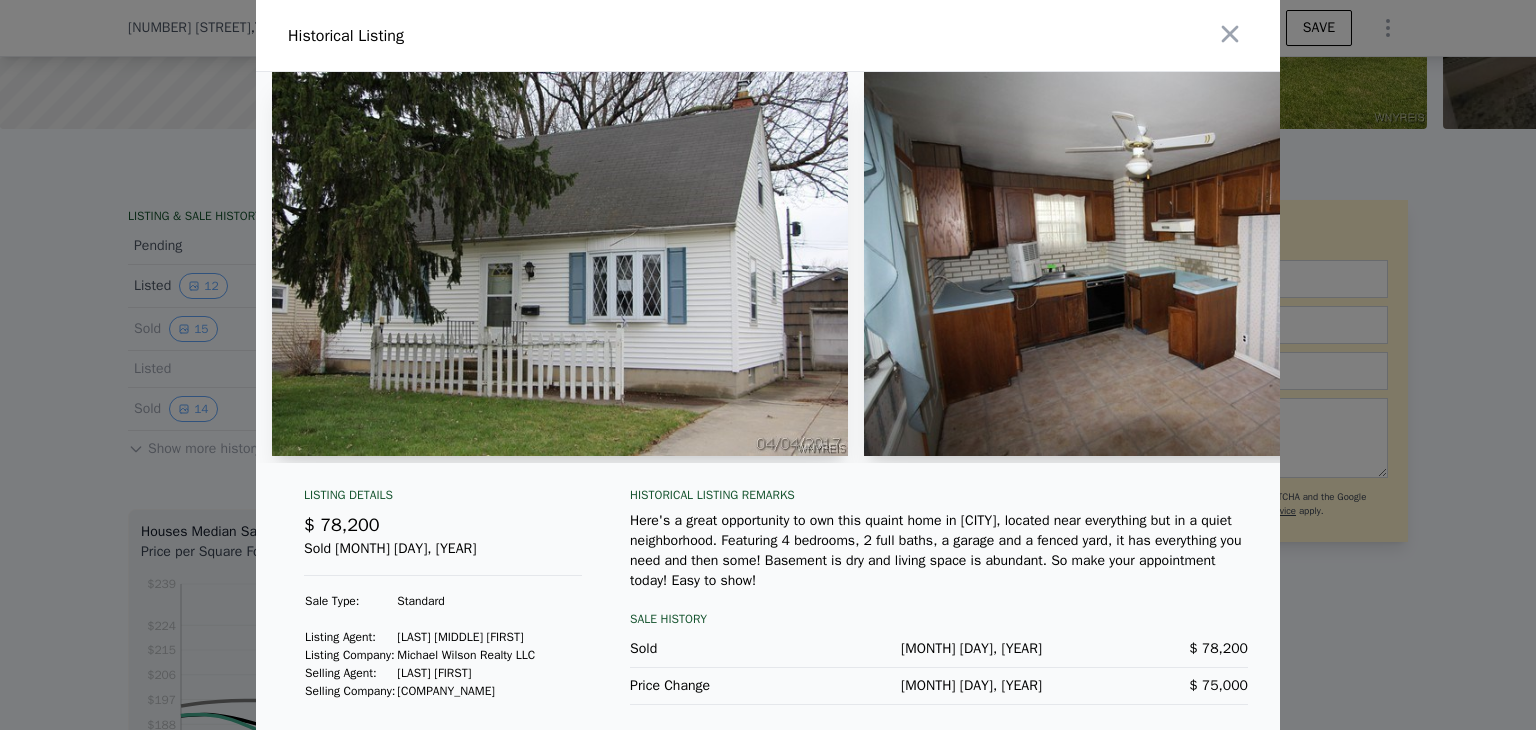 click at bounding box center [560, 264] 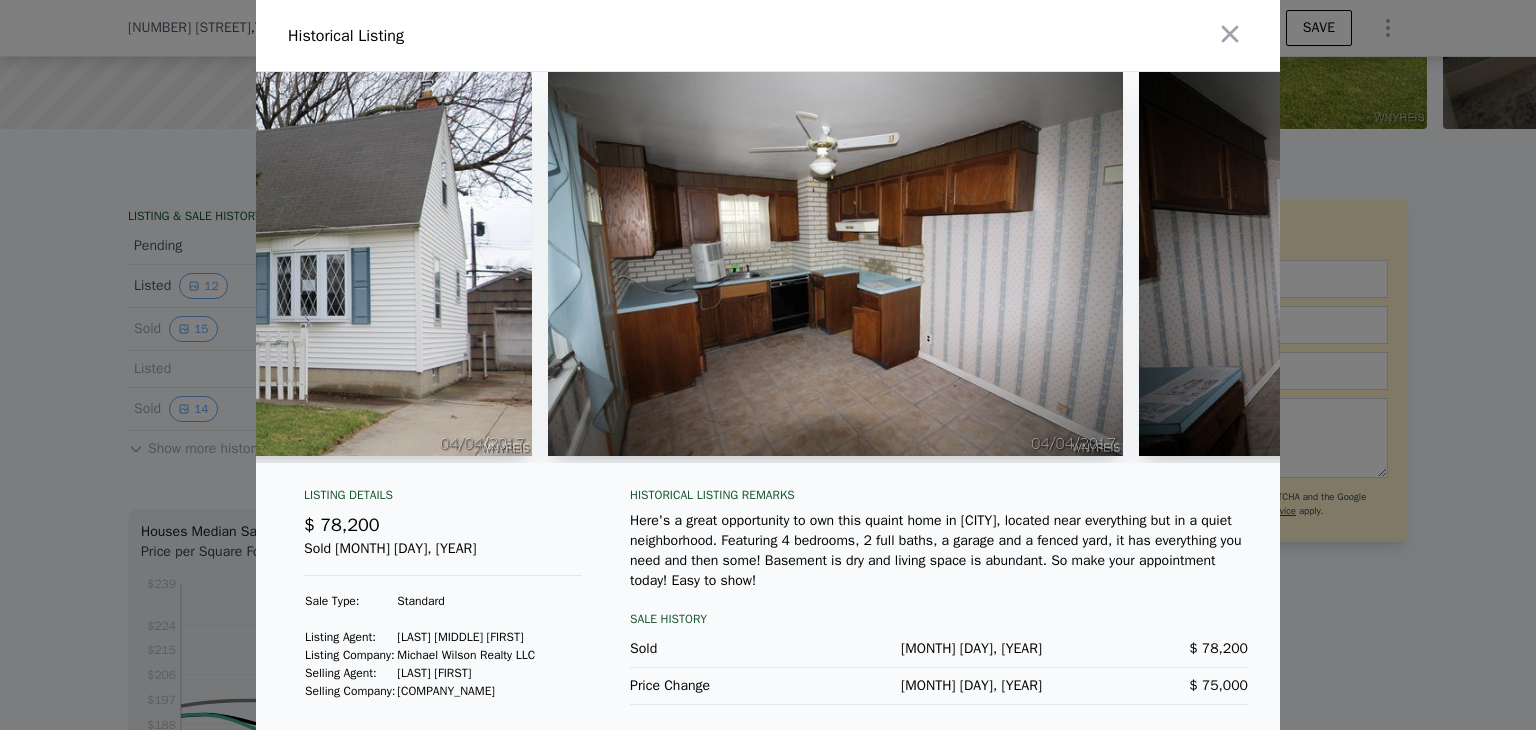 scroll, scrollTop: 0, scrollLeft: 334, axis: horizontal 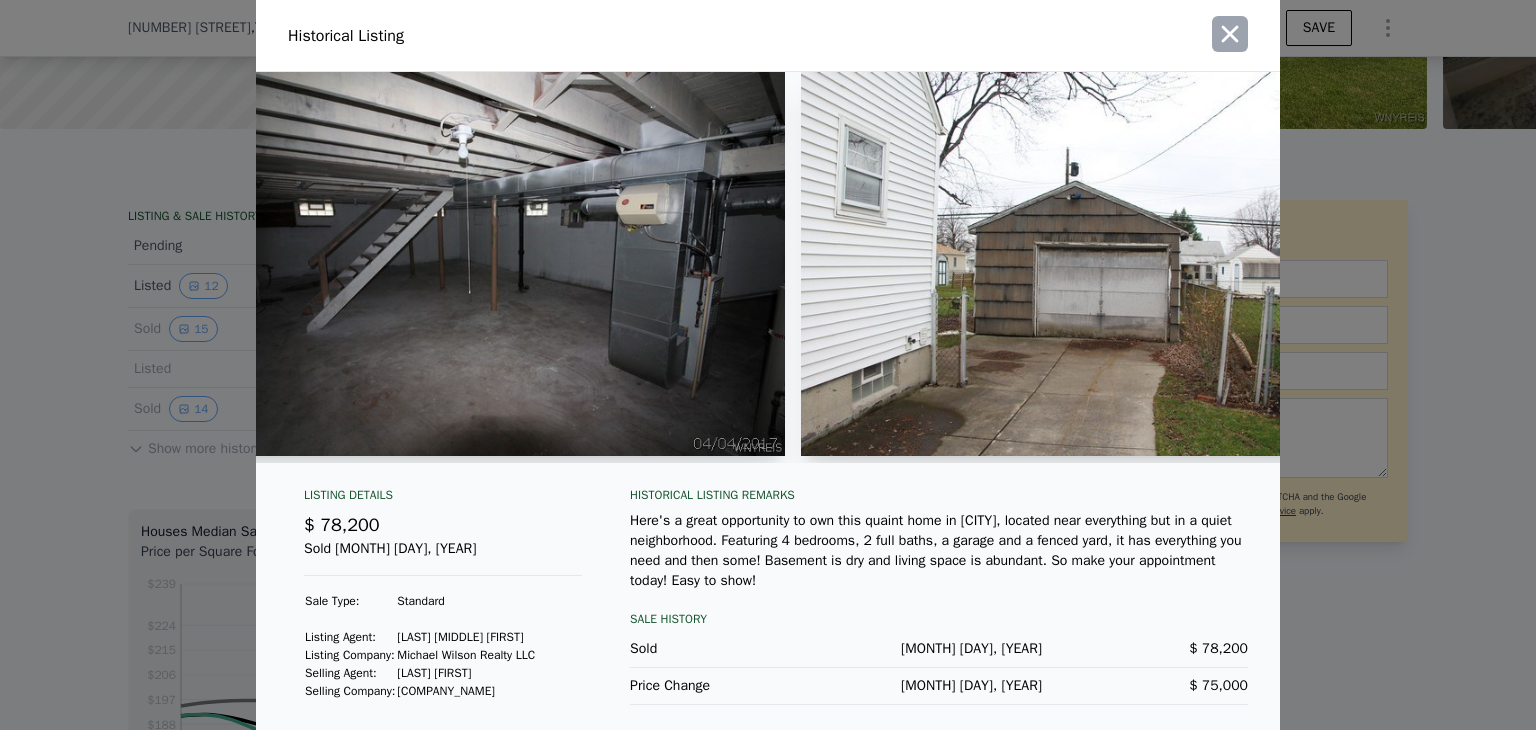 click 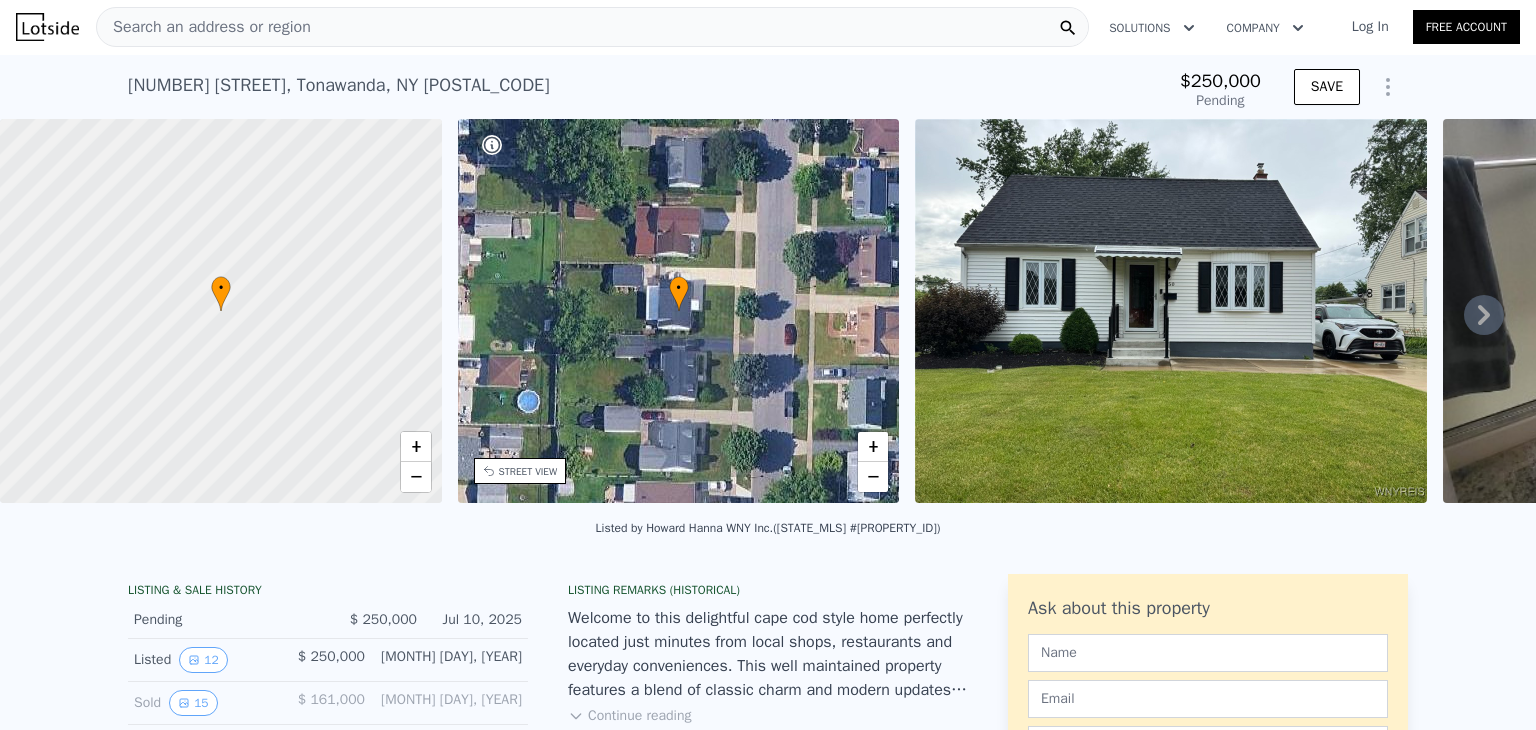 scroll, scrollTop: 0, scrollLeft: 0, axis: both 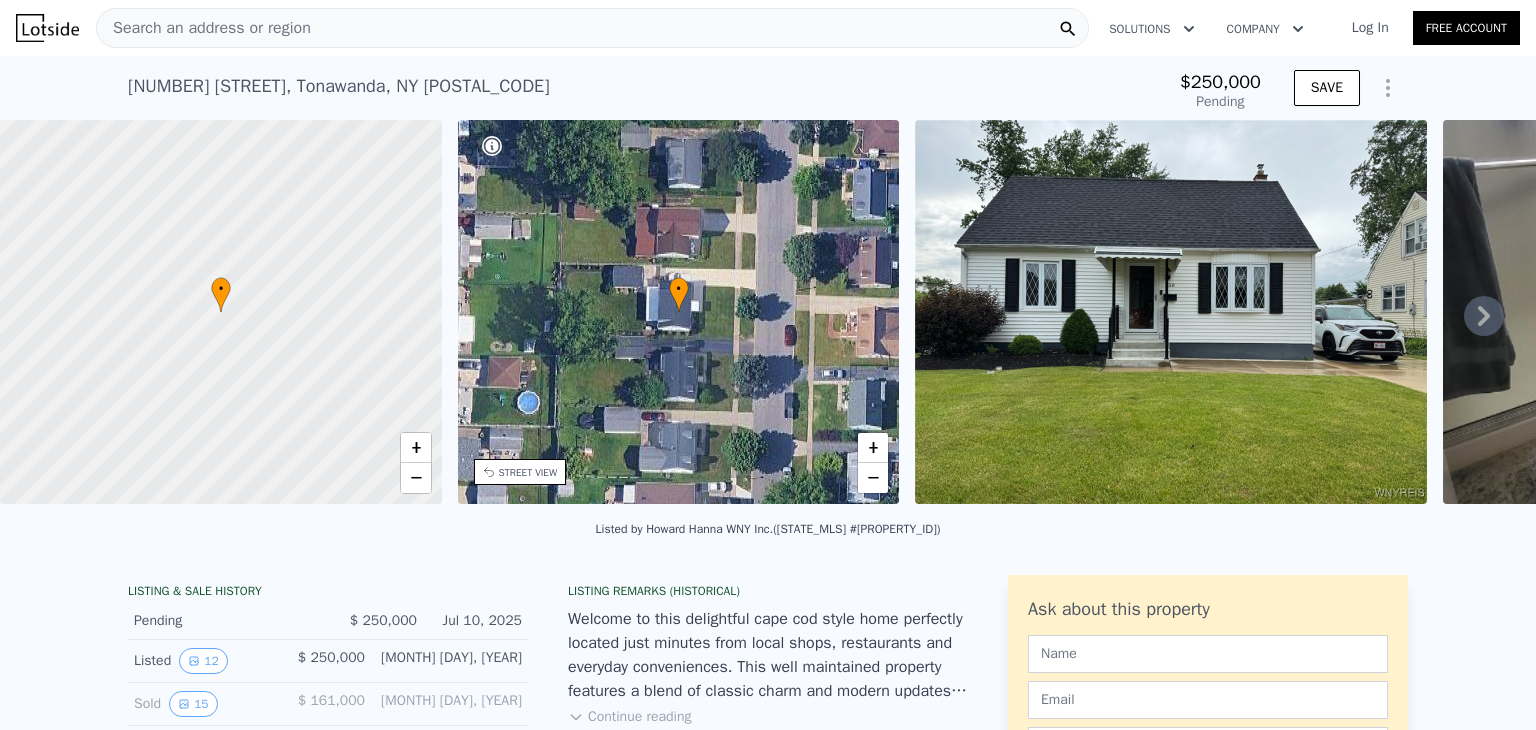 click 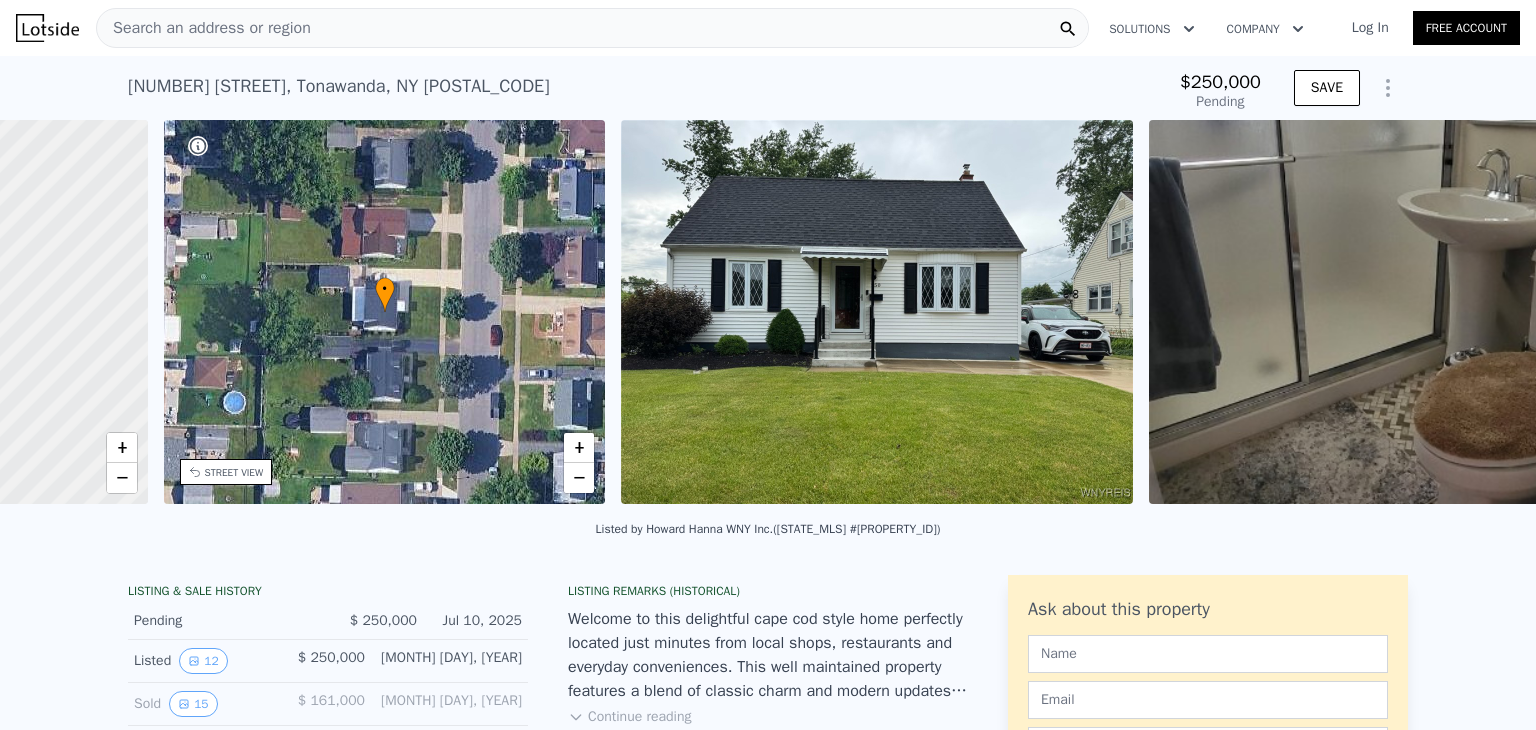 scroll, scrollTop: 0, scrollLeft: 465, axis: horizontal 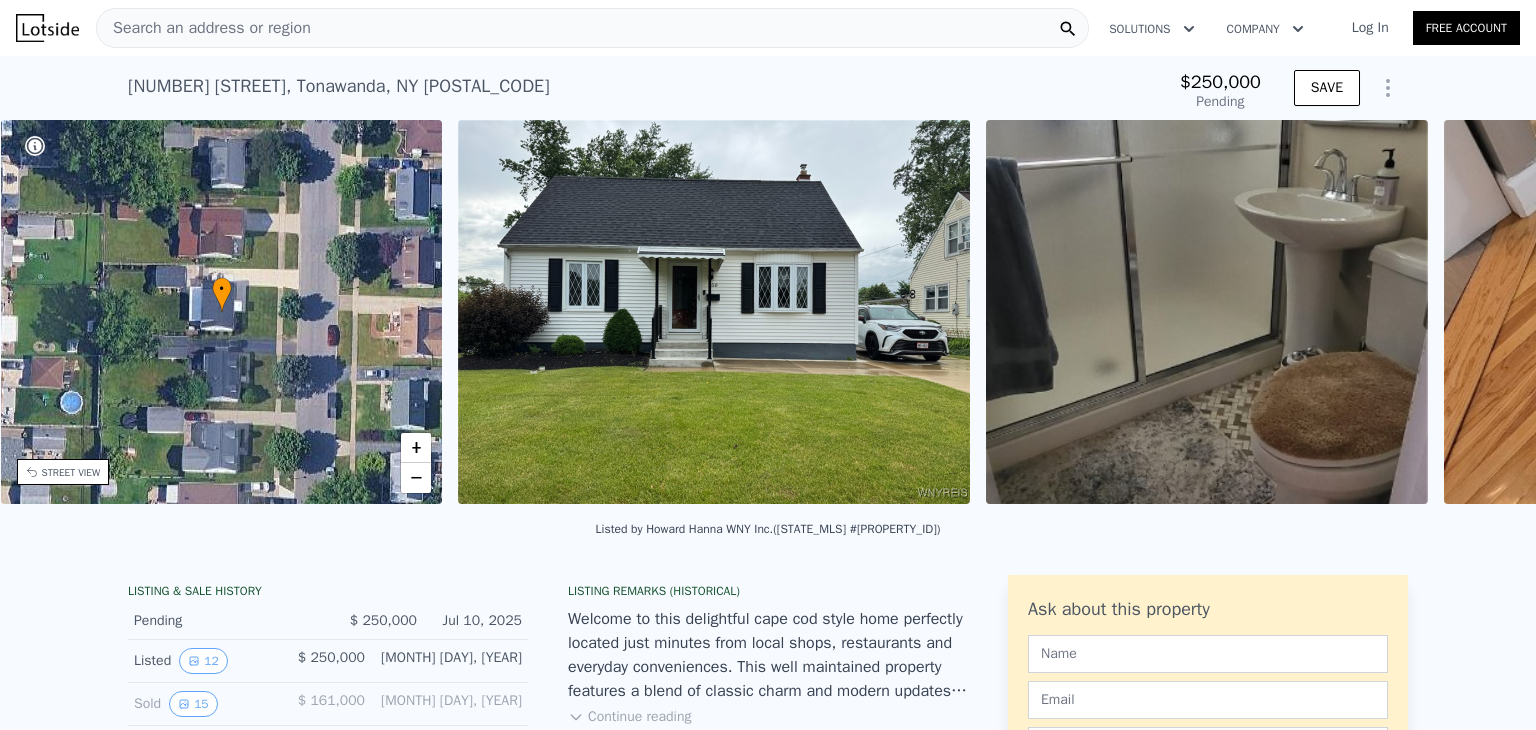 click at bounding box center [1665, 312] 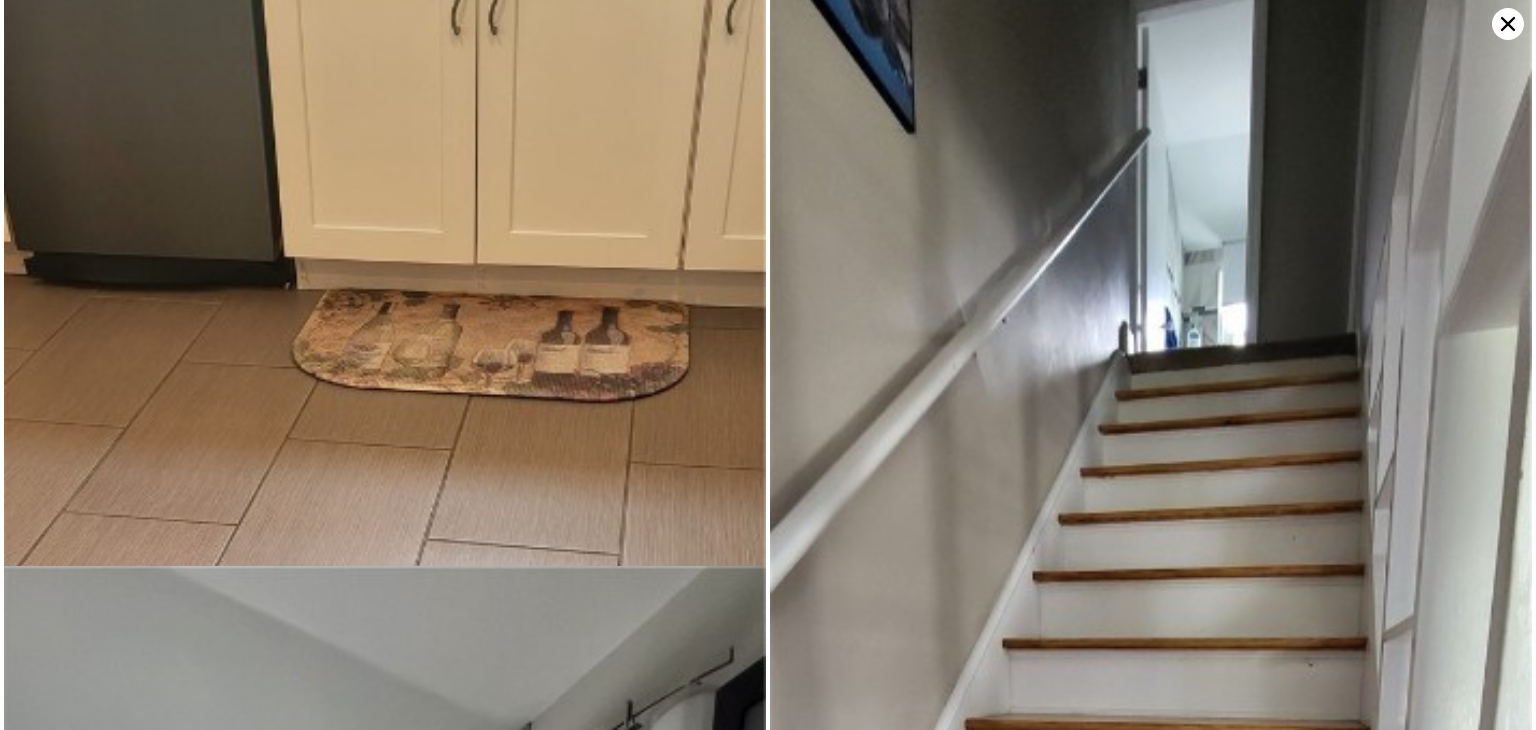 scroll, scrollTop: 1544, scrollLeft: 0, axis: vertical 